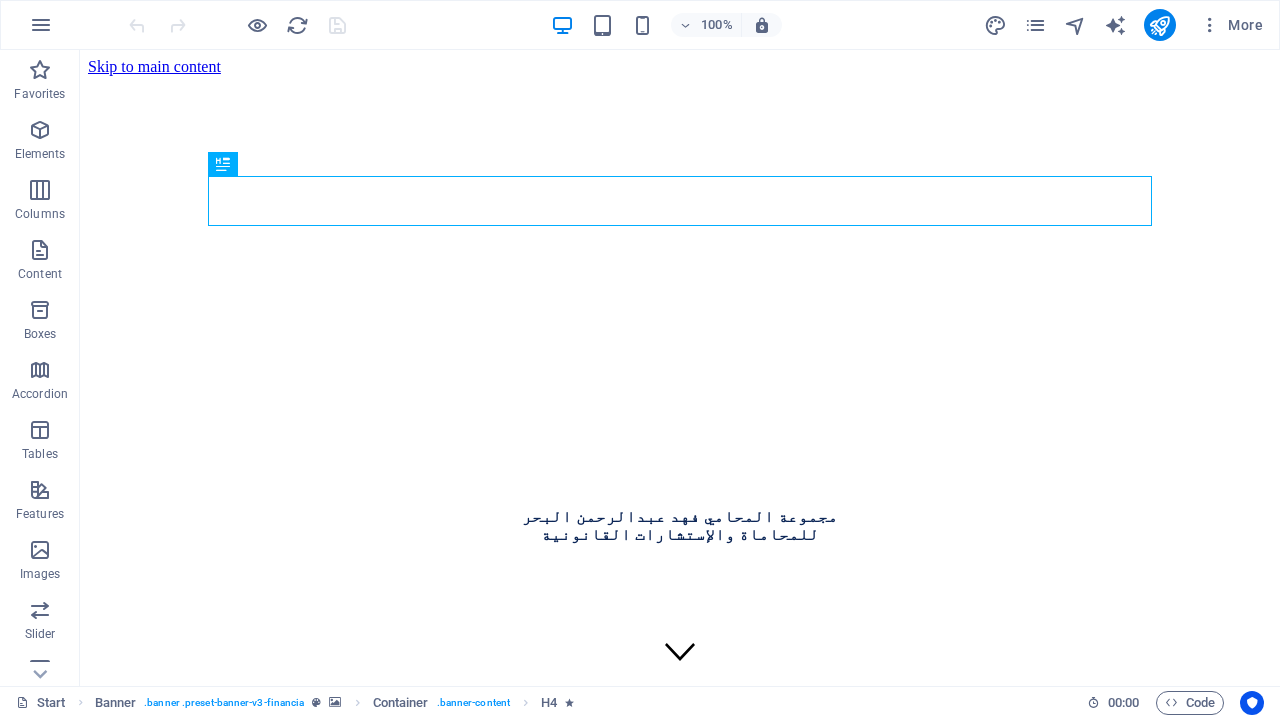 scroll, scrollTop: 0, scrollLeft: 0, axis: both 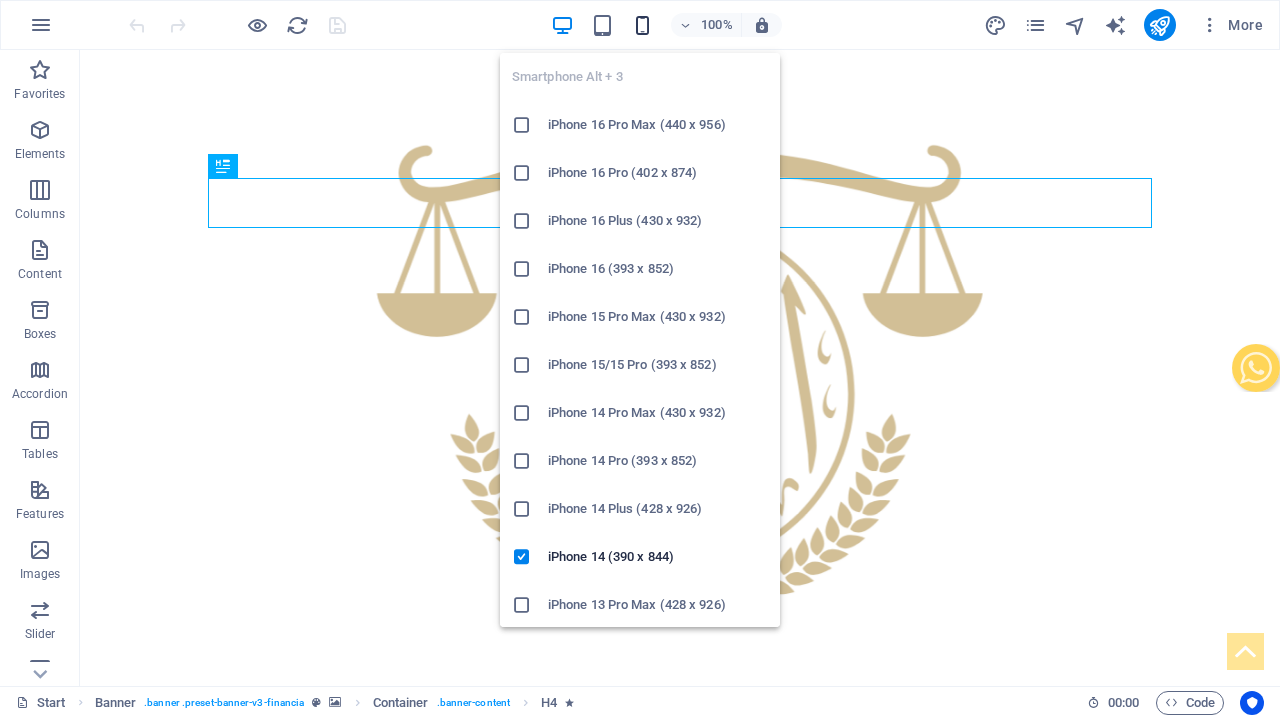 click at bounding box center (642, 25) 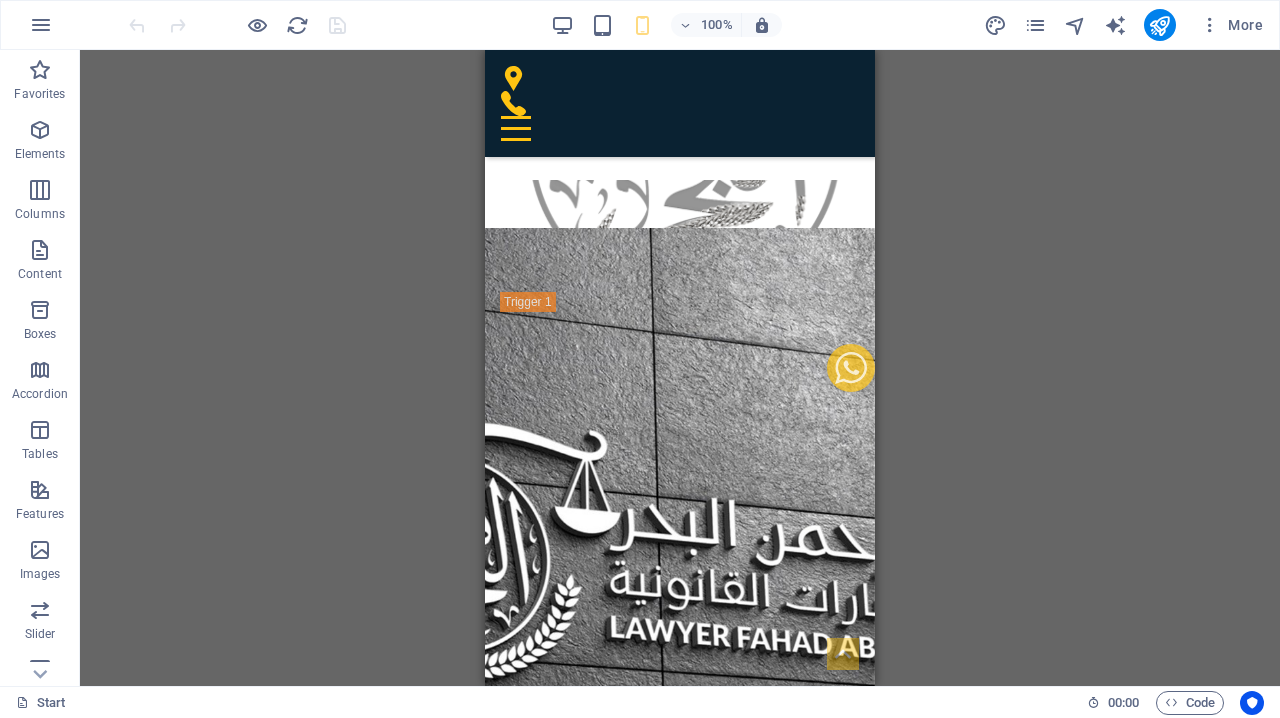 scroll, scrollTop: 10998, scrollLeft: 0, axis: vertical 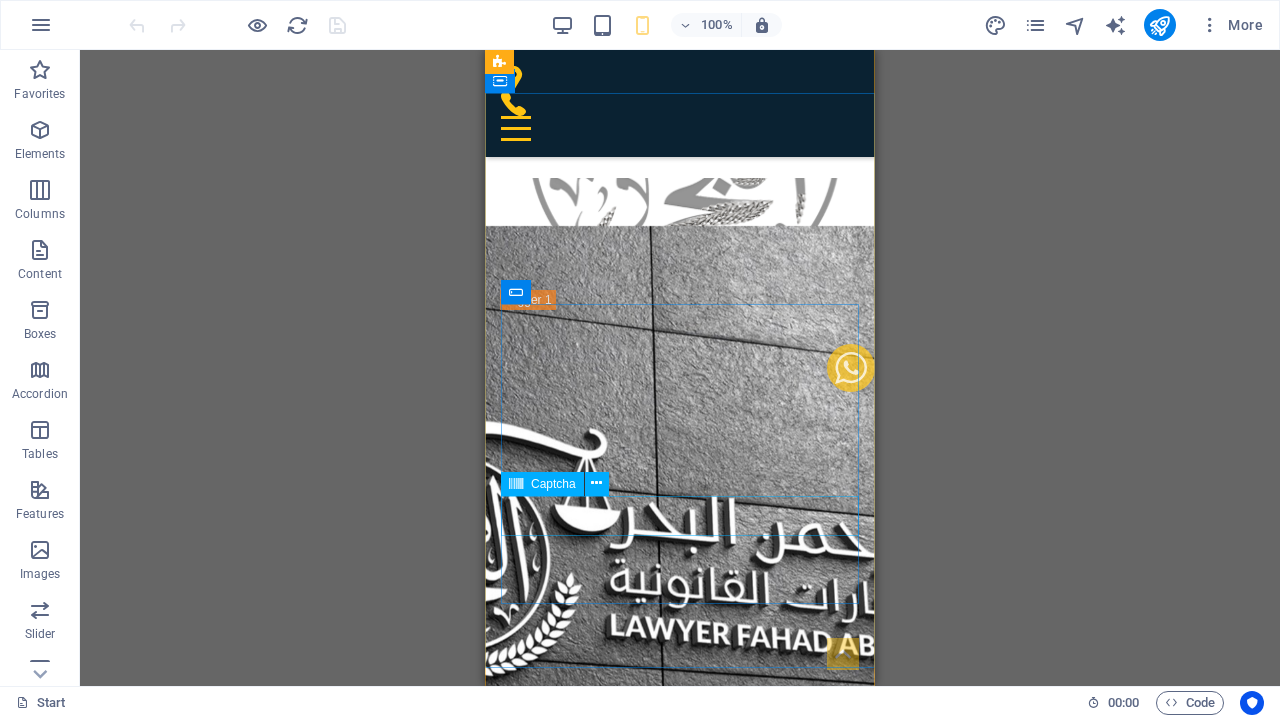 click on "Unreadable? Load new" 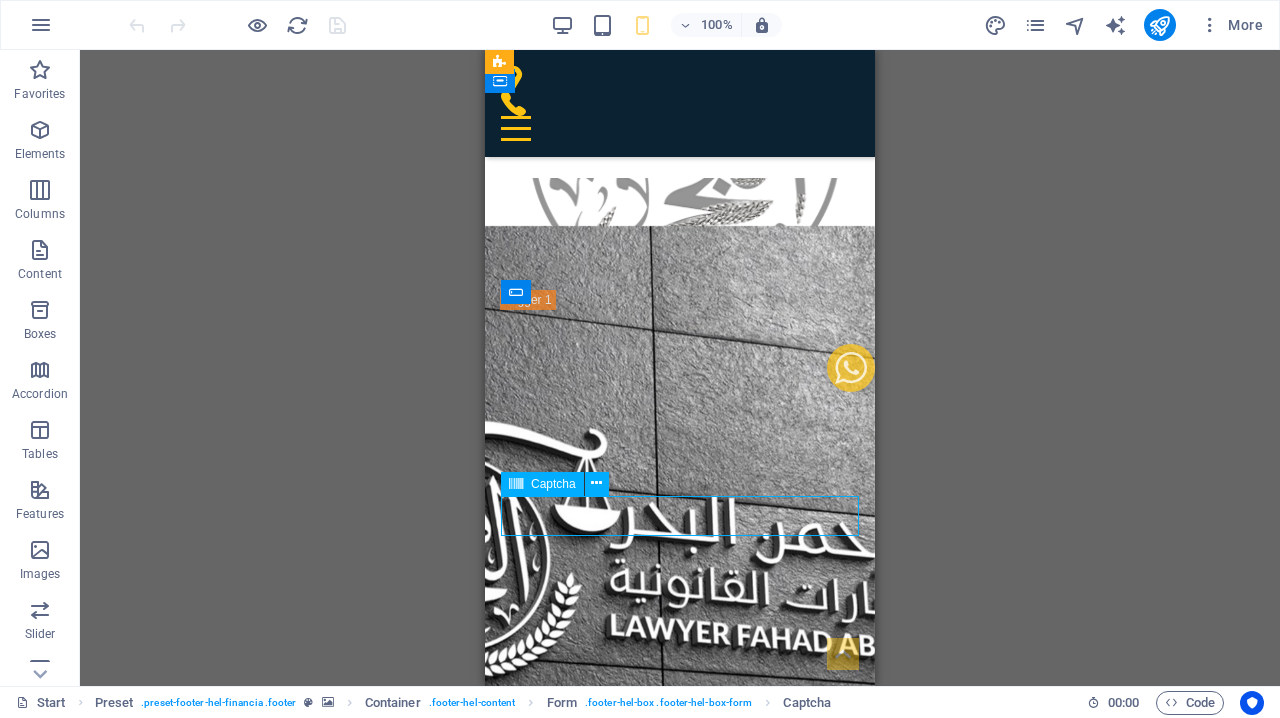 click on "Unreadable? Load new" 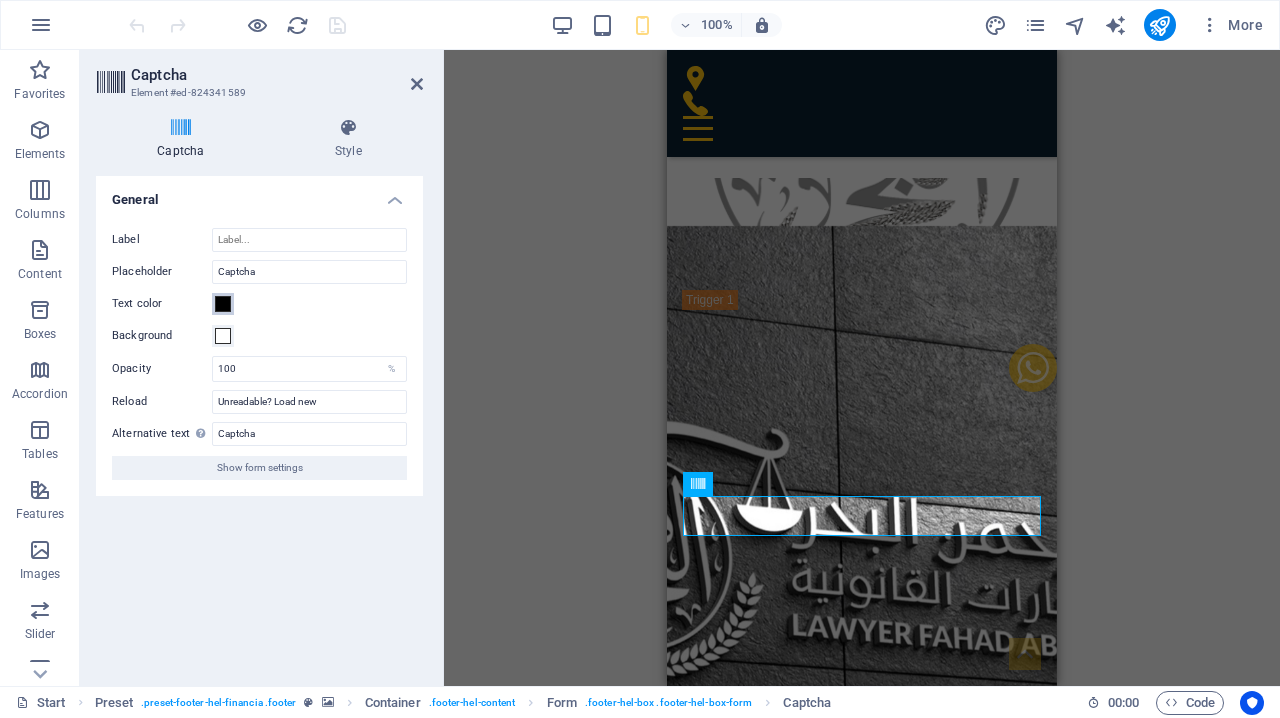 click at bounding box center (223, 304) 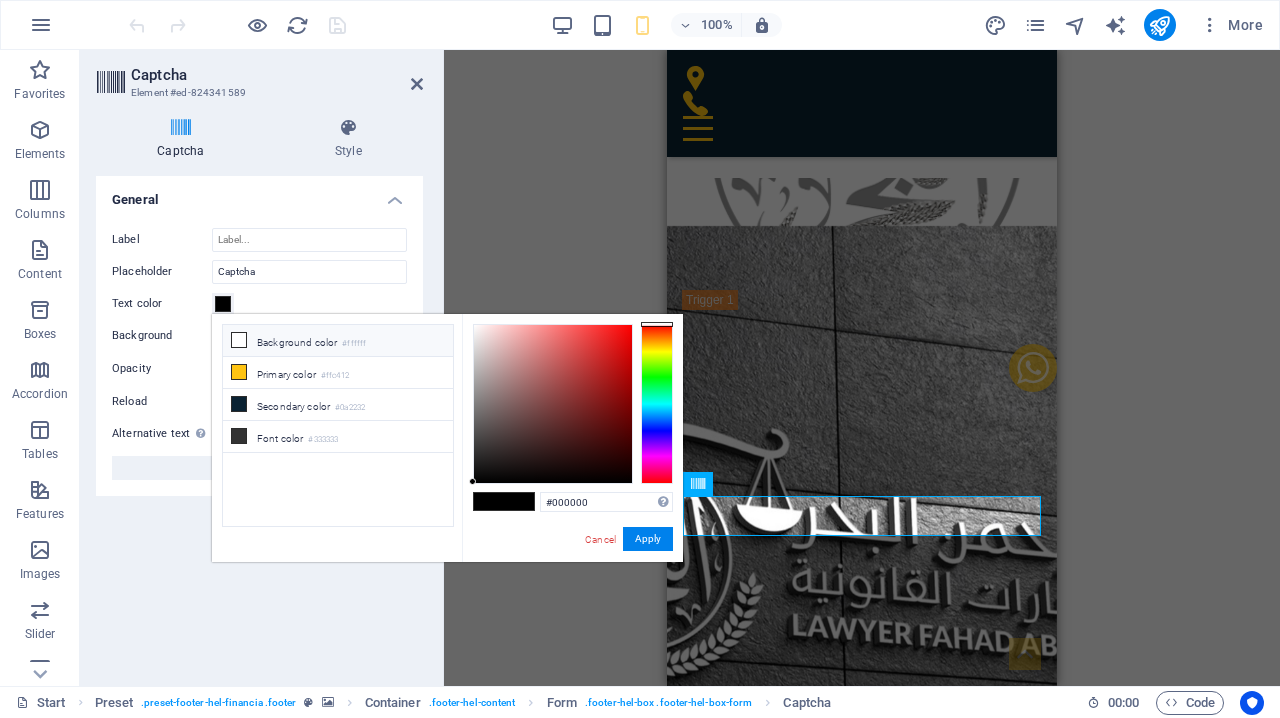 click at bounding box center [239, 340] 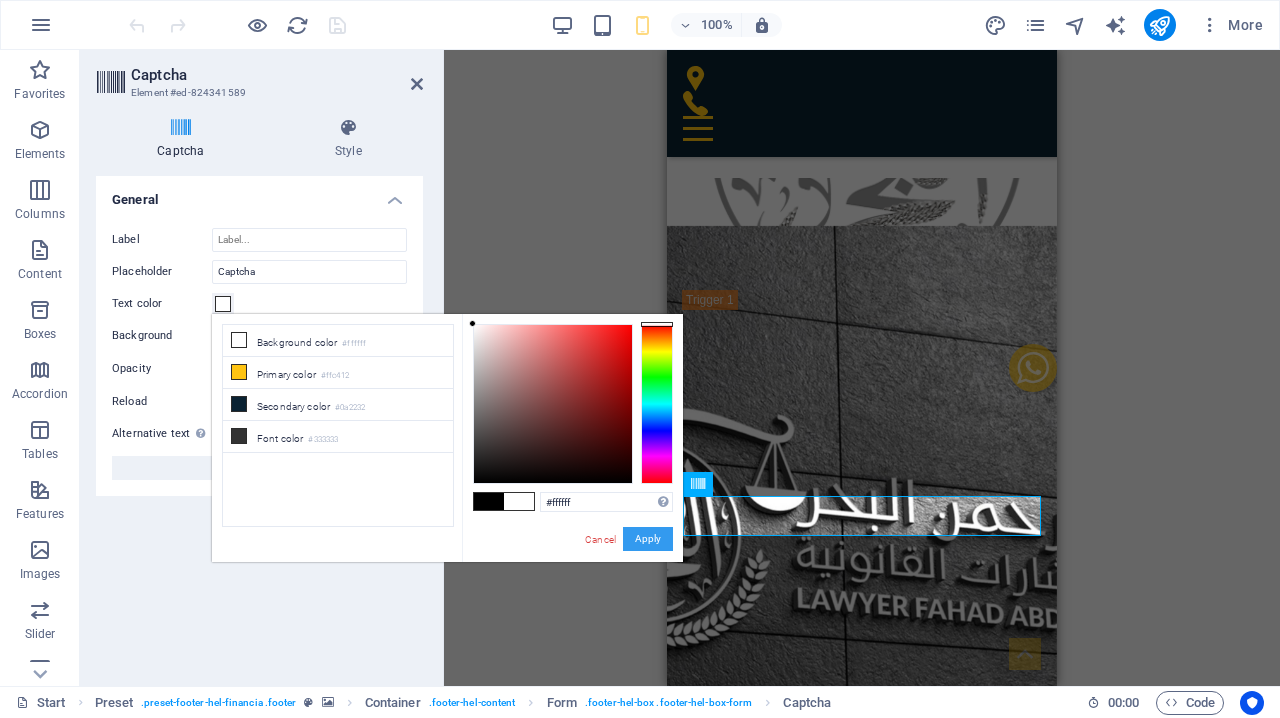 click on "Apply" at bounding box center [648, 539] 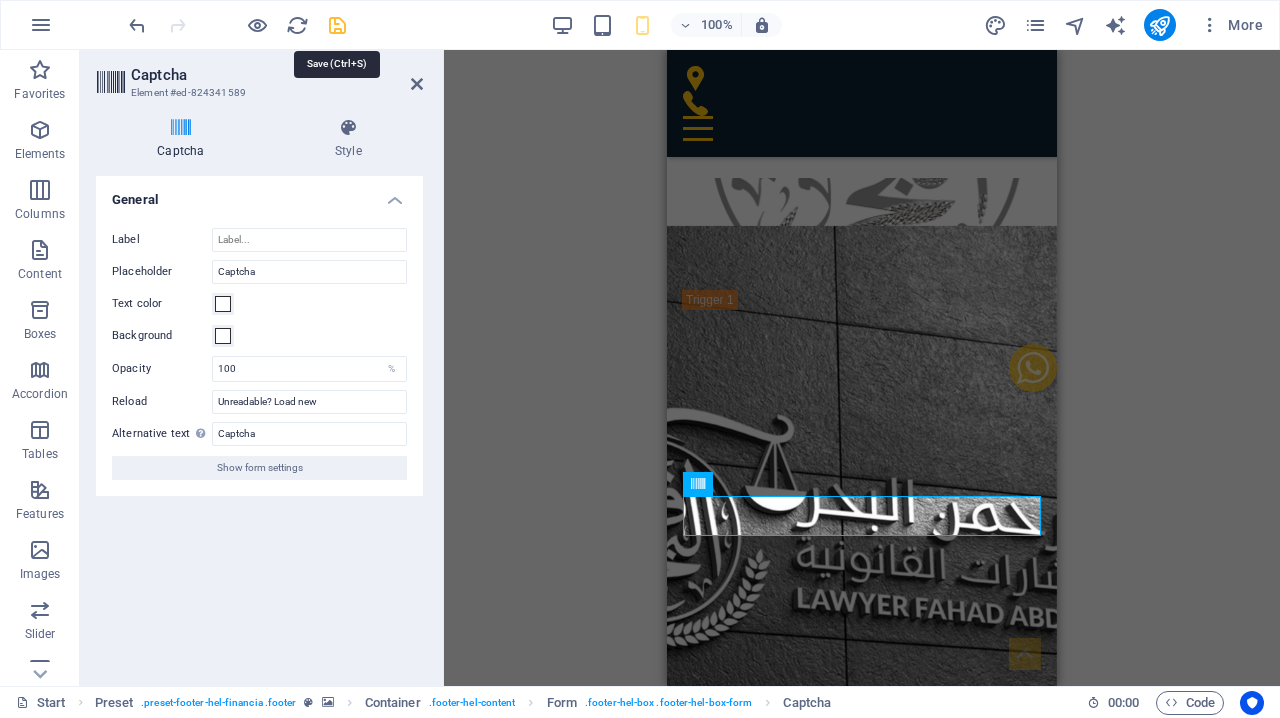 click at bounding box center (337, 25) 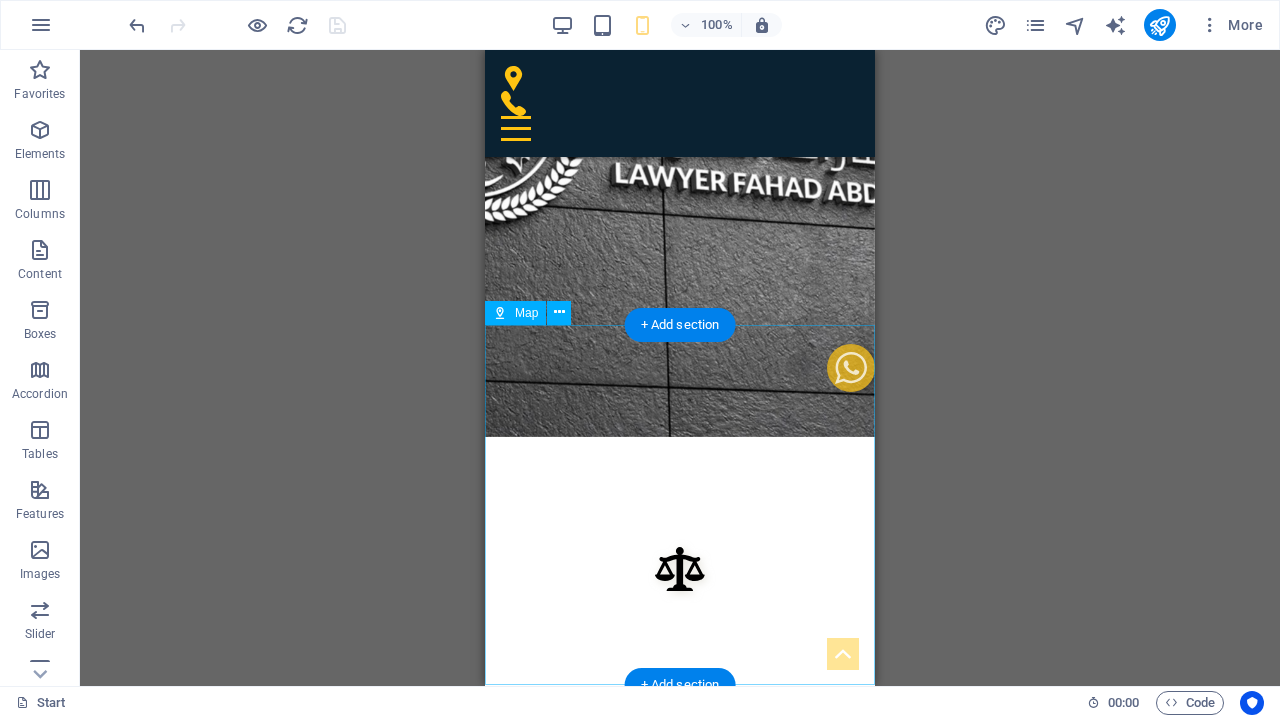 scroll, scrollTop: 11422, scrollLeft: 0, axis: vertical 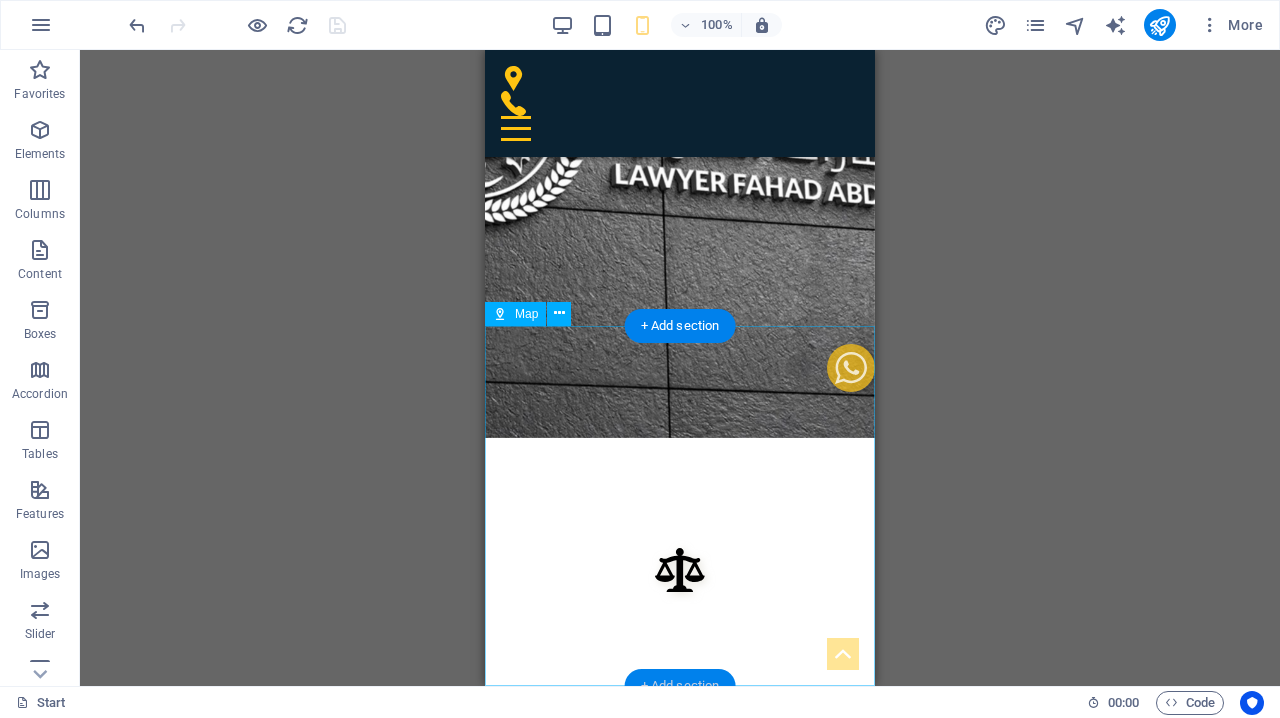 click on "+ Add section" at bounding box center [680, 686] 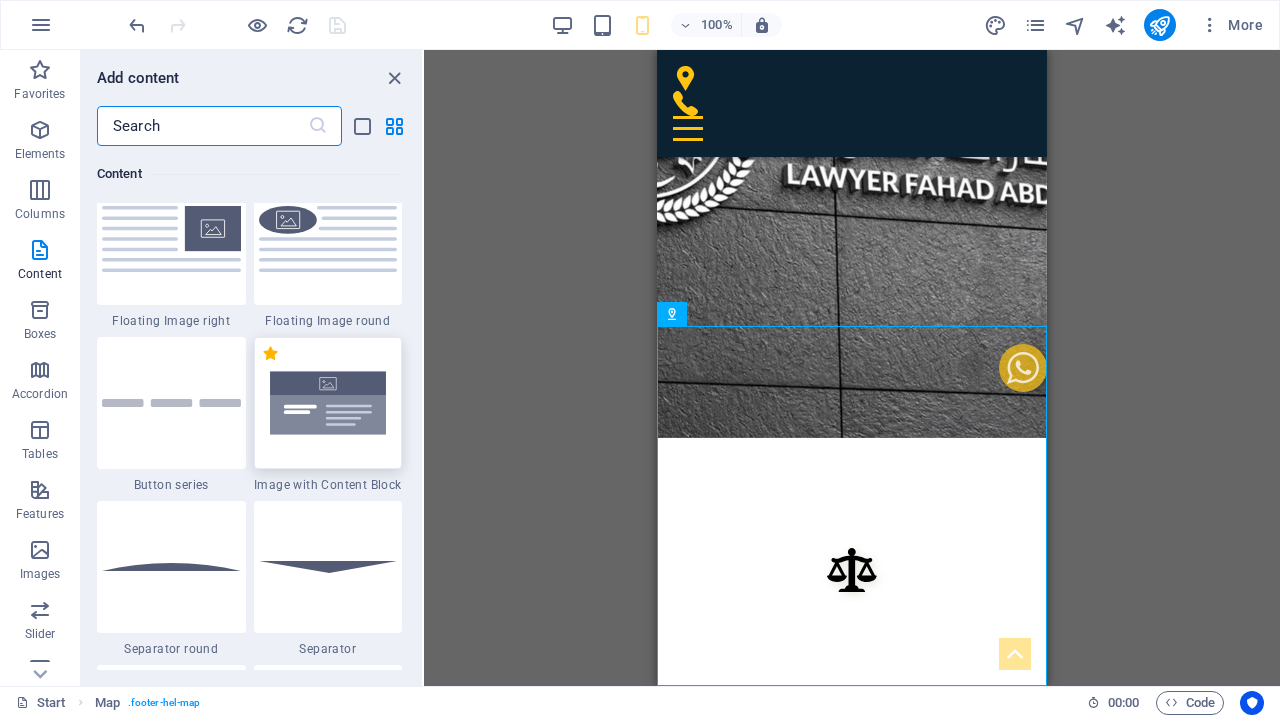 scroll, scrollTop: 4676, scrollLeft: 0, axis: vertical 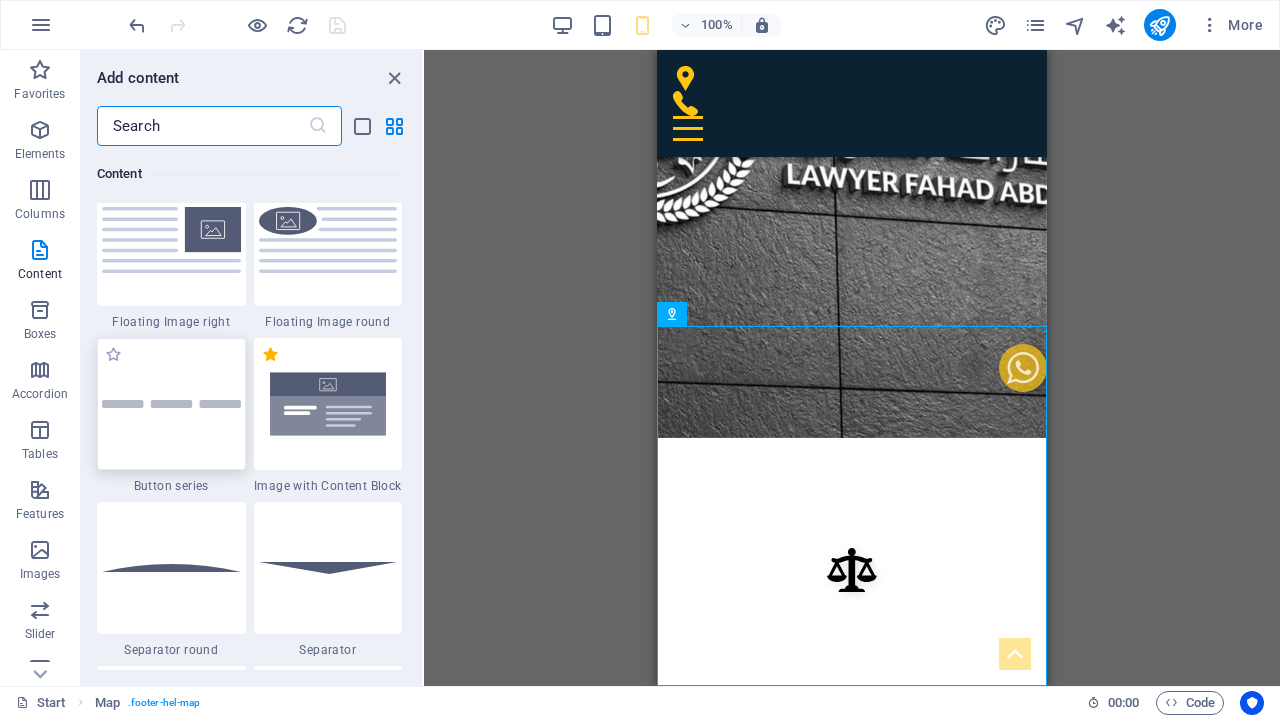 click at bounding box center (171, 404) 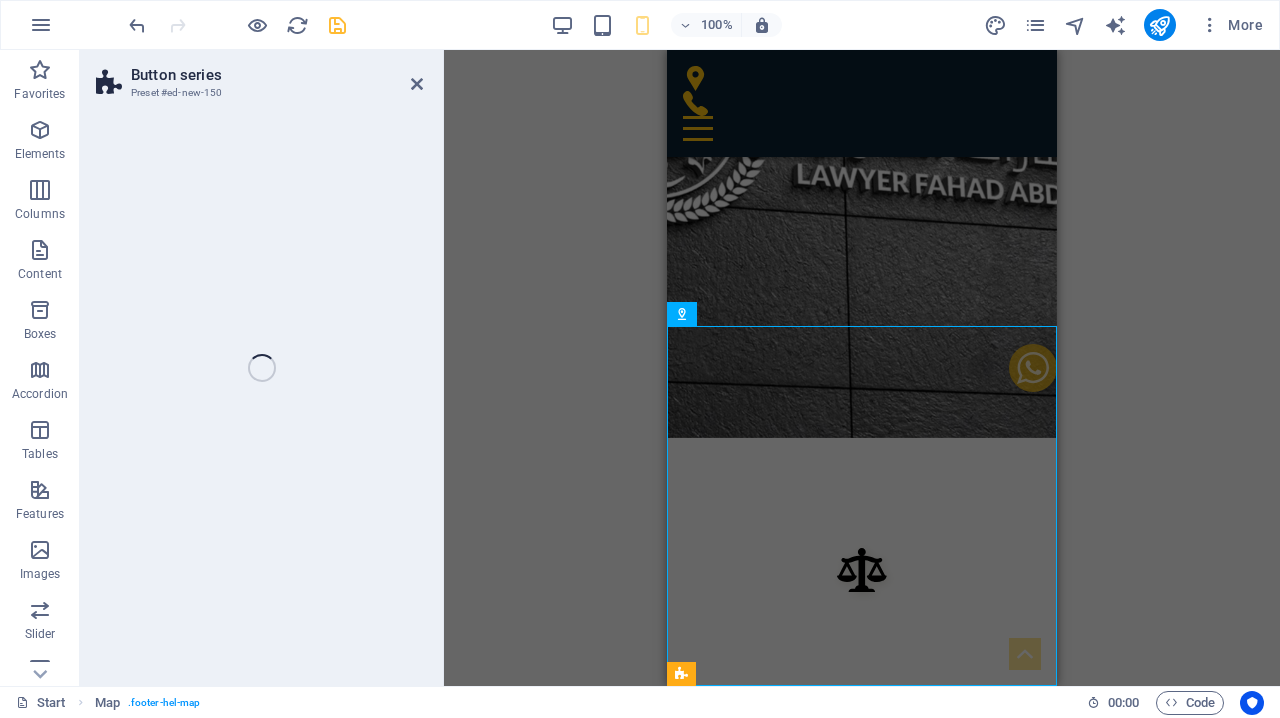 select on "rem" 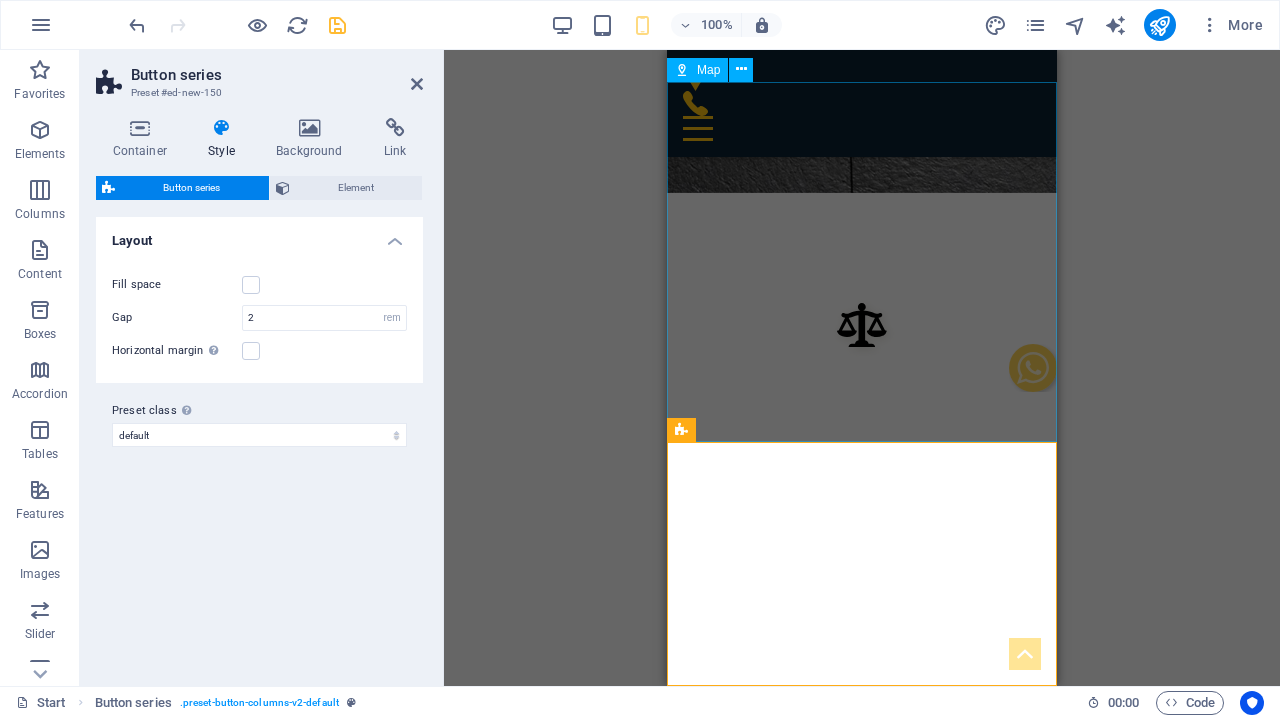 scroll, scrollTop: 11666, scrollLeft: 0, axis: vertical 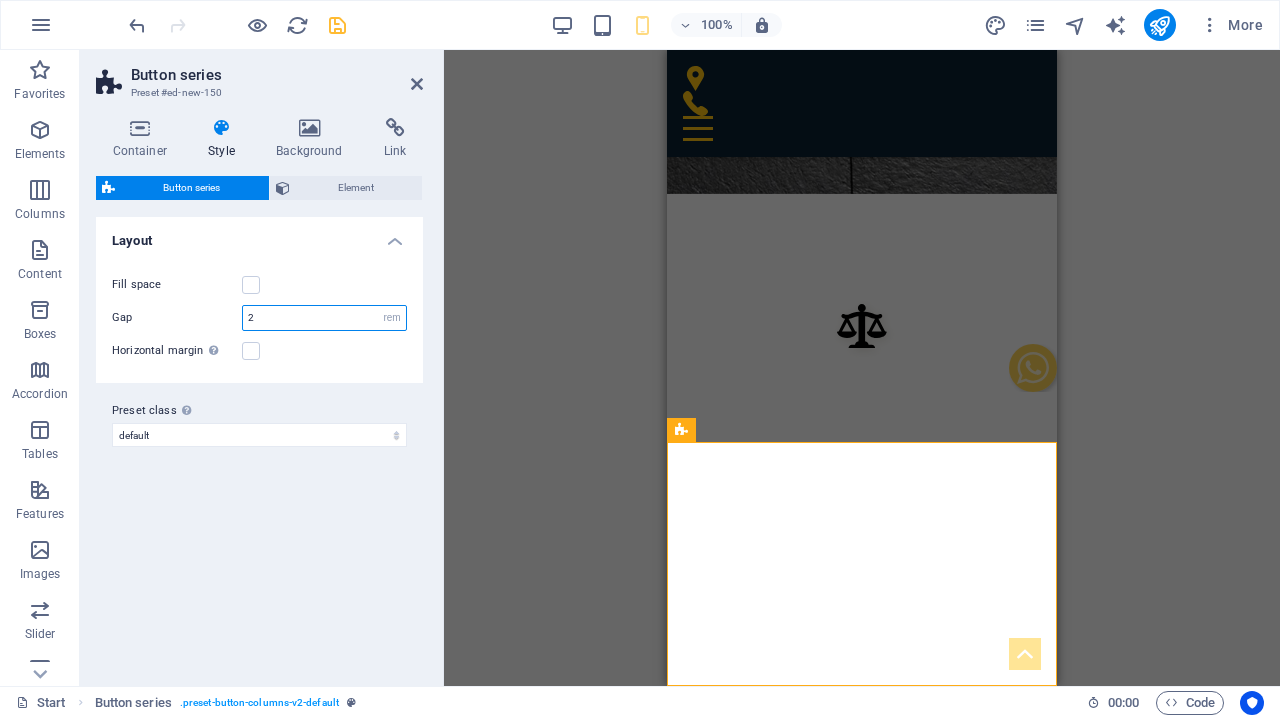 drag, startPoint x: 255, startPoint y: 316, endPoint x: 241, endPoint y: 316, distance: 14 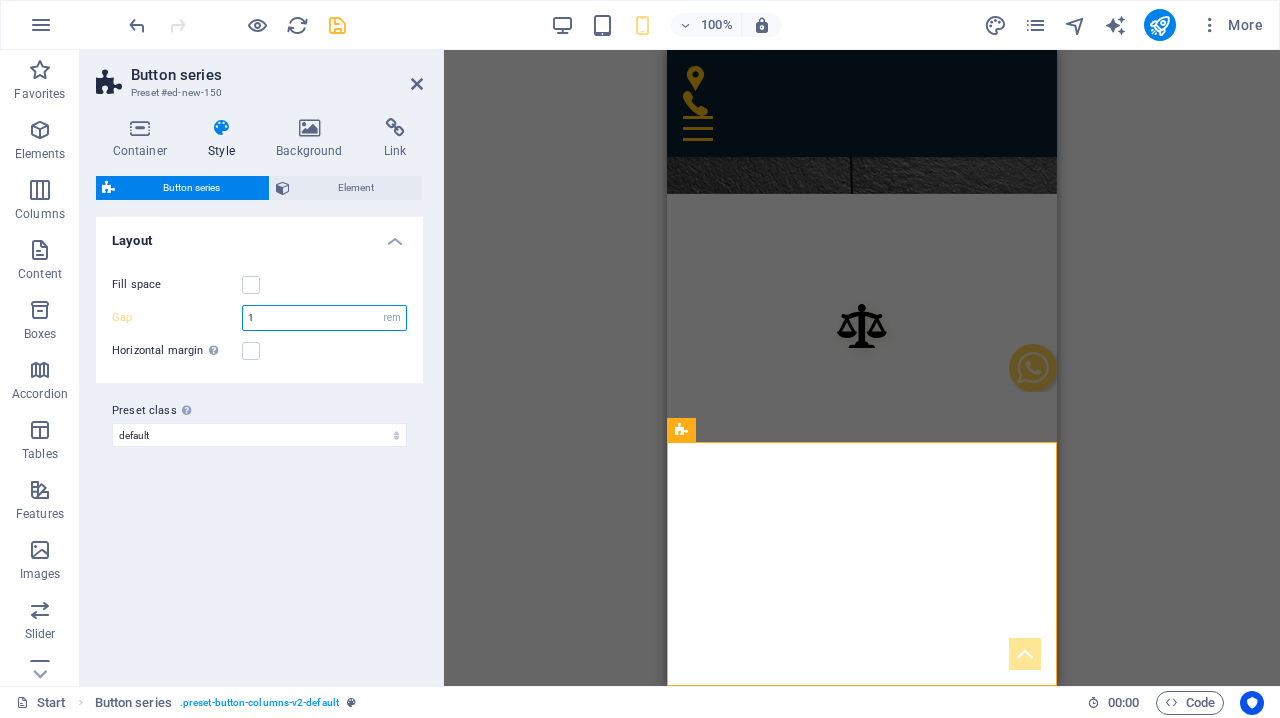 type on "105" 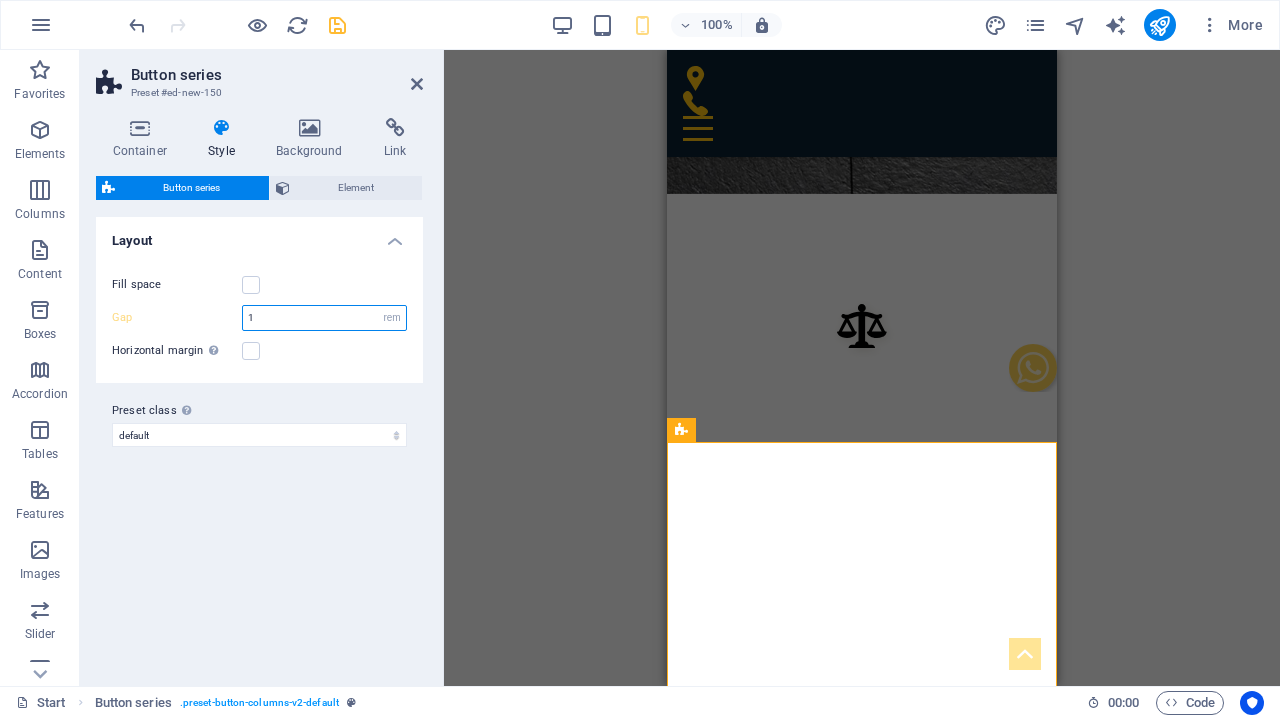 scroll, scrollTop: 11650, scrollLeft: 0, axis: vertical 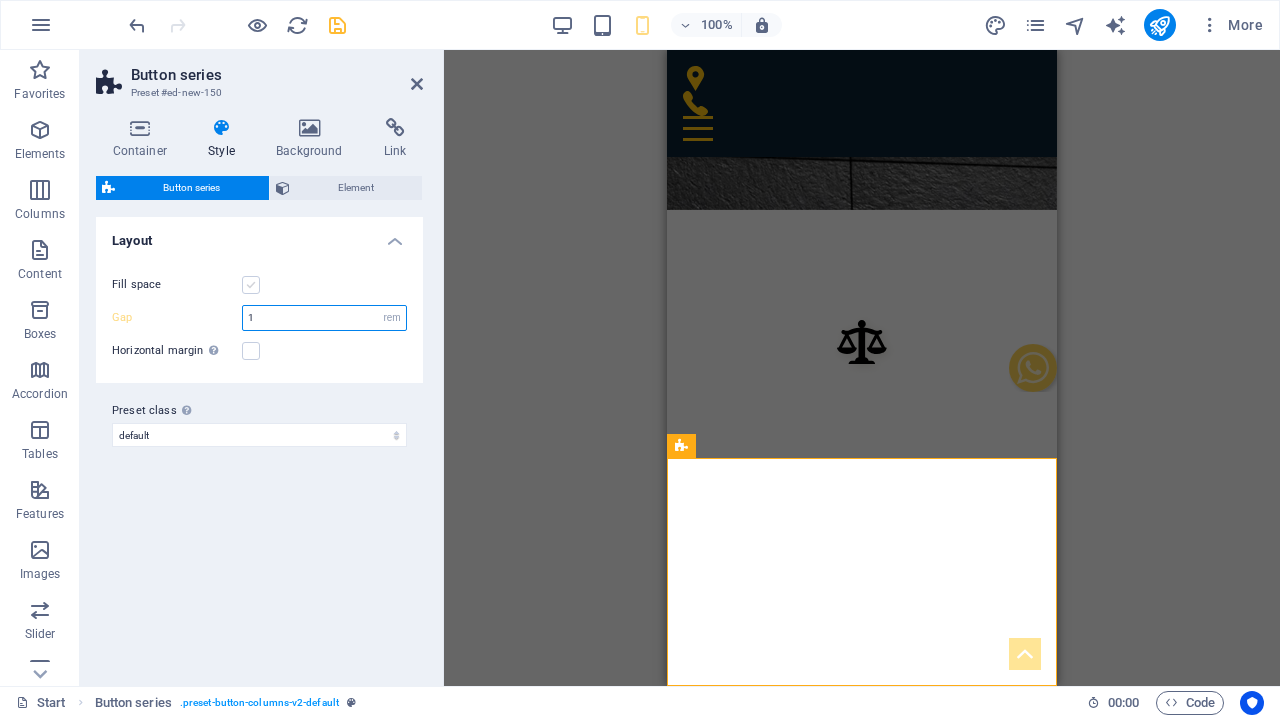 type on "1" 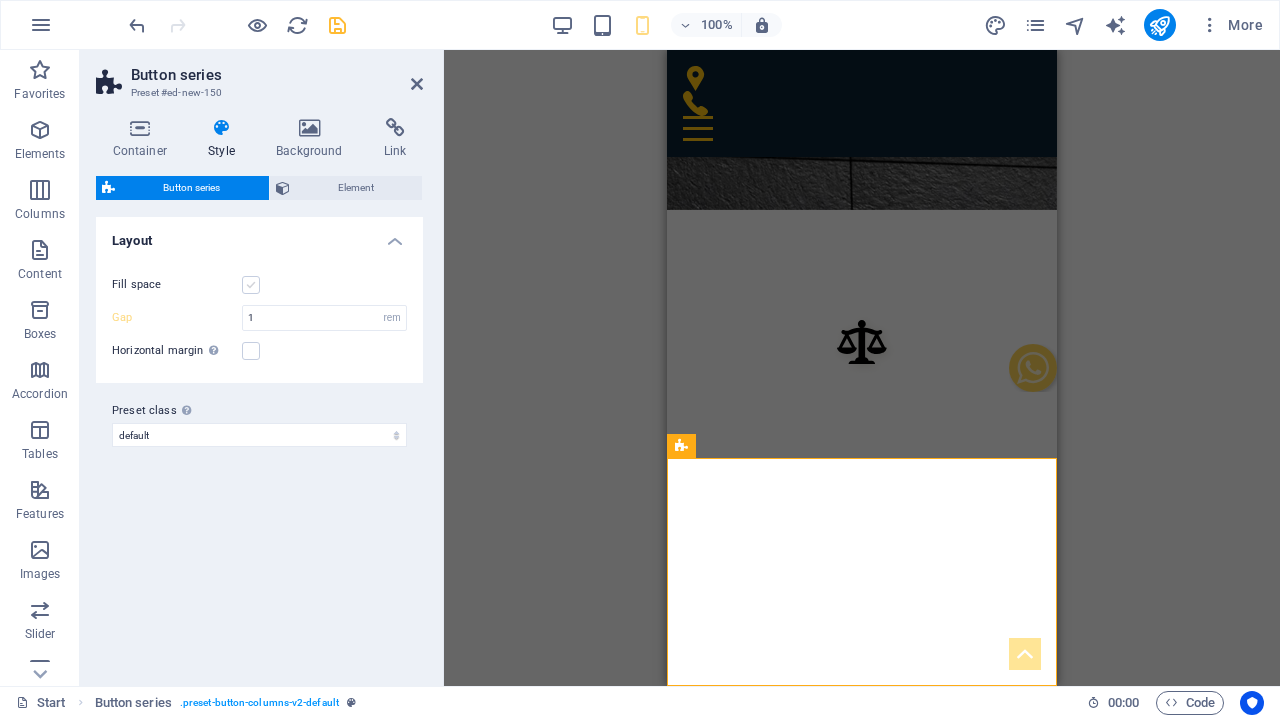 click at bounding box center (251, 285) 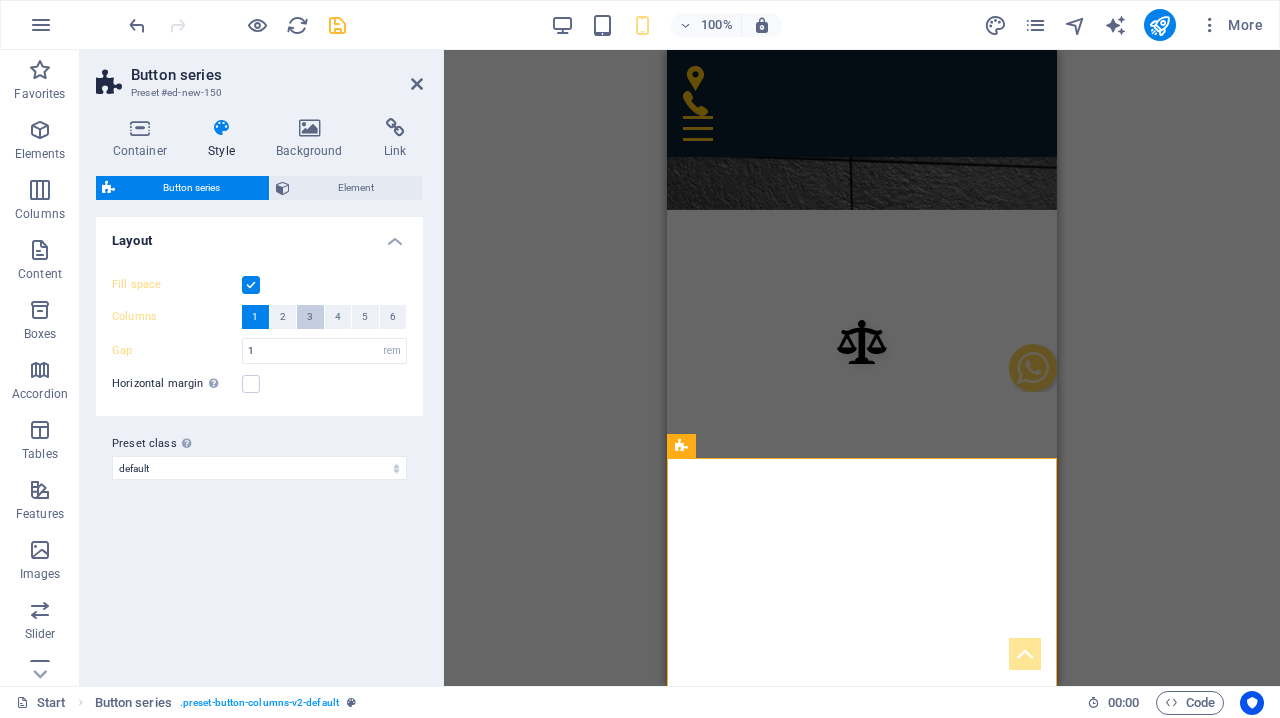 click on "3" at bounding box center (310, 317) 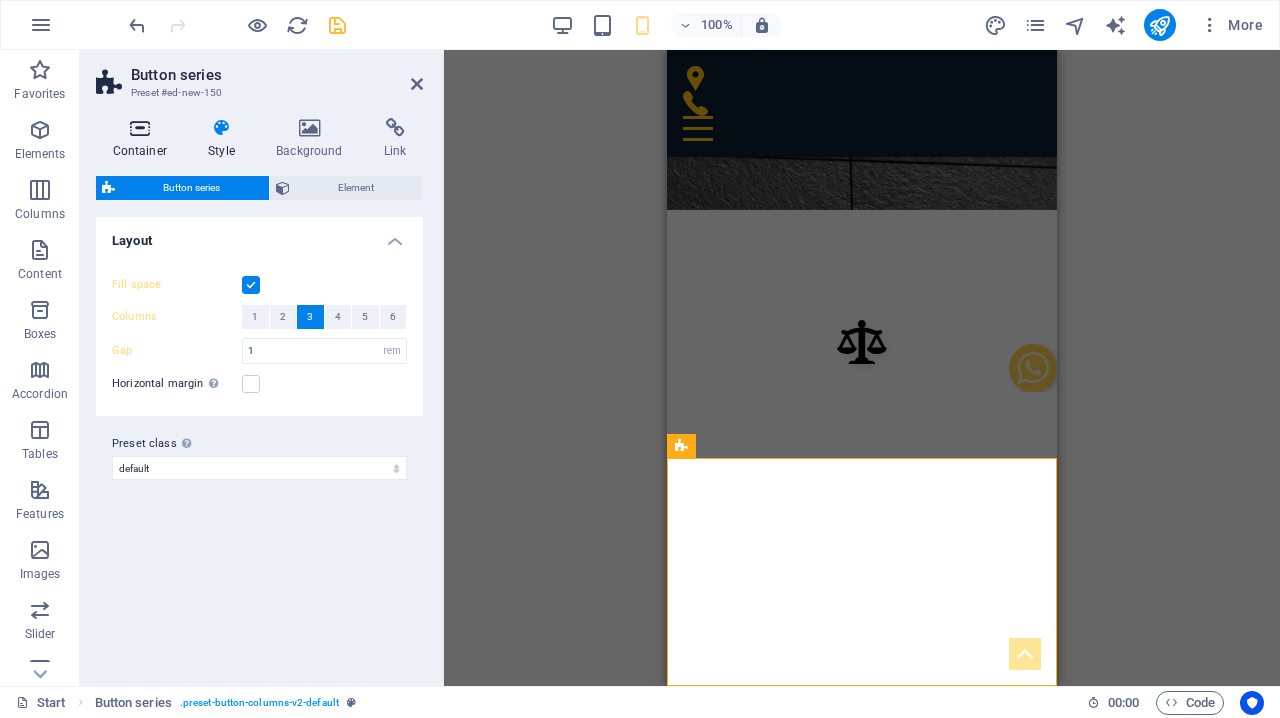 click on "Container" at bounding box center [144, 139] 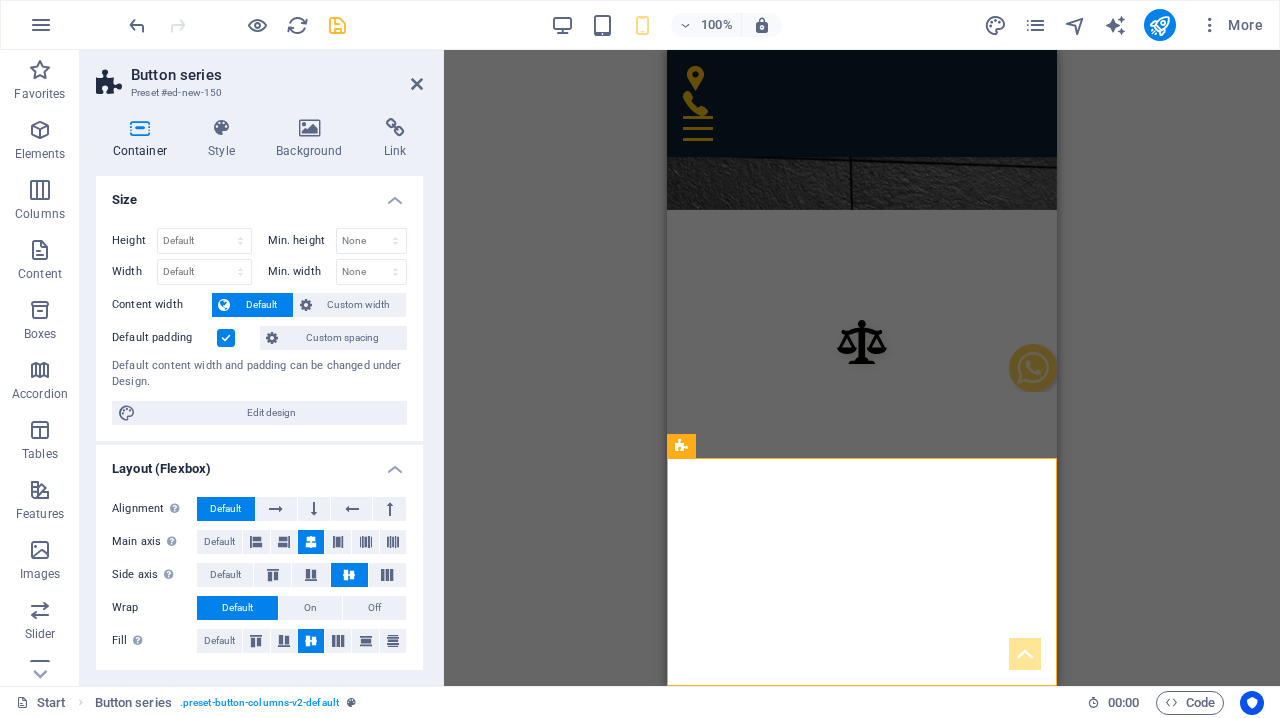 scroll, scrollTop: 0, scrollLeft: 0, axis: both 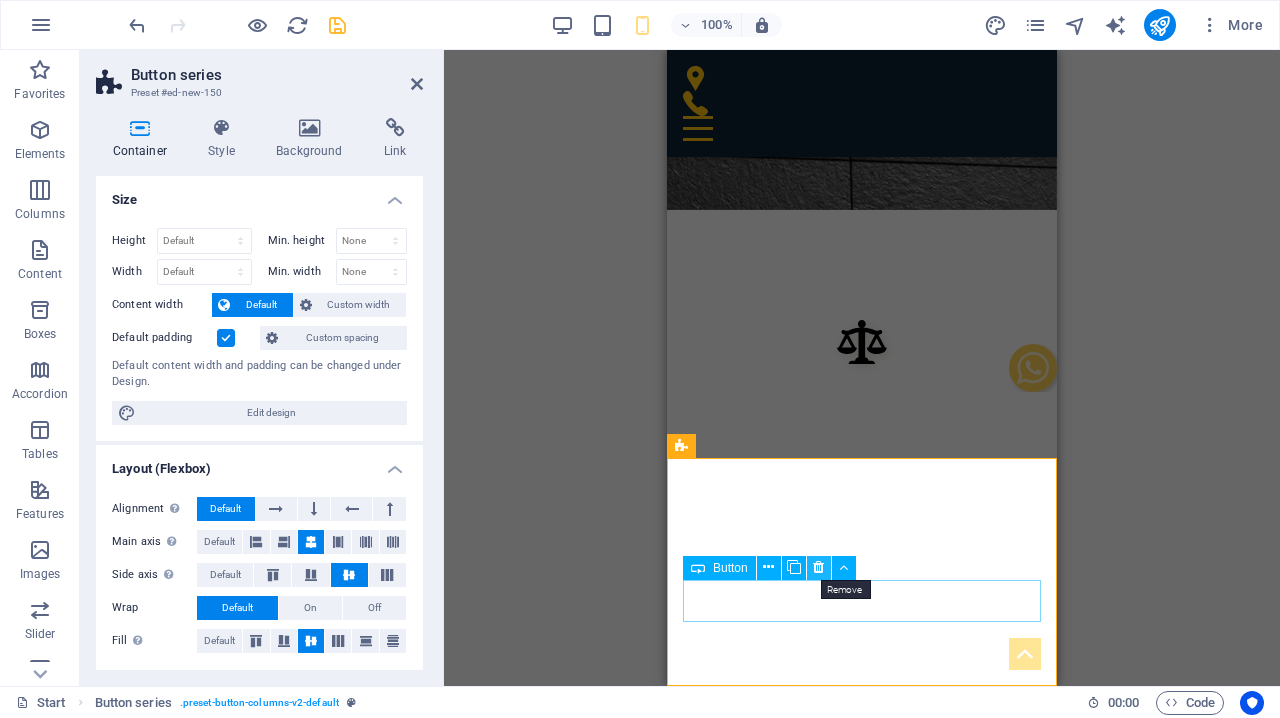 click at bounding box center (818, 567) 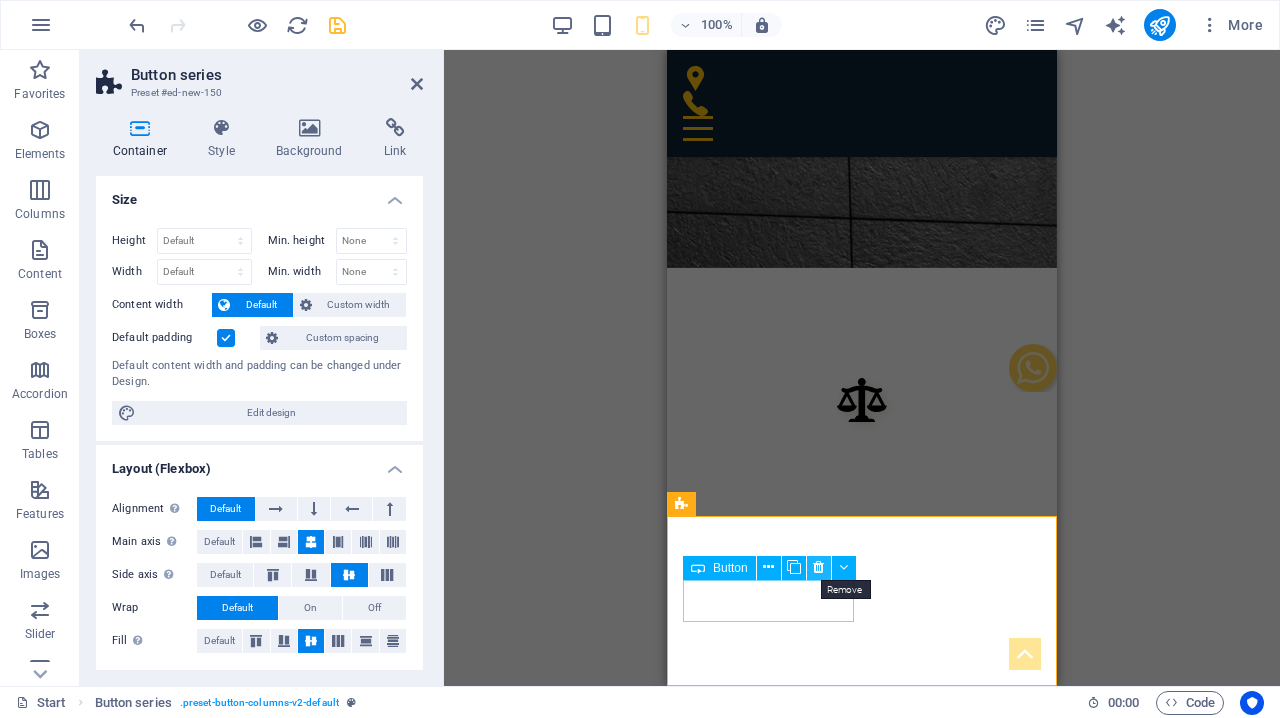 click at bounding box center [818, 567] 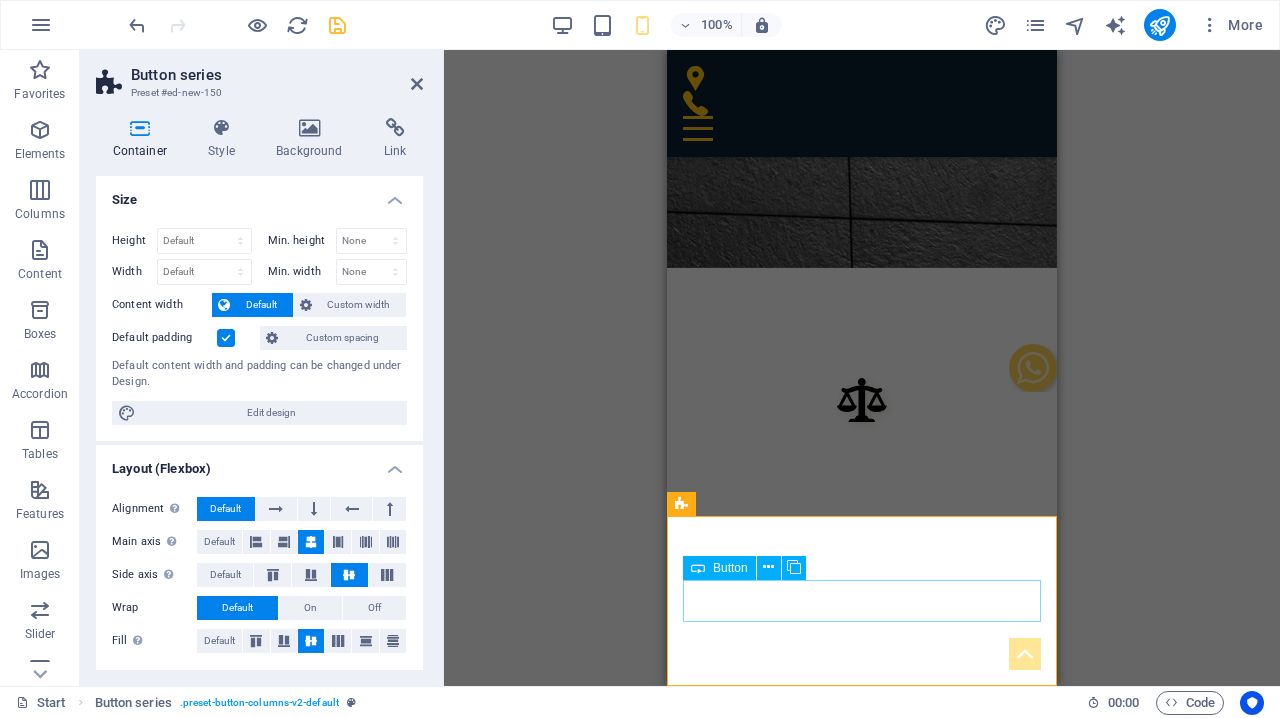 click on "Button" at bounding box center (862, 13202) 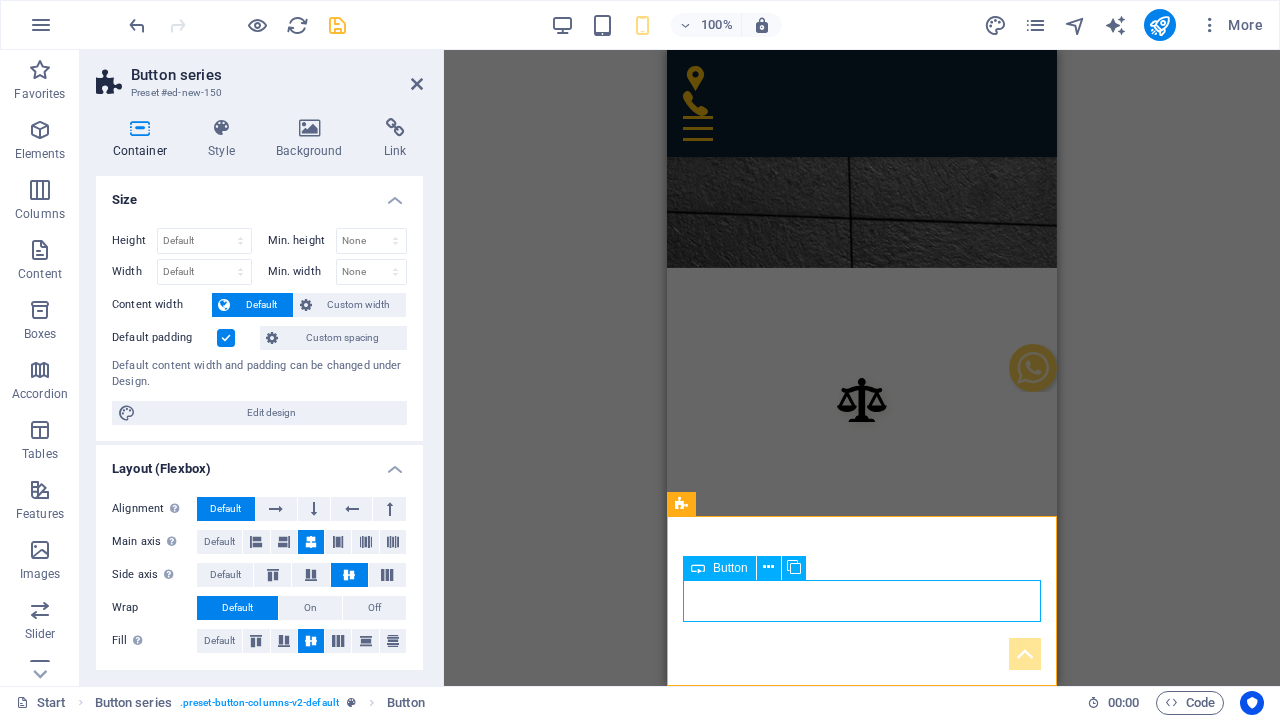 click on "Button" at bounding box center (862, 13202) 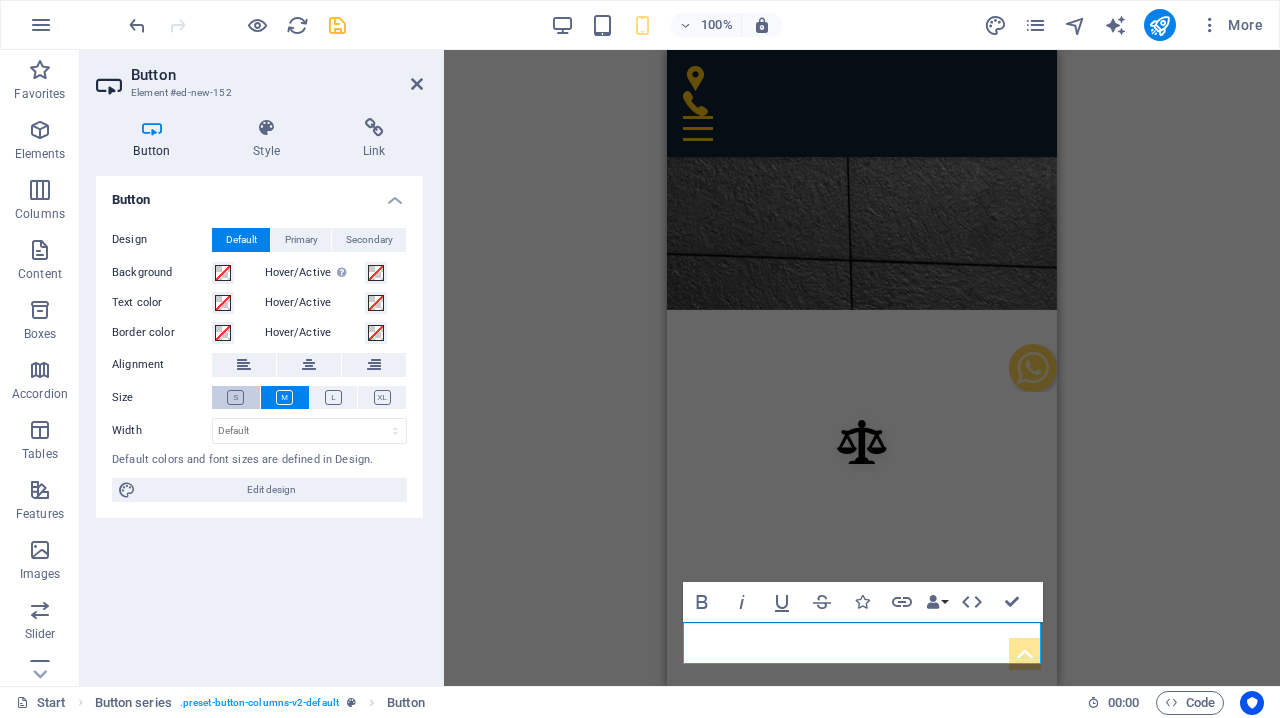 click at bounding box center [235, 397] 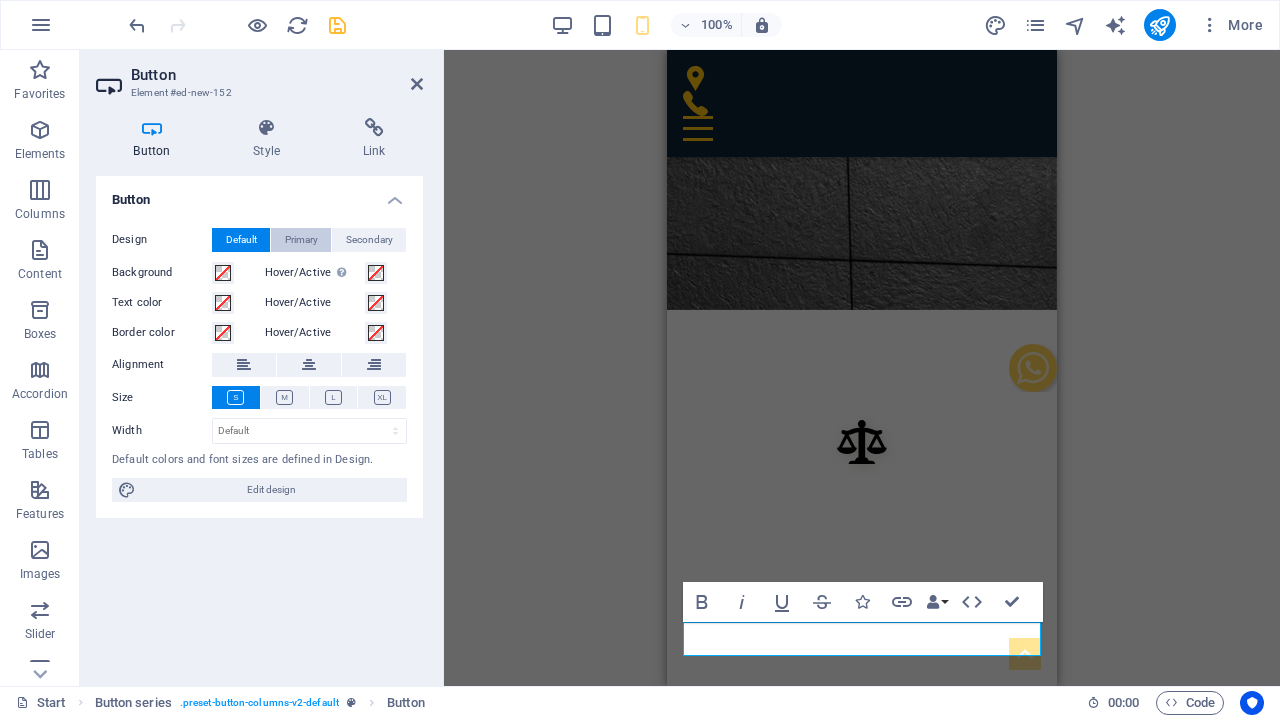 click on "Primary" at bounding box center (301, 240) 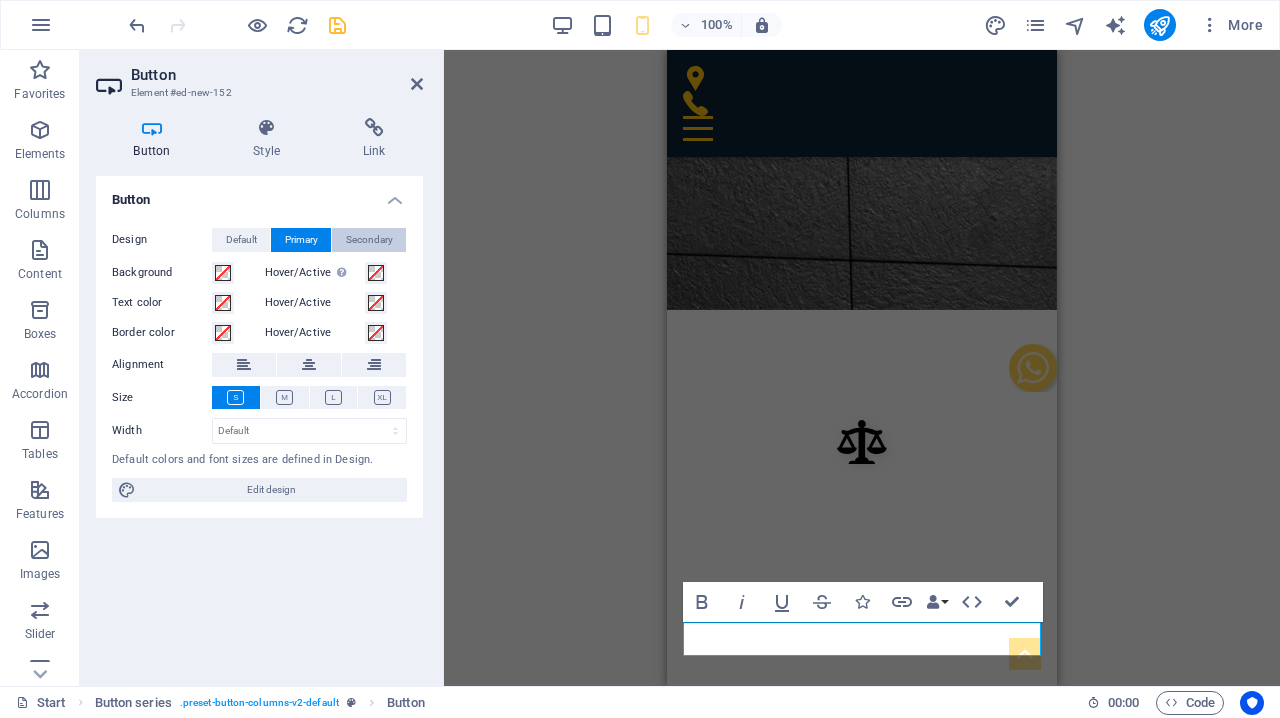 click on "Secondary" at bounding box center (369, 240) 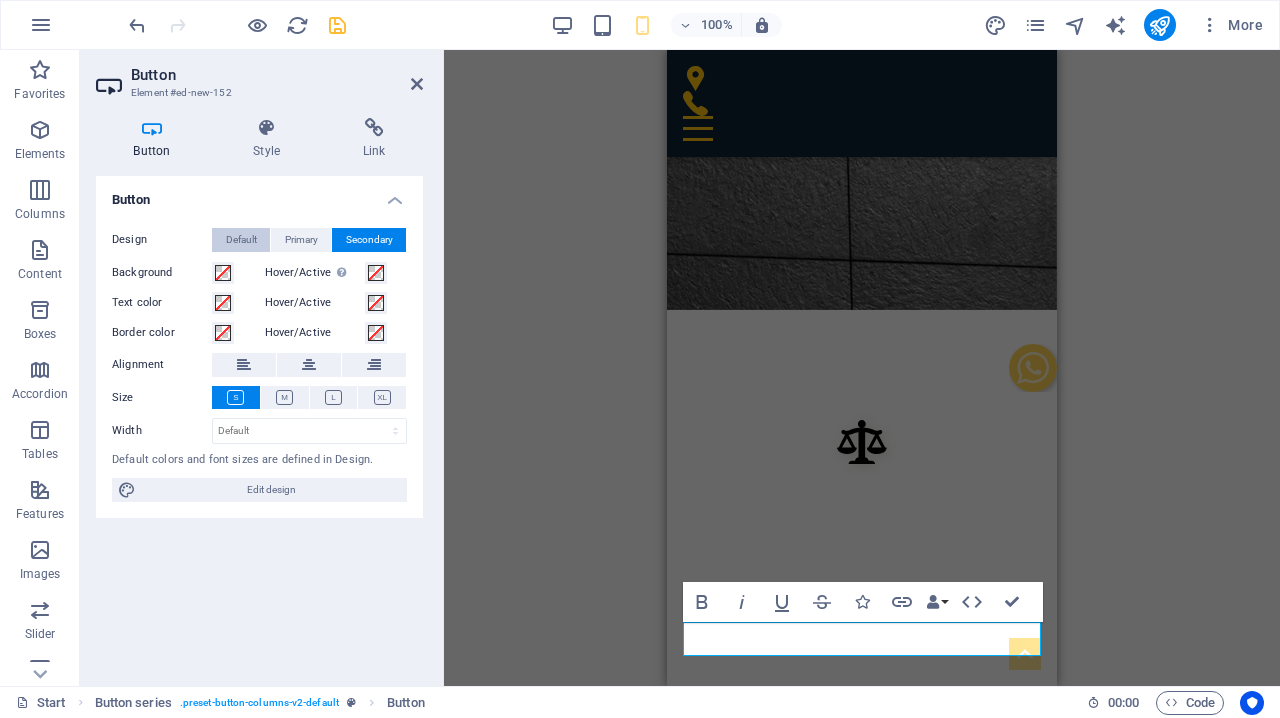 click on "Default" at bounding box center [241, 240] 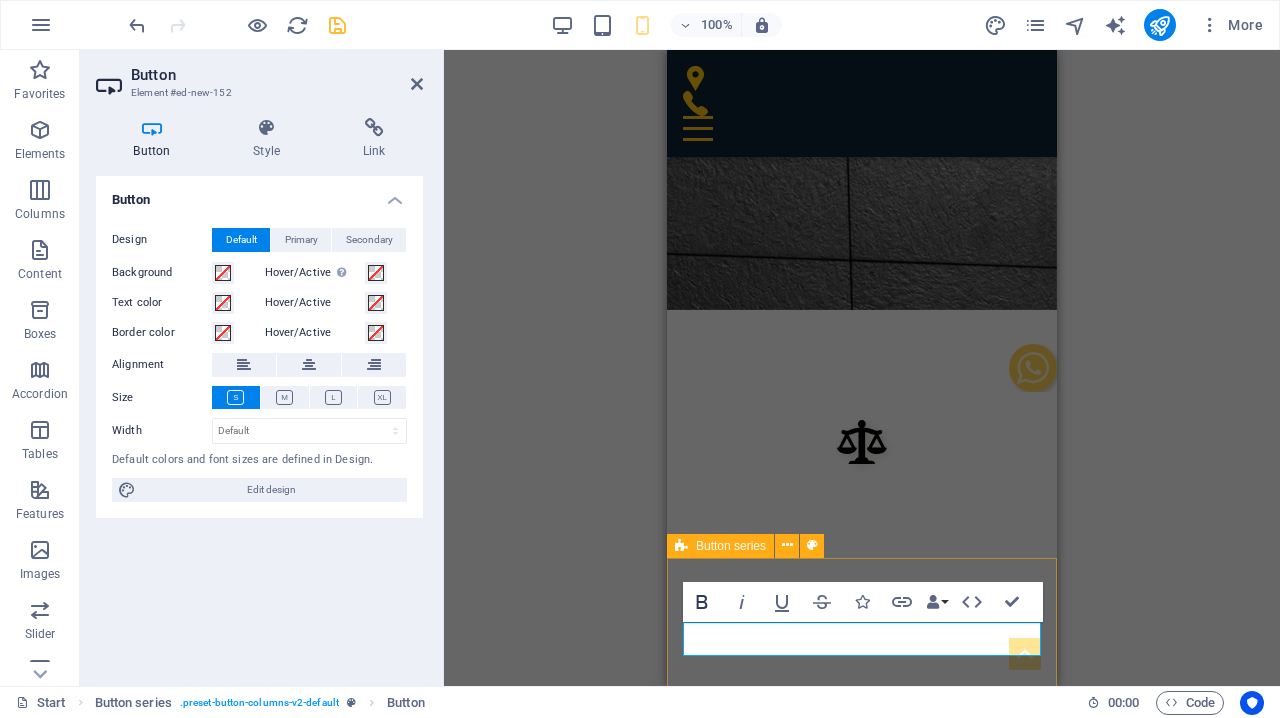 click 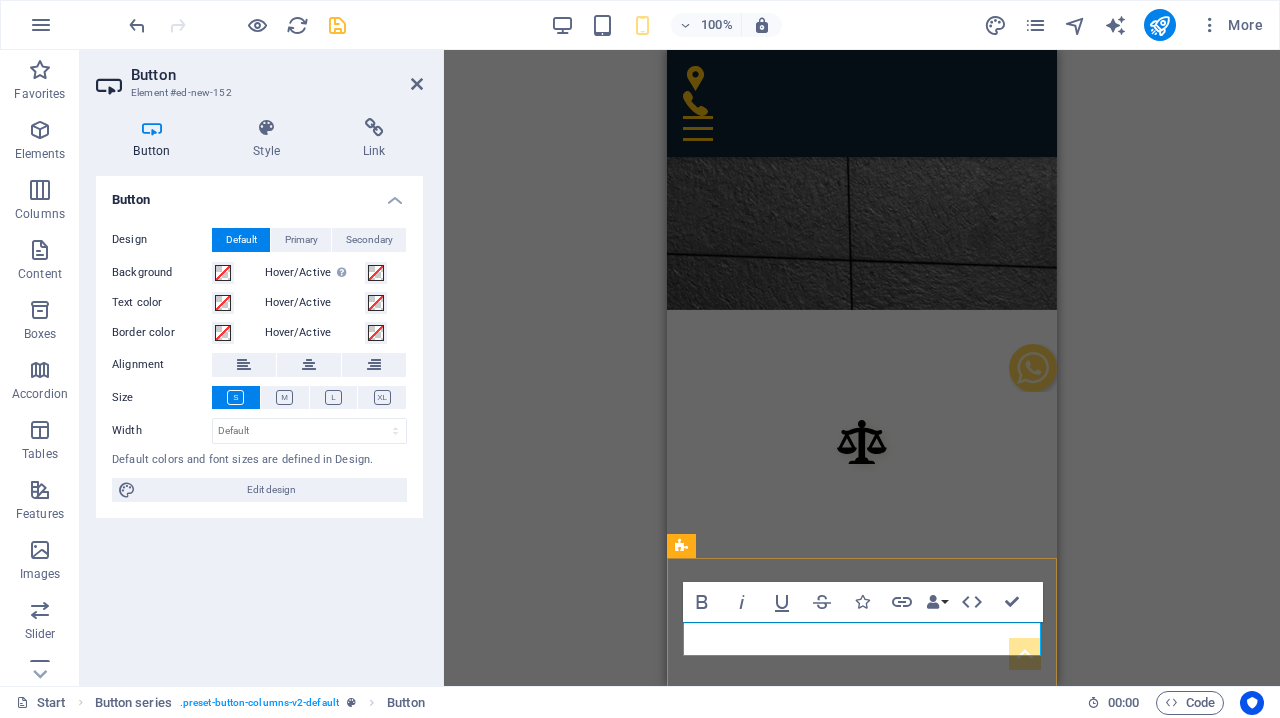 click on "Button" at bounding box center (862, 13239) 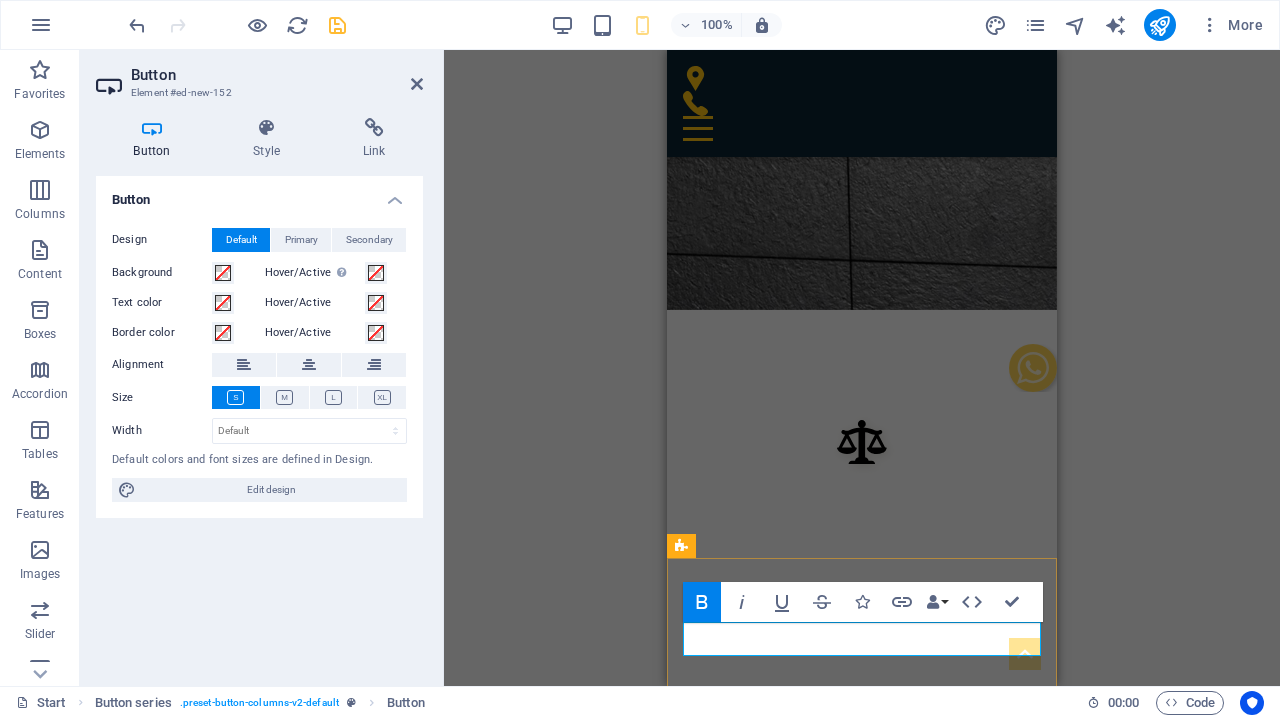 click on "Button" at bounding box center (862, 13239) 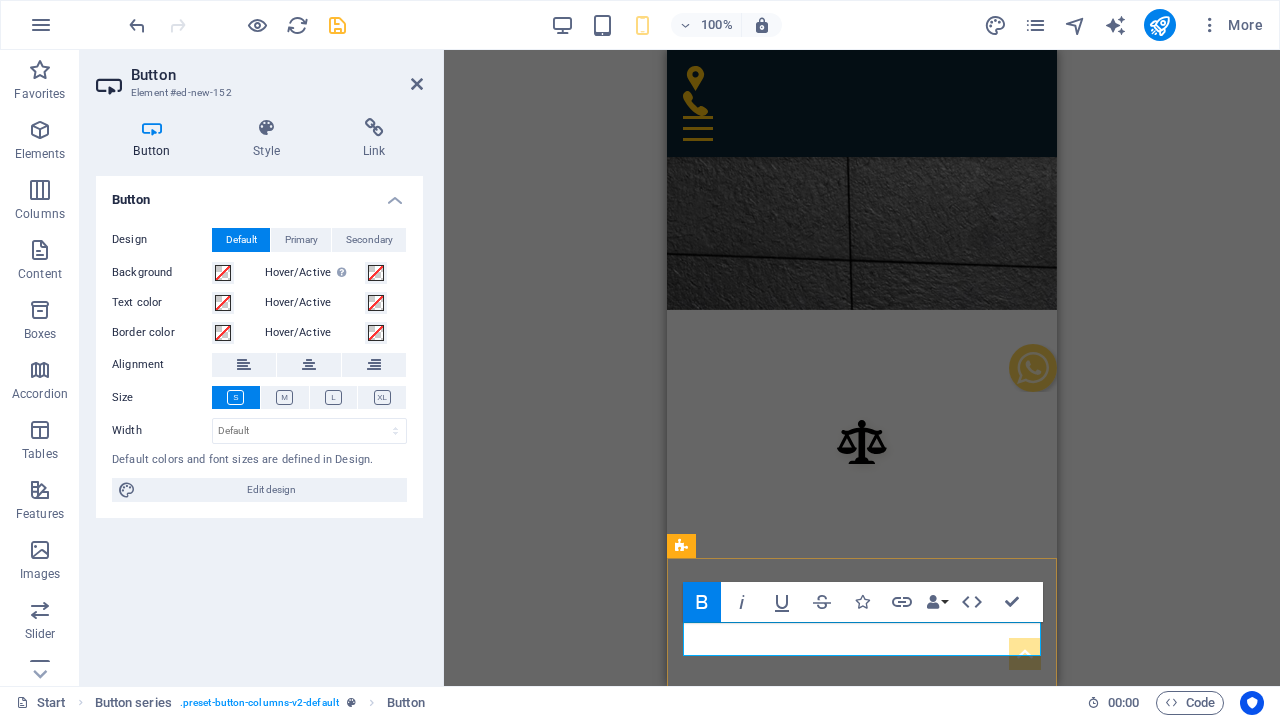 type 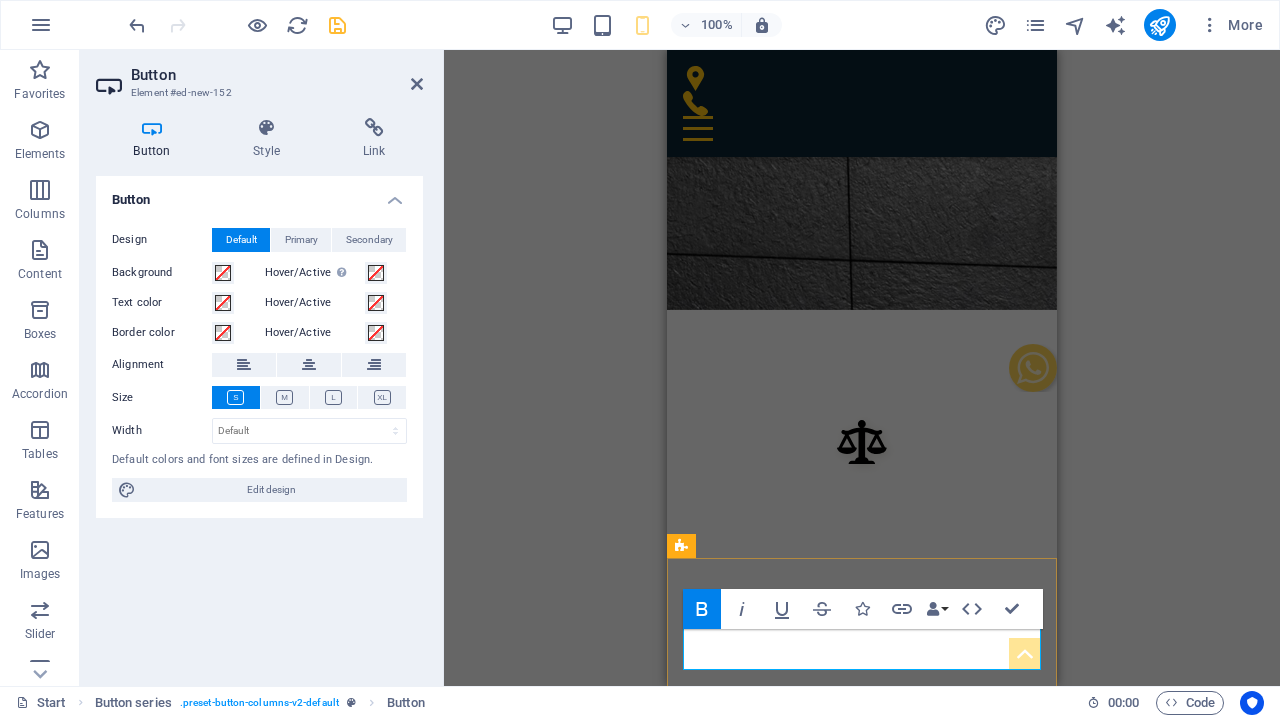 click on "llu jpdhj" at bounding box center [862, 13247] 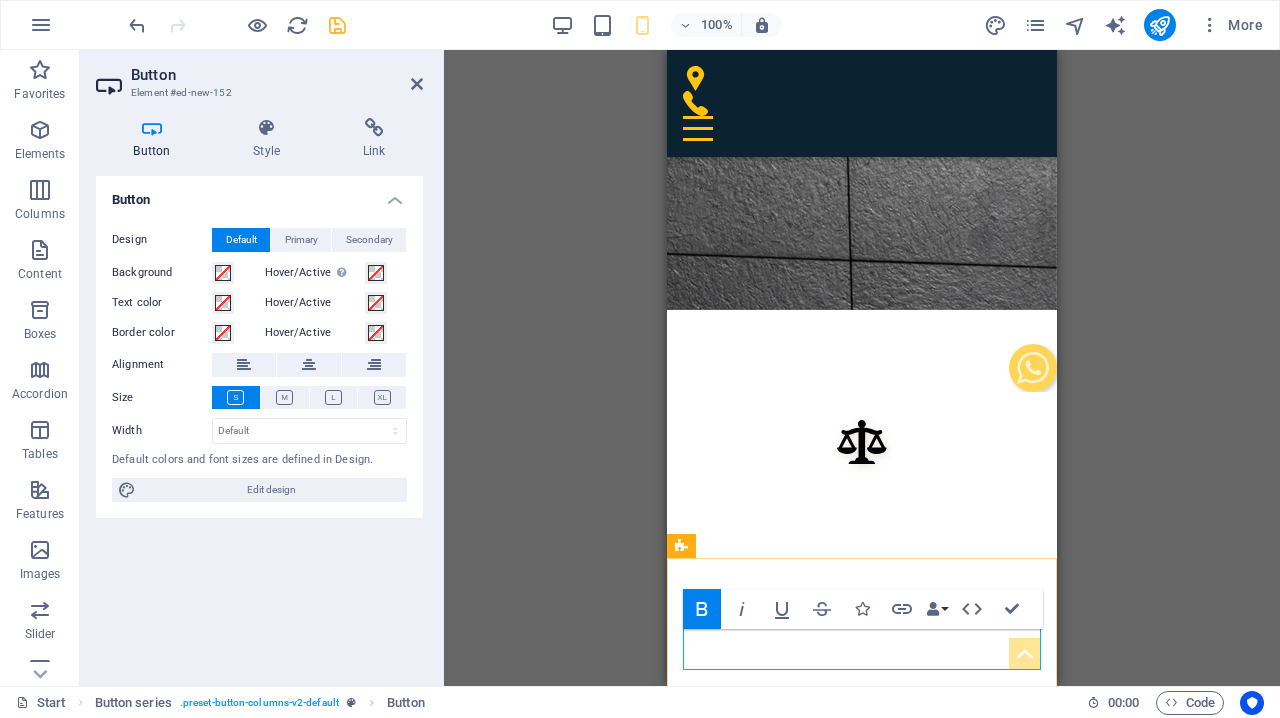 click on "ll u jpdhj" at bounding box center (862, 13246) 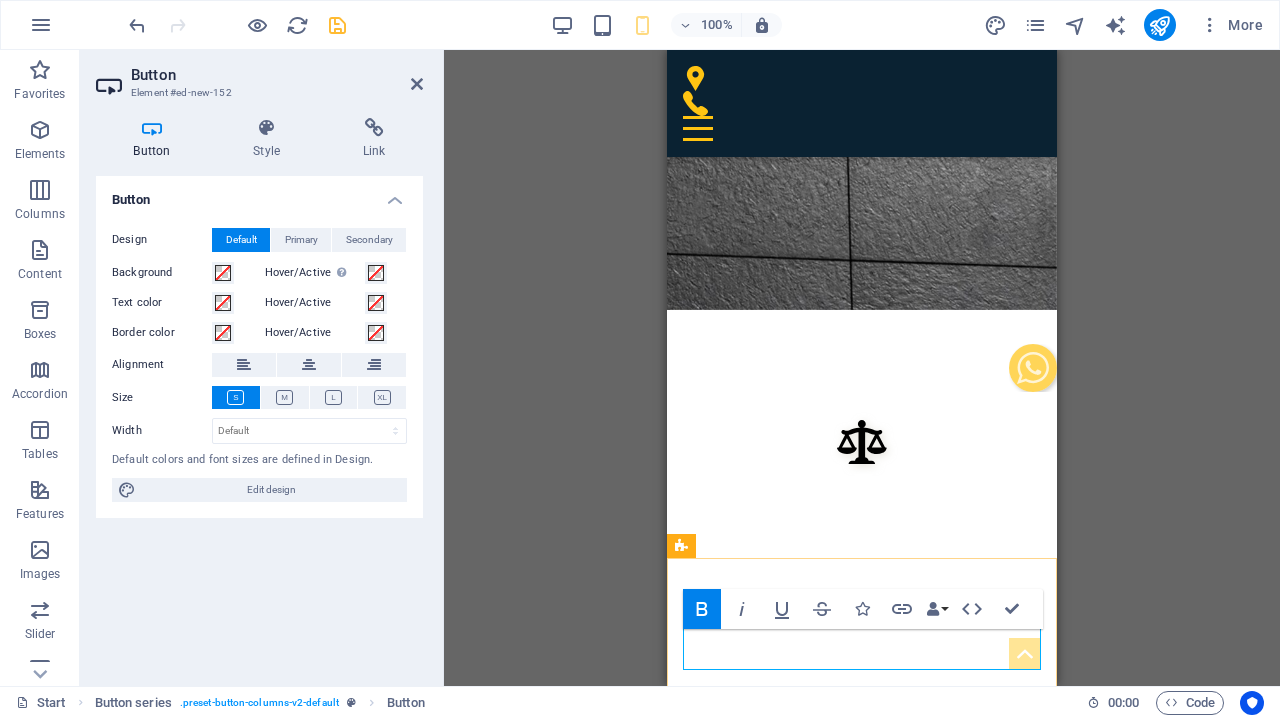 click on "ll u jpdhj" at bounding box center [862, 13246] 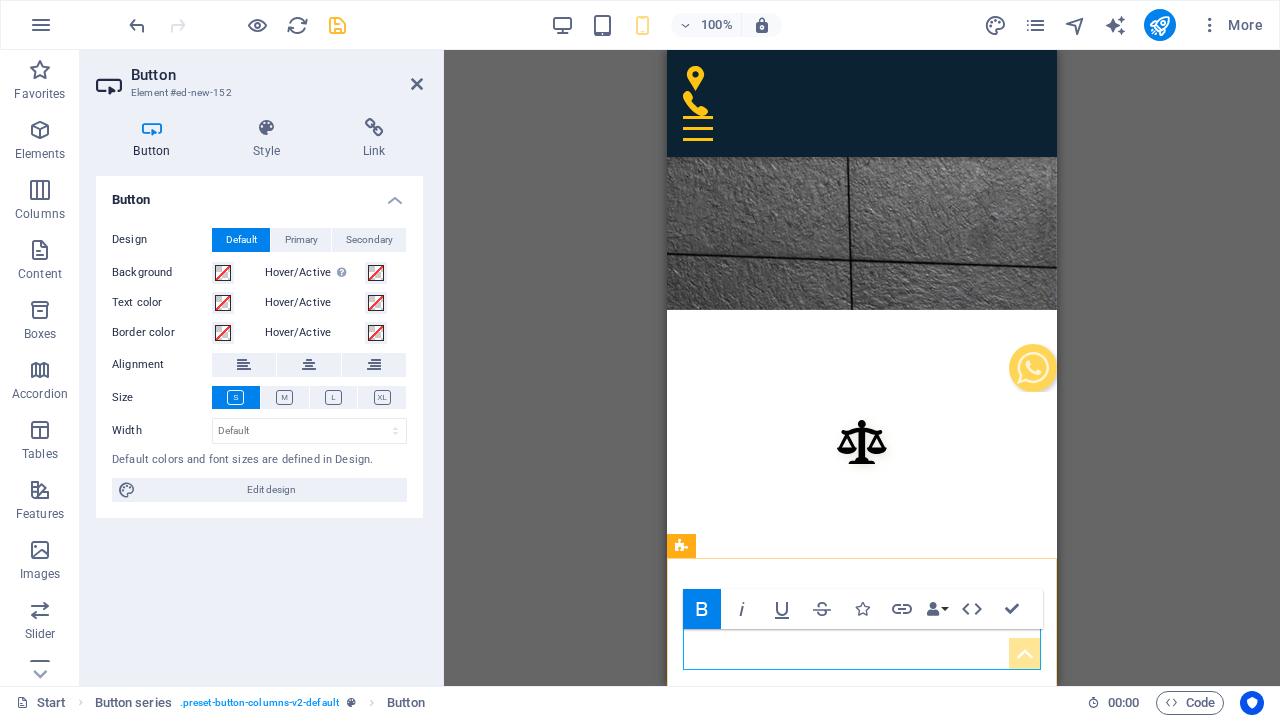click on "ll u jpdhj" at bounding box center (862, 13247) 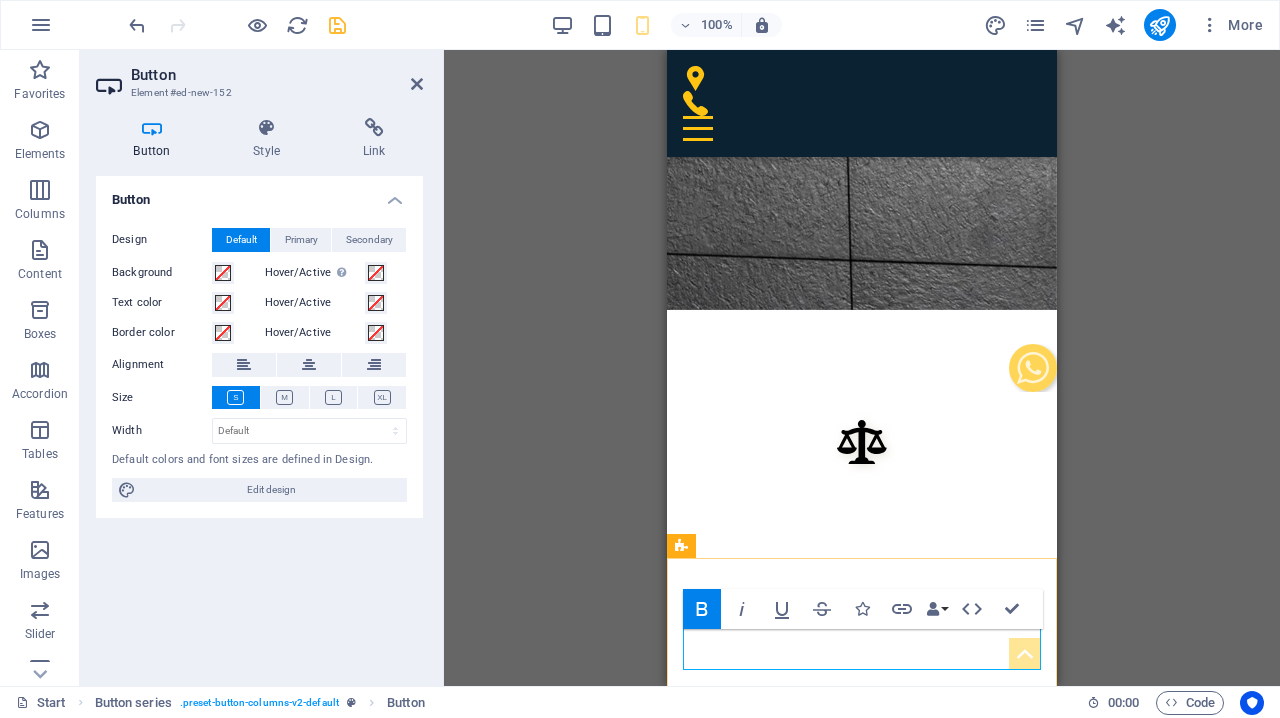 click on "مع تحياتي" at bounding box center [862, 13247] 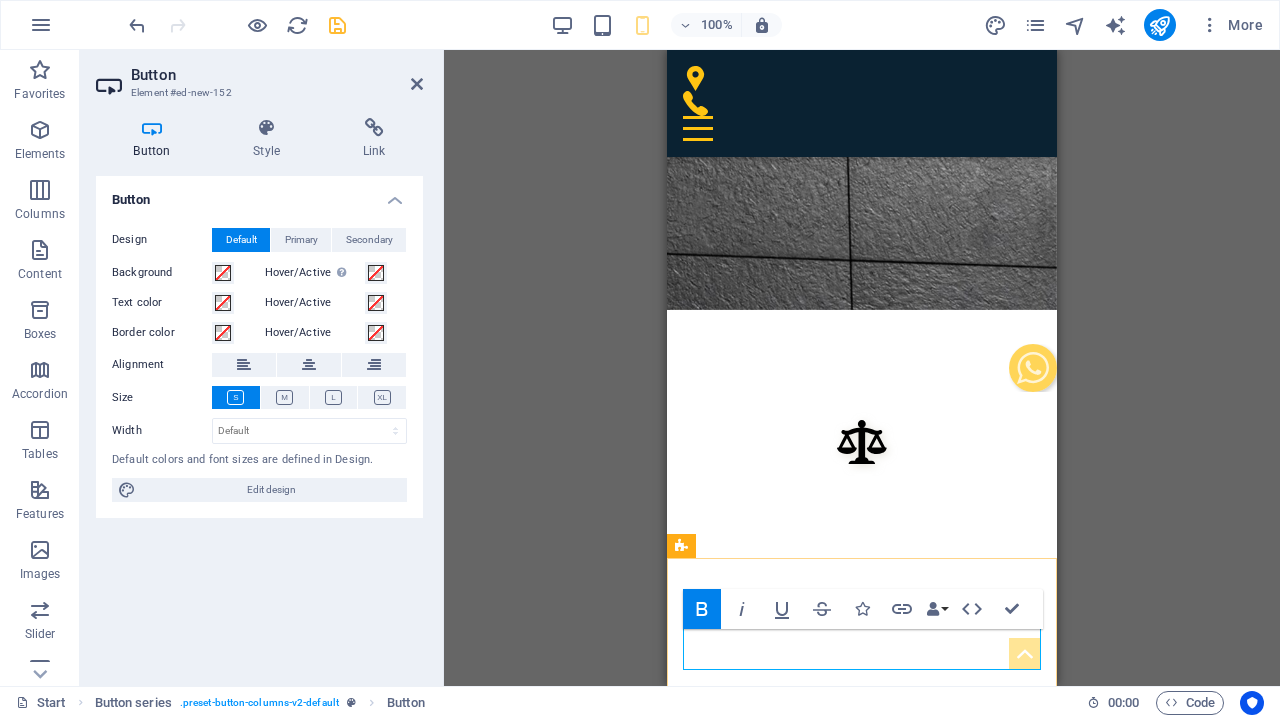 click on "مع تحياتي" at bounding box center [862, 13247] 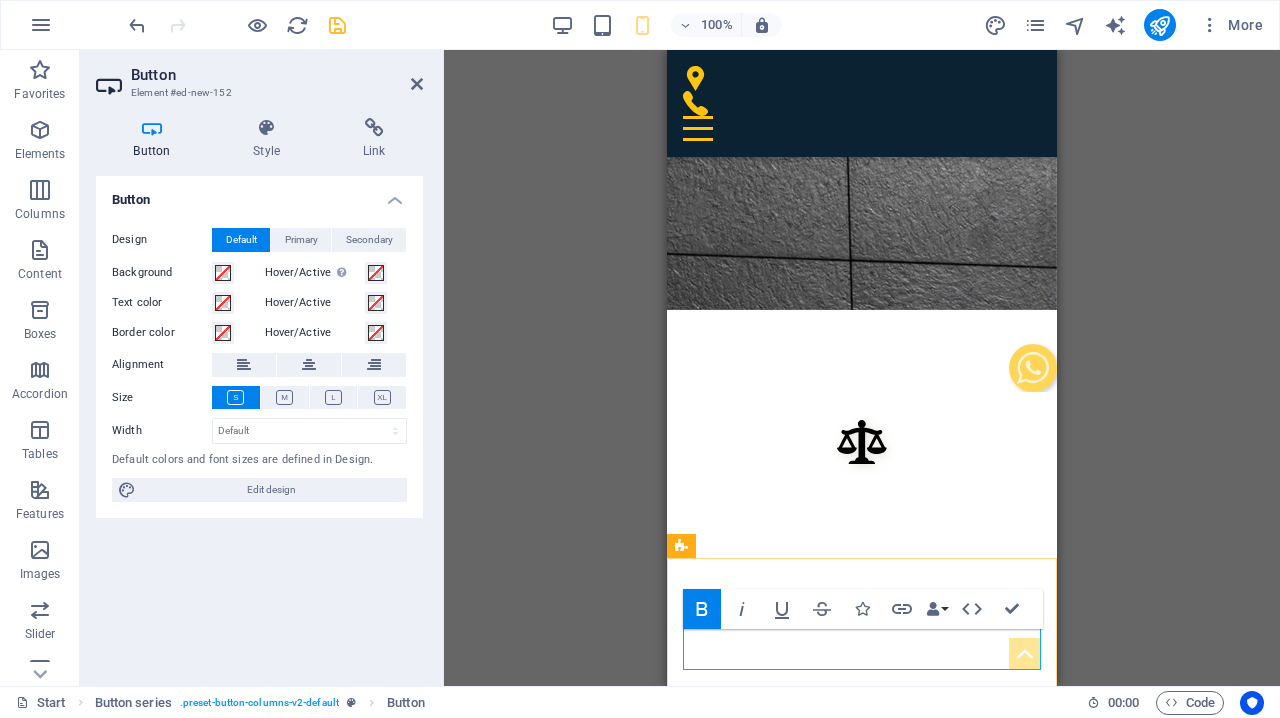 click on "مع تحياتي" at bounding box center [862, 13246] 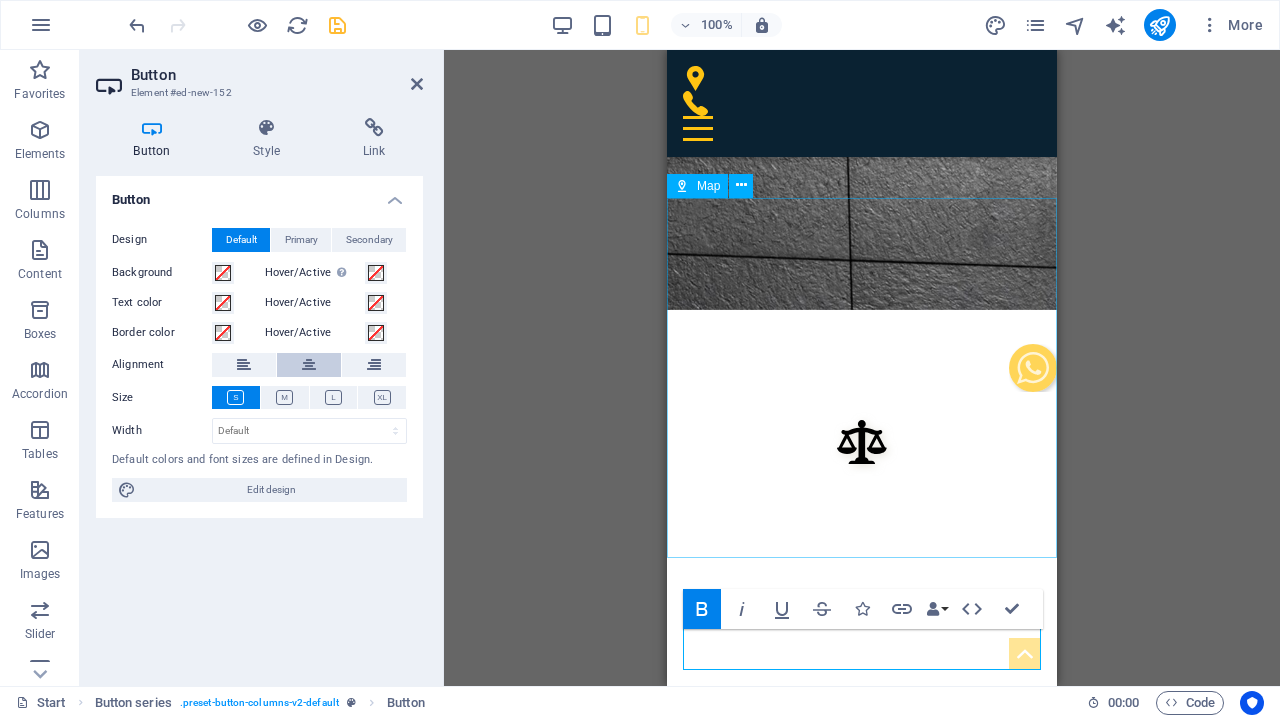 click at bounding box center [309, 365] 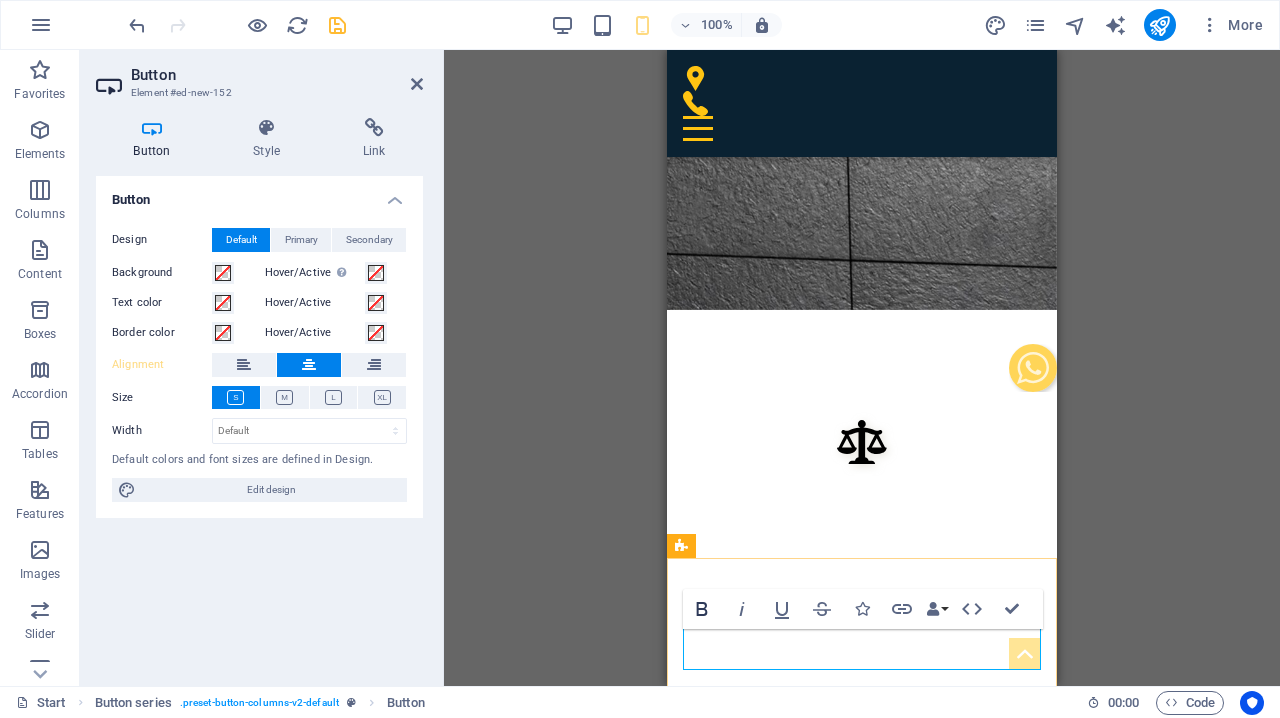 click 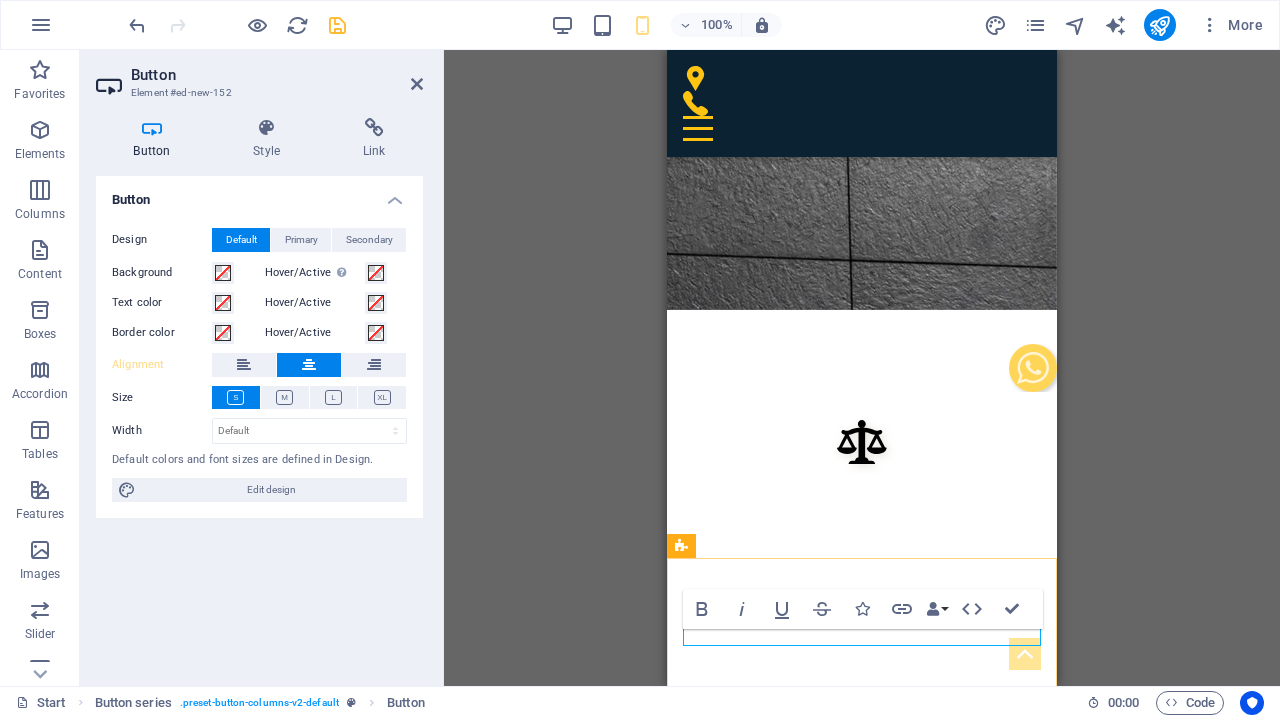 click on "مع تحياتي مجموعة المحامي [FIRST] [LAST]" at bounding box center [862, 13234] 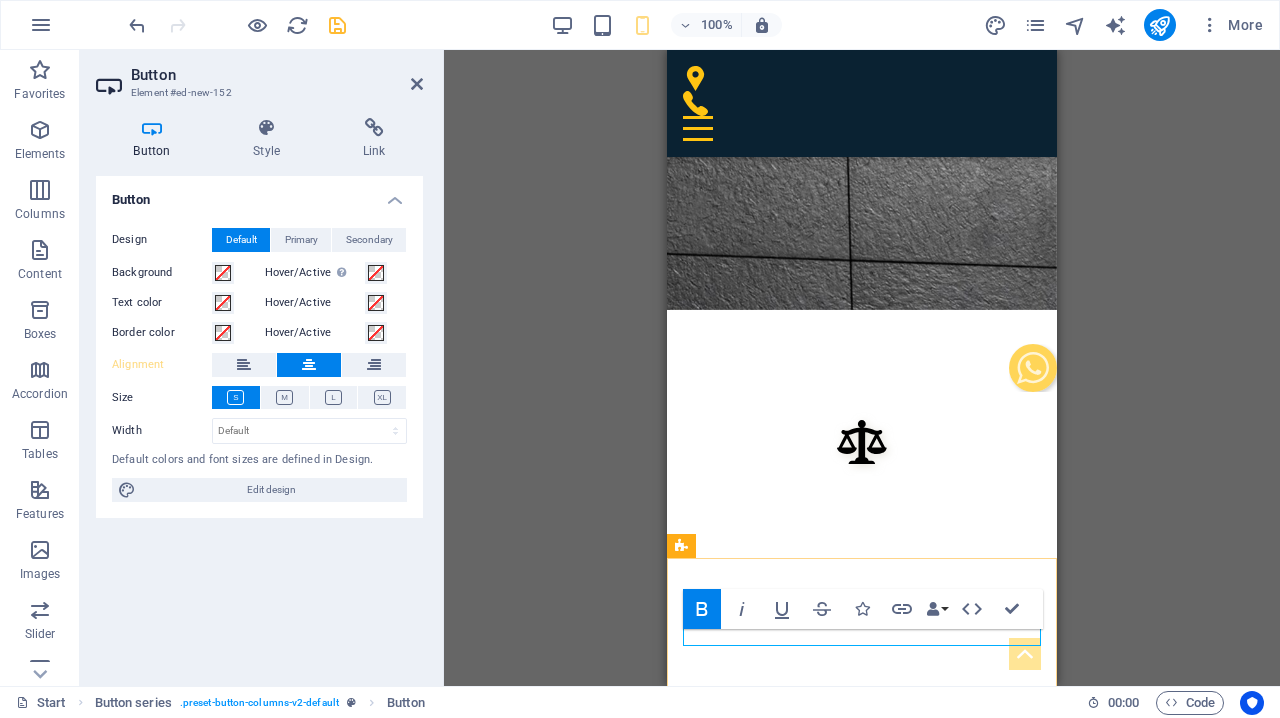 click on "مع تحياتي مجموعة المحامي [FIRST] [LAST]" at bounding box center [862, 13234] 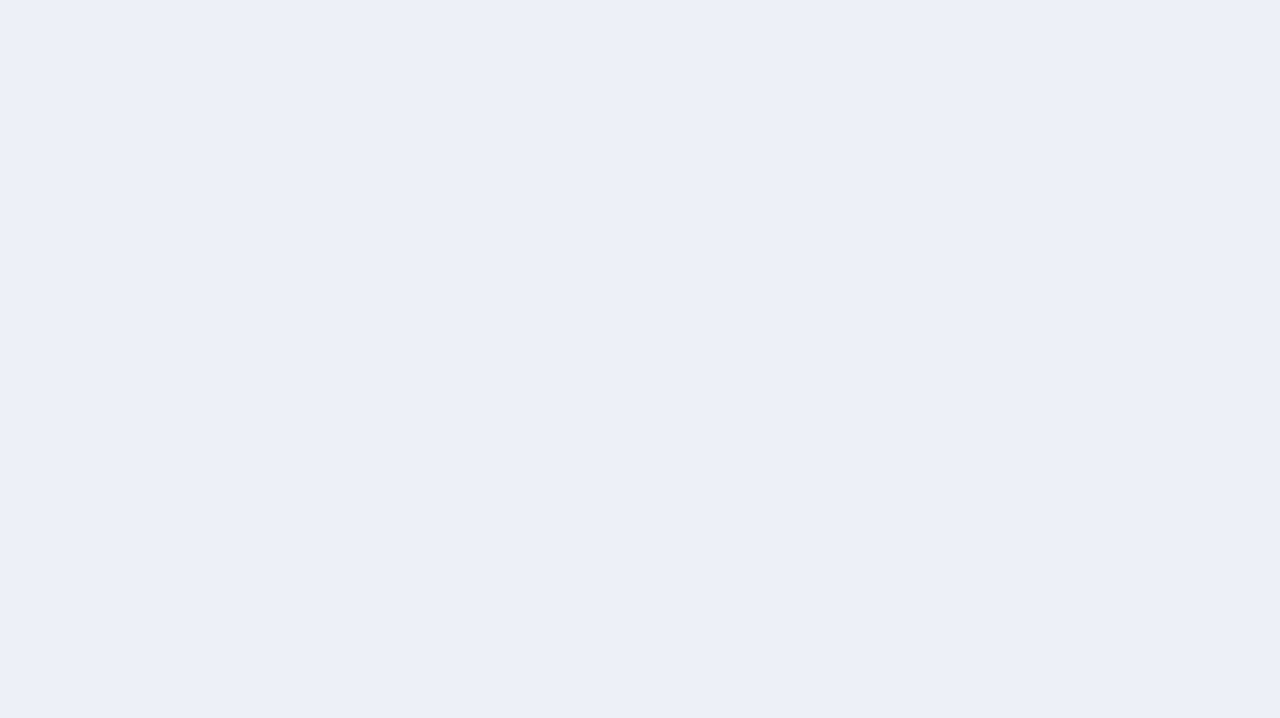 scroll, scrollTop: 0, scrollLeft: 0, axis: both 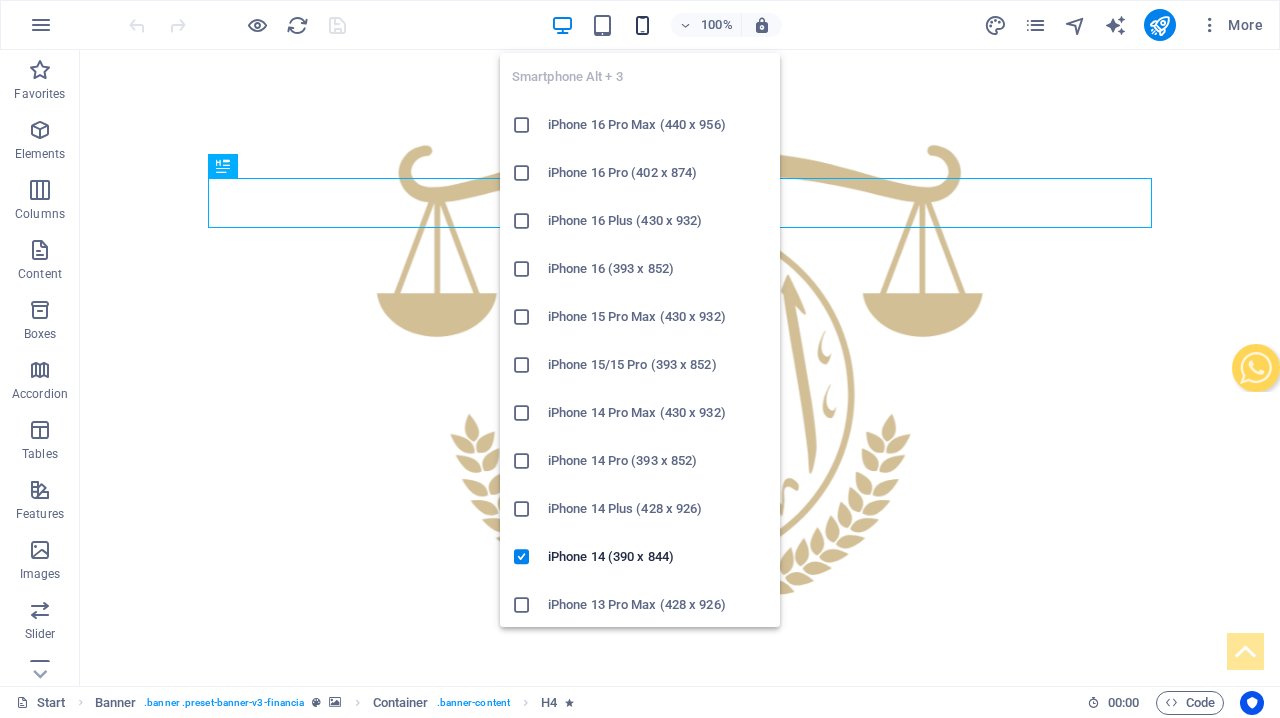 click at bounding box center [642, 25] 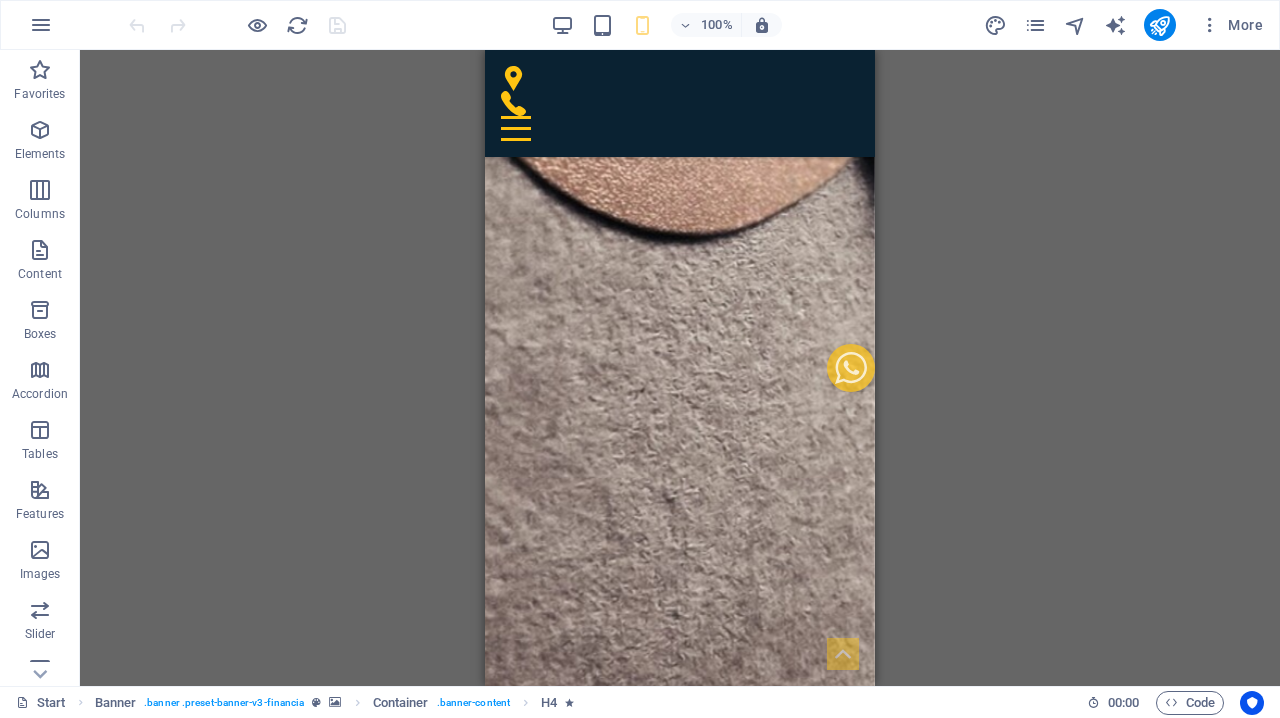 scroll, scrollTop: 2113, scrollLeft: 0, axis: vertical 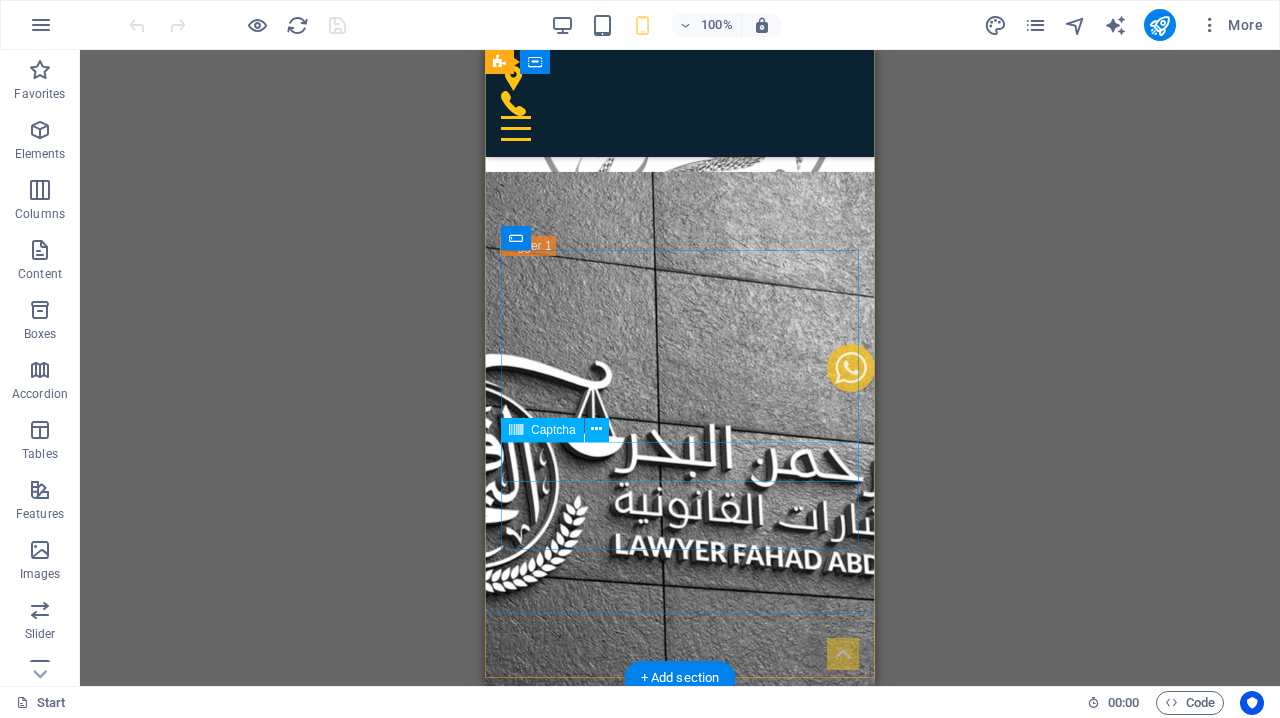 click on "Unreadable? Load new" 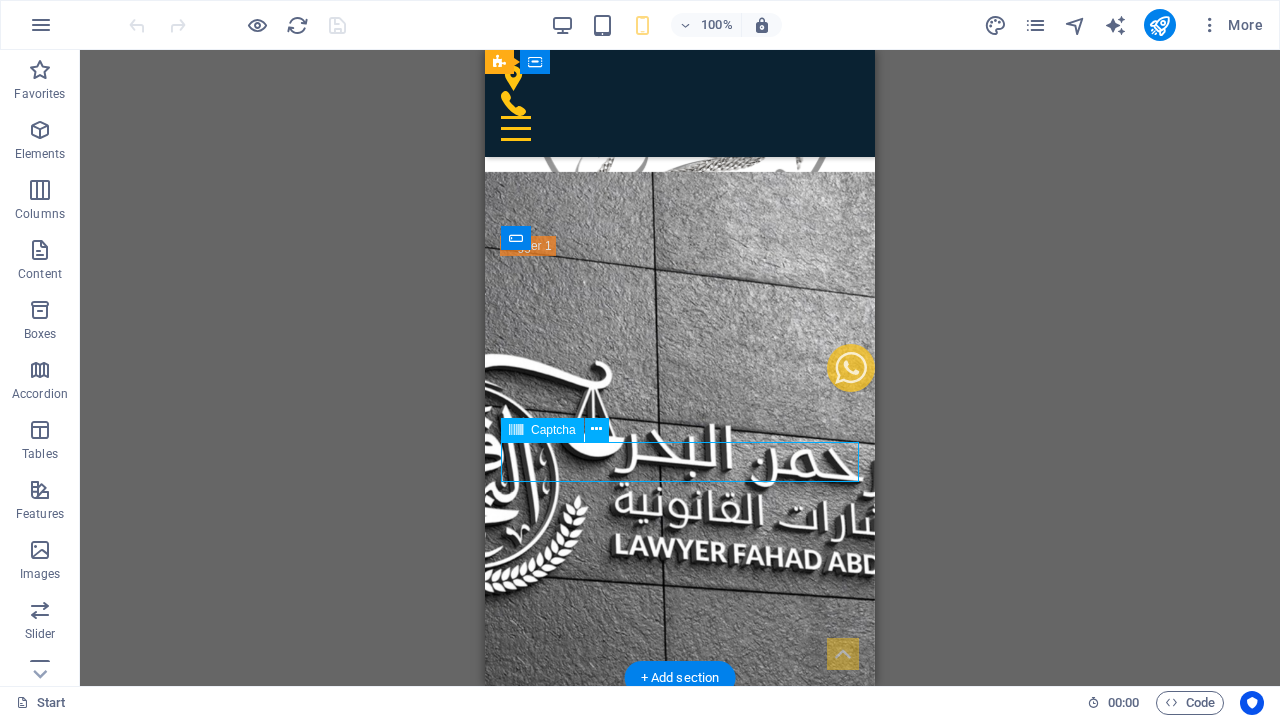 click on "Unreadable? Load new" 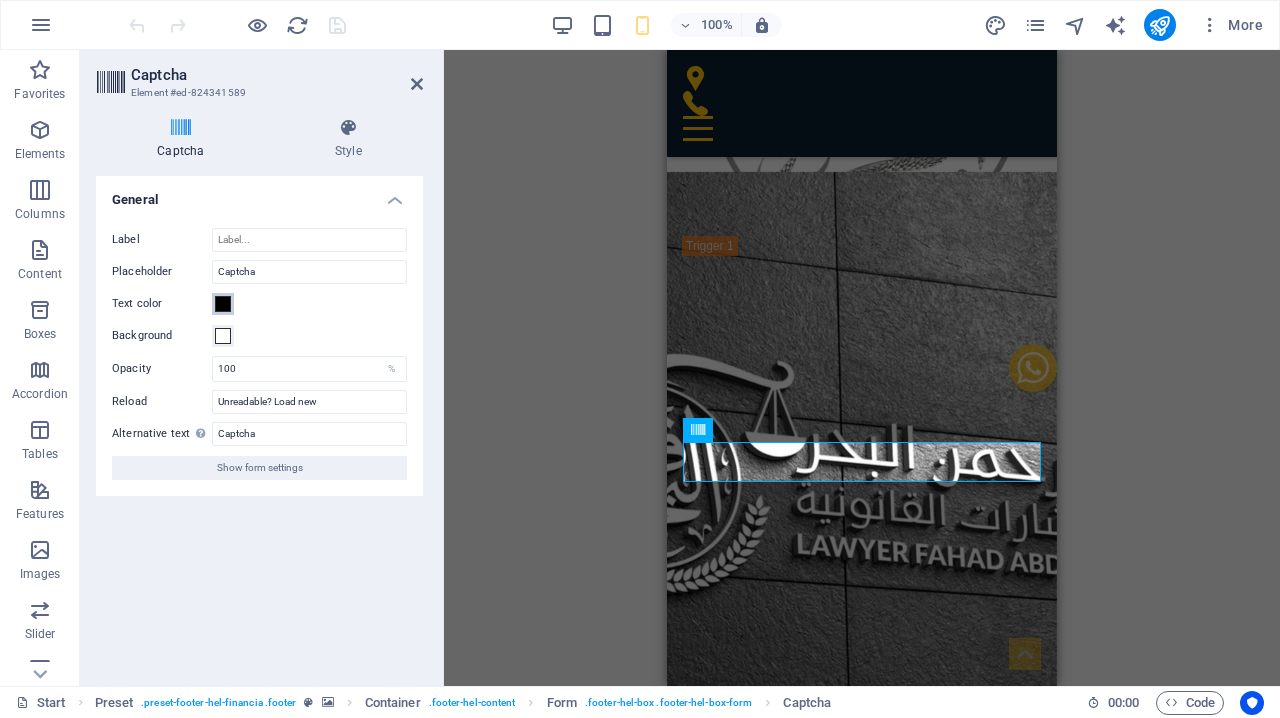 click at bounding box center (223, 304) 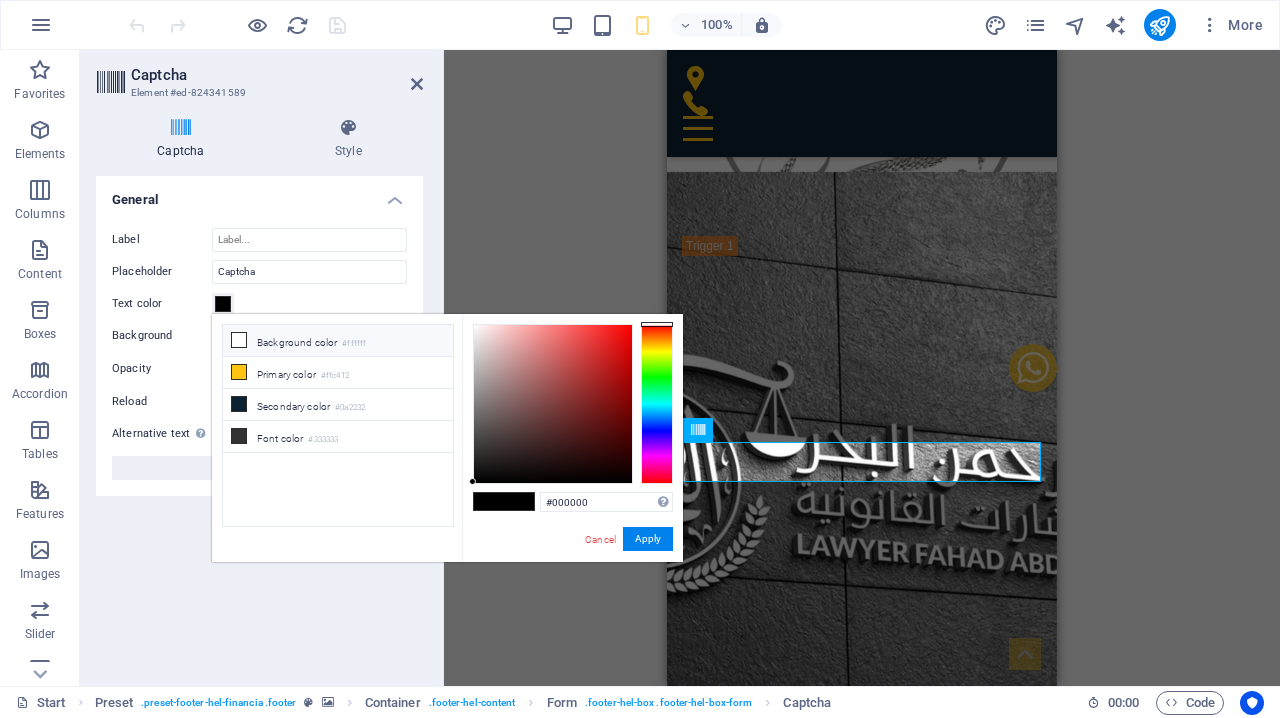 click at bounding box center [239, 340] 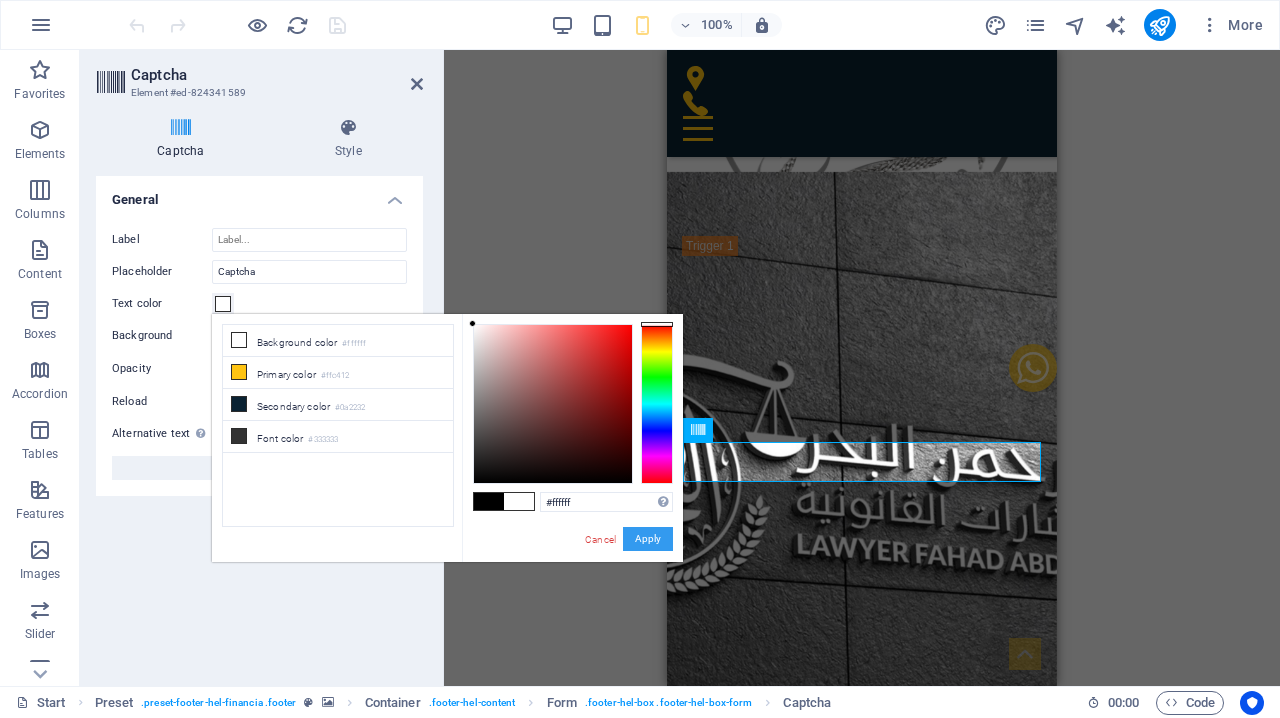 click on "Apply" at bounding box center [648, 539] 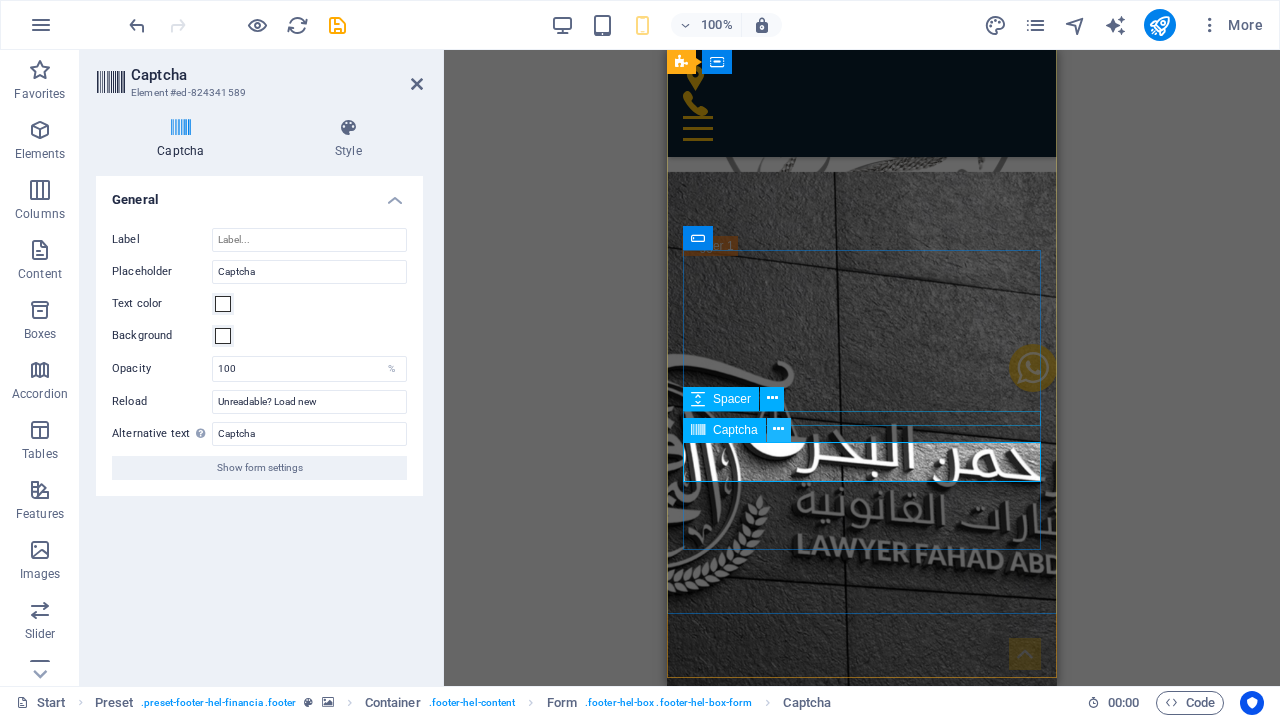 click at bounding box center (778, 429) 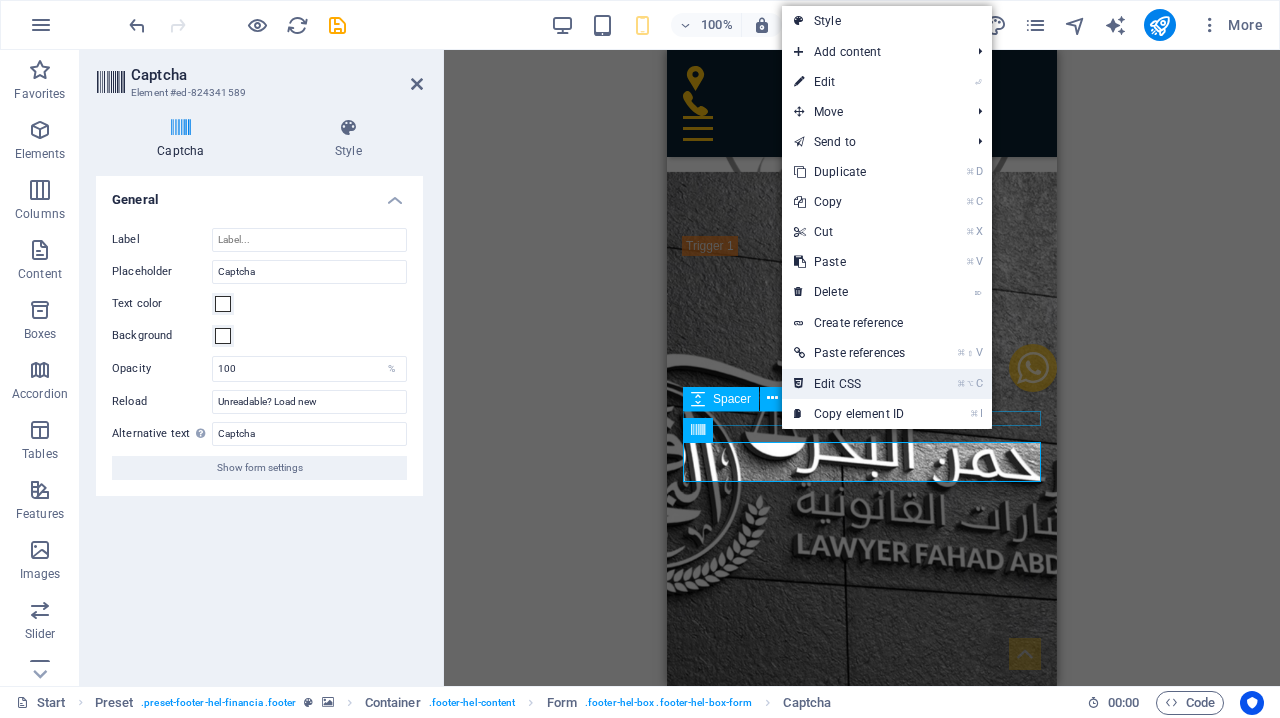 click on "⌘ ⌥ C  Edit CSS" at bounding box center [849, 384] 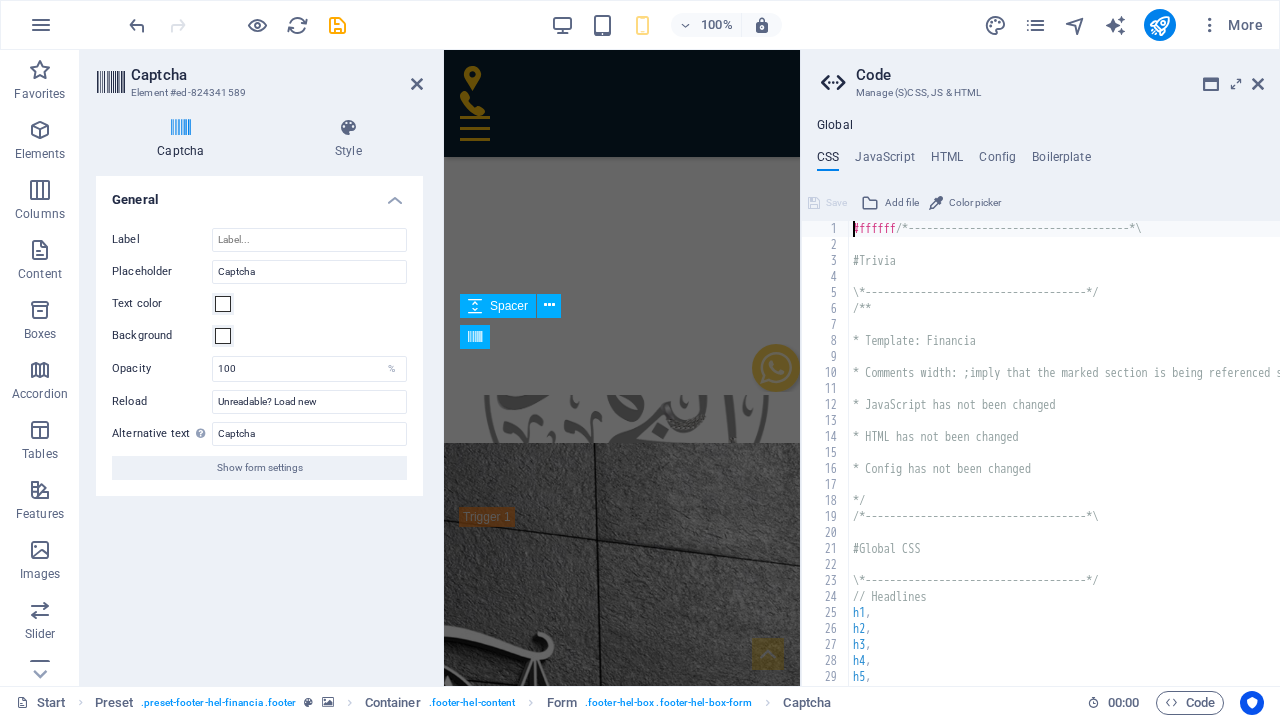 scroll, scrollTop: 11741, scrollLeft: 0, axis: vertical 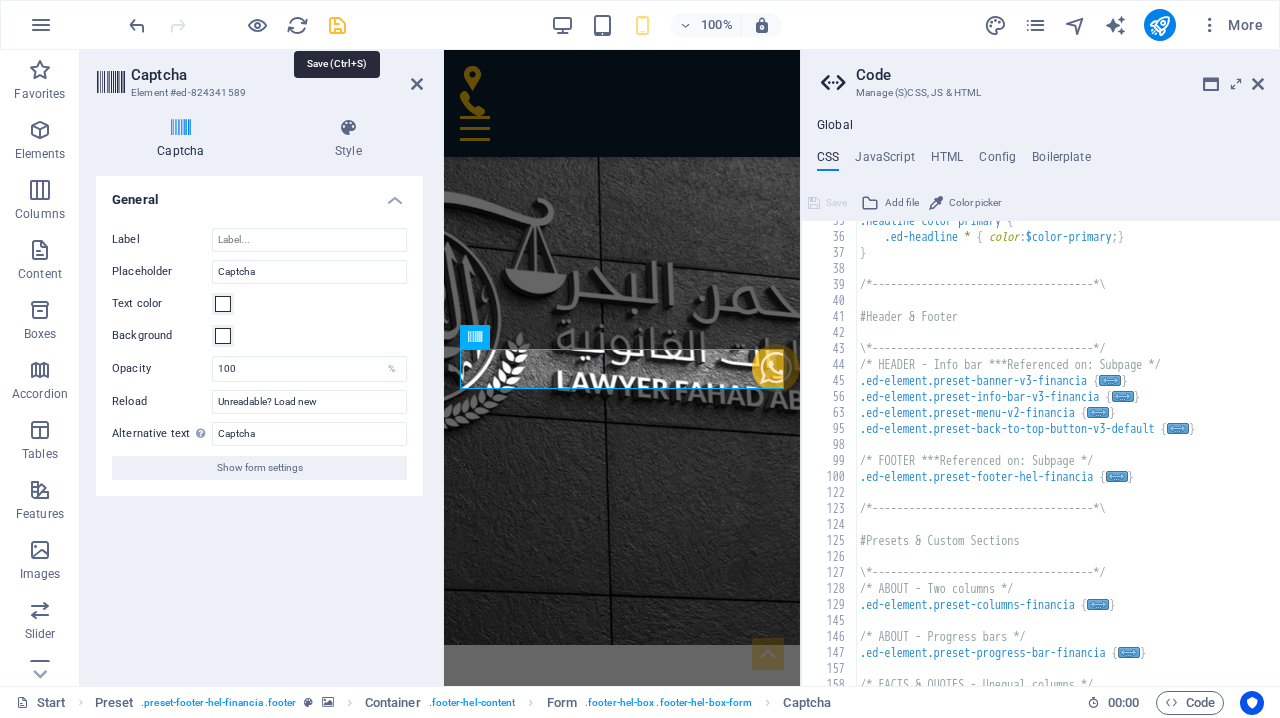 click at bounding box center [337, 25] 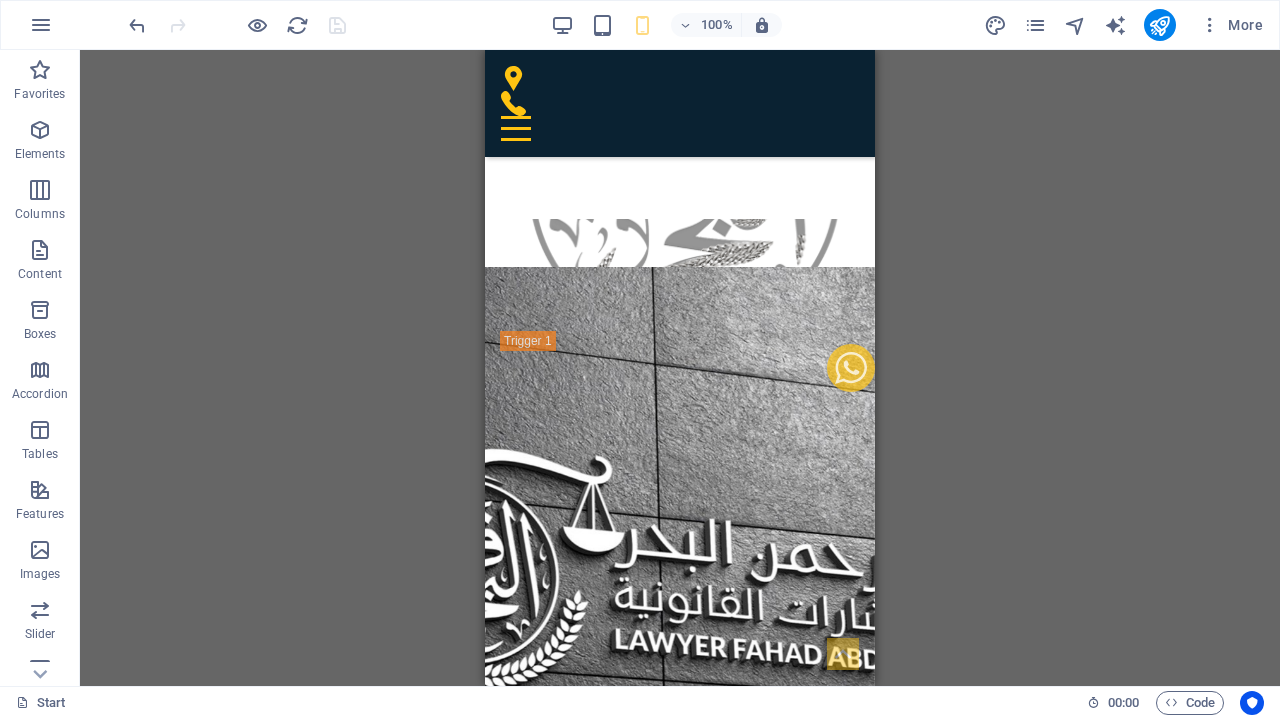 scroll, scrollTop: 8674, scrollLeft: 0, axis: vertical 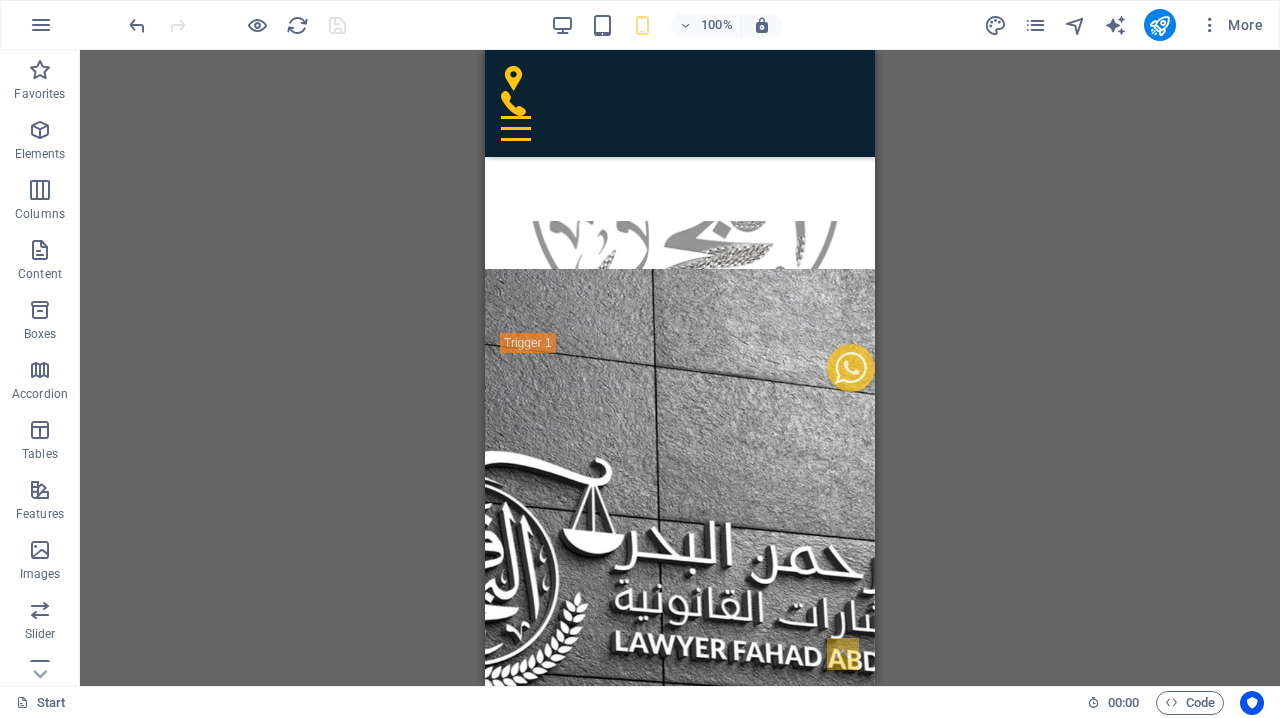 click at bounding box center [680, 6714] 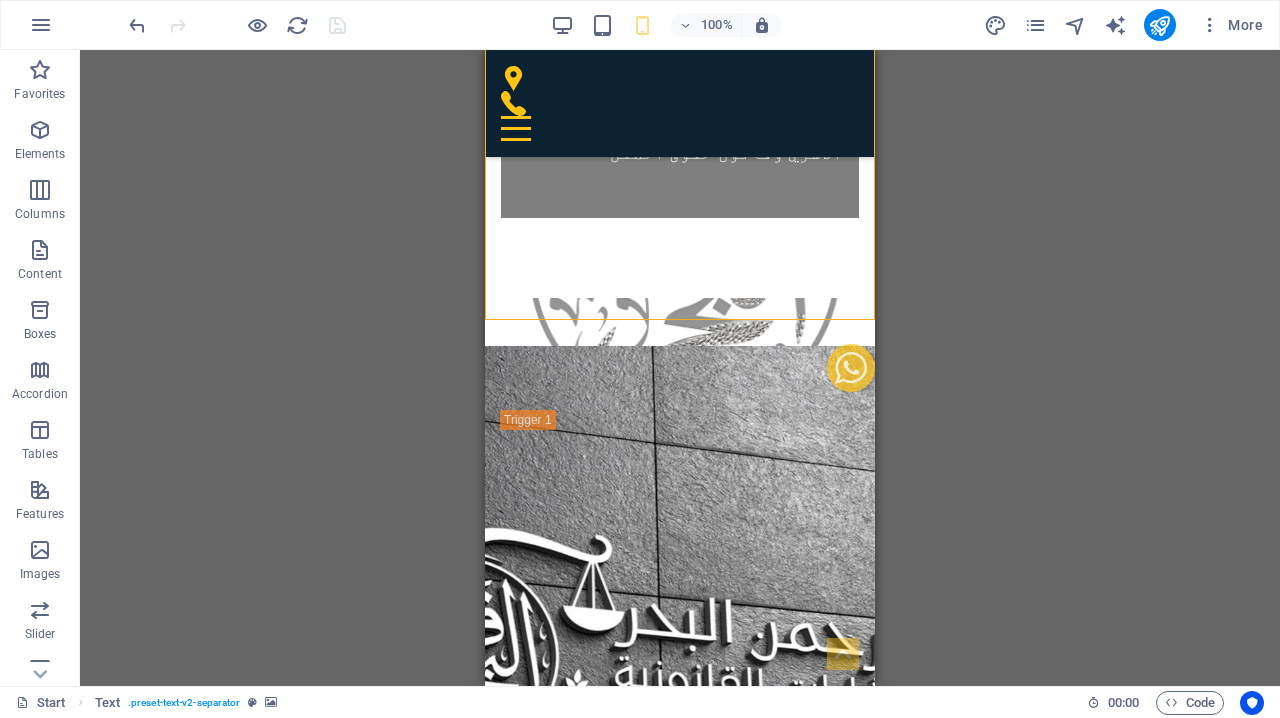 scroll, scrollTop: 8600, scrollLeft: 0, axis: vertical 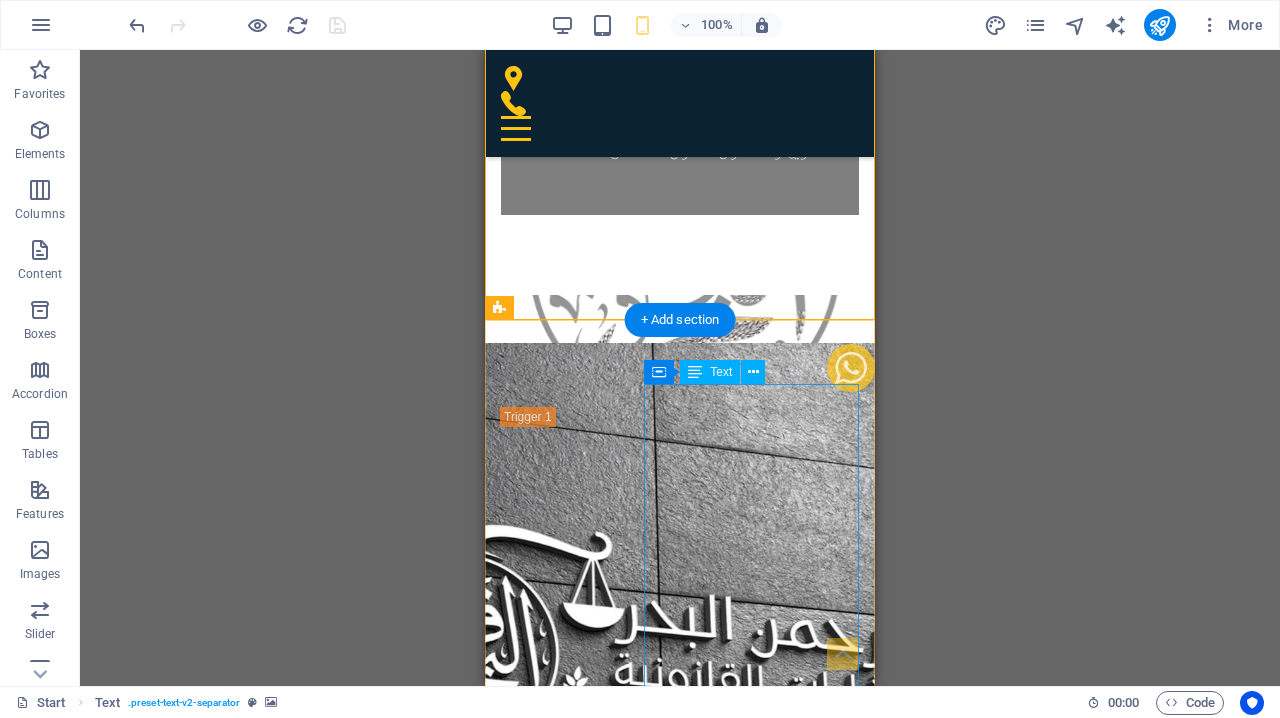 click on "فضلاً   عن   مجالات   الاعمال   السابقة   التي   تمارسها   المجموعة   وتقدمها   لعملائها   الكرام   ،   فإن   المجموعة     تقوم   ببعض   الاعمال   المتخصصة  والتي احتلت فيها مكانة خاصة في دولة الكويت أو في خارجها ، ومن هذه الاعمال المتخصصة : ١-الاستشارات القانونية سواء المكتوبة أو الشفهية في جميع فروع القانون في الأحوال العاجلة ٢-صياغة ومراجعة العقود والاتفاقيات التي يكون العميل طرفاً فيها، وذلك من نخبة من المستشارين والمتخصصين في جميع أنواع العقود ومنها عقود المقاولات و الاستثمار والتمويل والمشاركات سواء باللغة العربية أو اللغة الإنجليزية" at bounding box center [608, 11896] 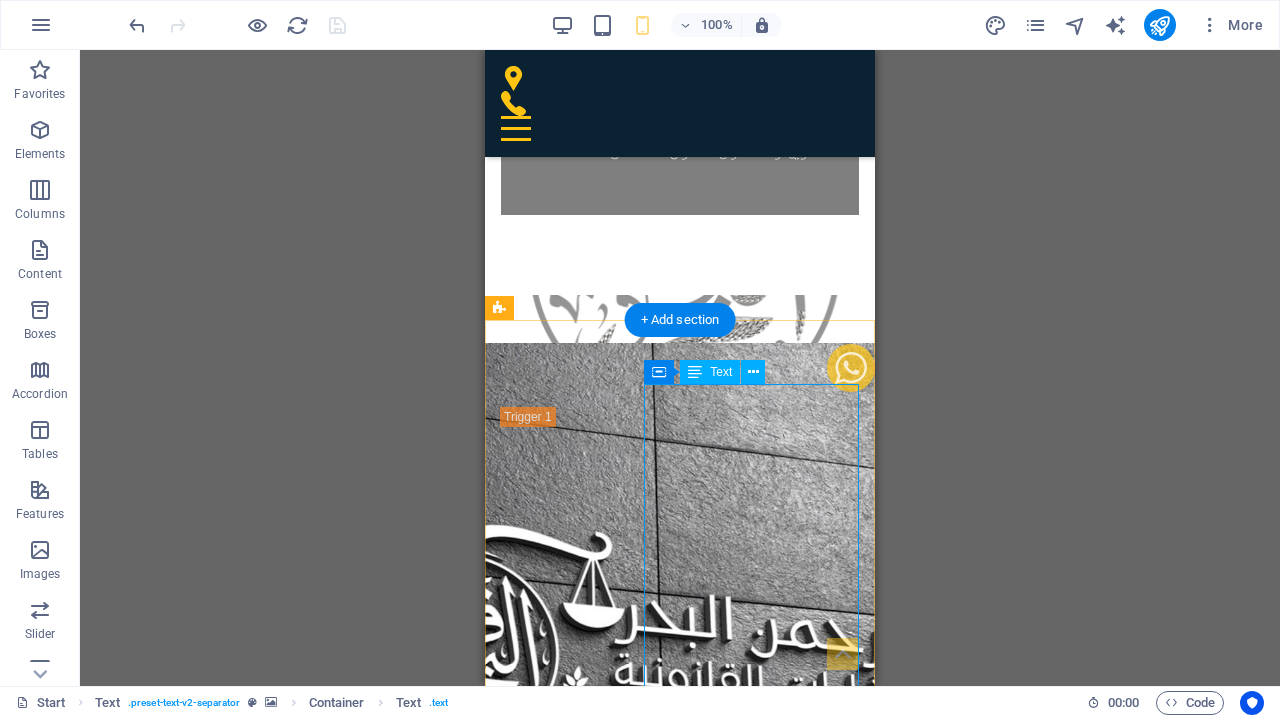click on "فضلاً   عن   مجالات   الاعمال   السابقة   التي   تمارسها   المجموعة   وتقدمها   لعملائها   الكرام   ،   فإن   المجموعة     تقوم   ببعض   الاعمال   المتخصصة  والتي احتلت فيها مكانة خاصة في دولة الكويت أو في خارجها ، ومن هذه الاعمال المتخصصة : ١-الاستشارات القانونية سواء المكتوبة أو الشفهية في جميع فروع القانون في الأحوال العاجلة ٢-صياغة ومراجعة العقود والاتفاقيات التي يكون العميل طرفاً فيها، وذلك من نخبة من المستشارين والمتخصصين في جميع أنواع العقود ومنها عقود المقاولات و الاستثمار والتمويل والمشاركات سواء باللغة العربية أو اللغة الإنجليزية" at bounding box center [608, 11896] 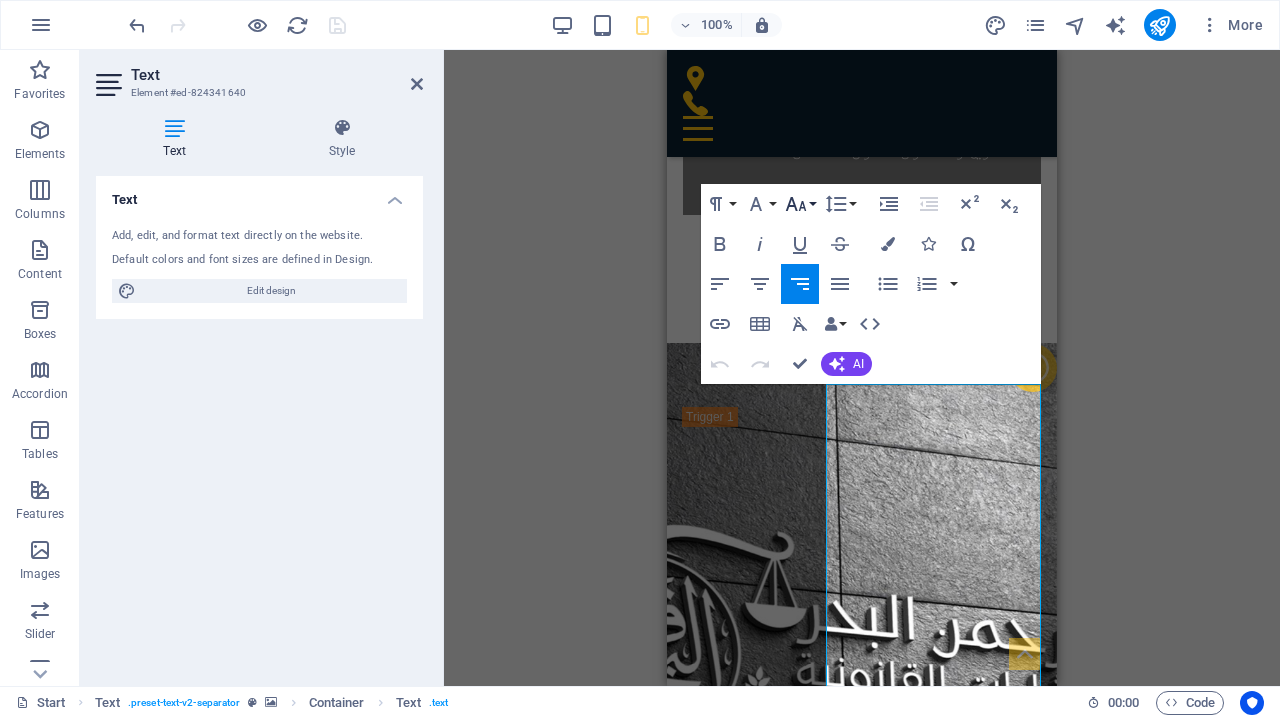 click on "Font Size" at bounding box center (800, 204) 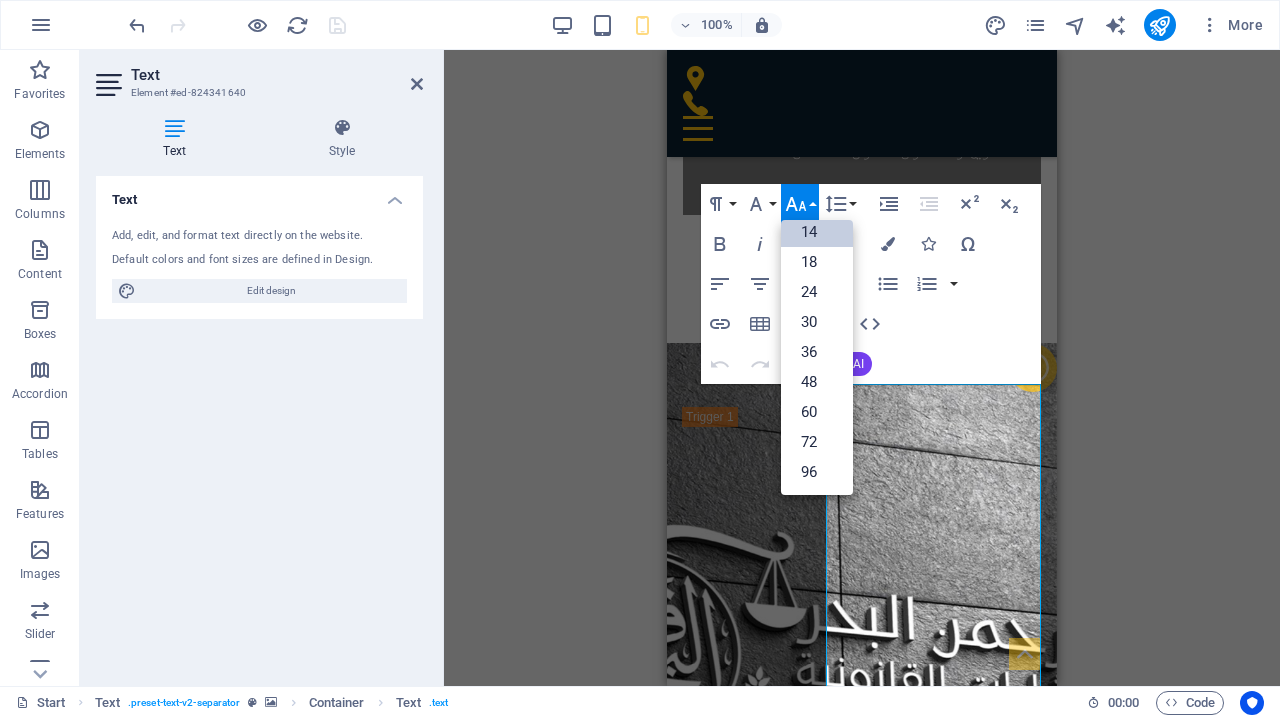 scroll, scrollTop: 161, scrollLeft: 0, axis: vertical 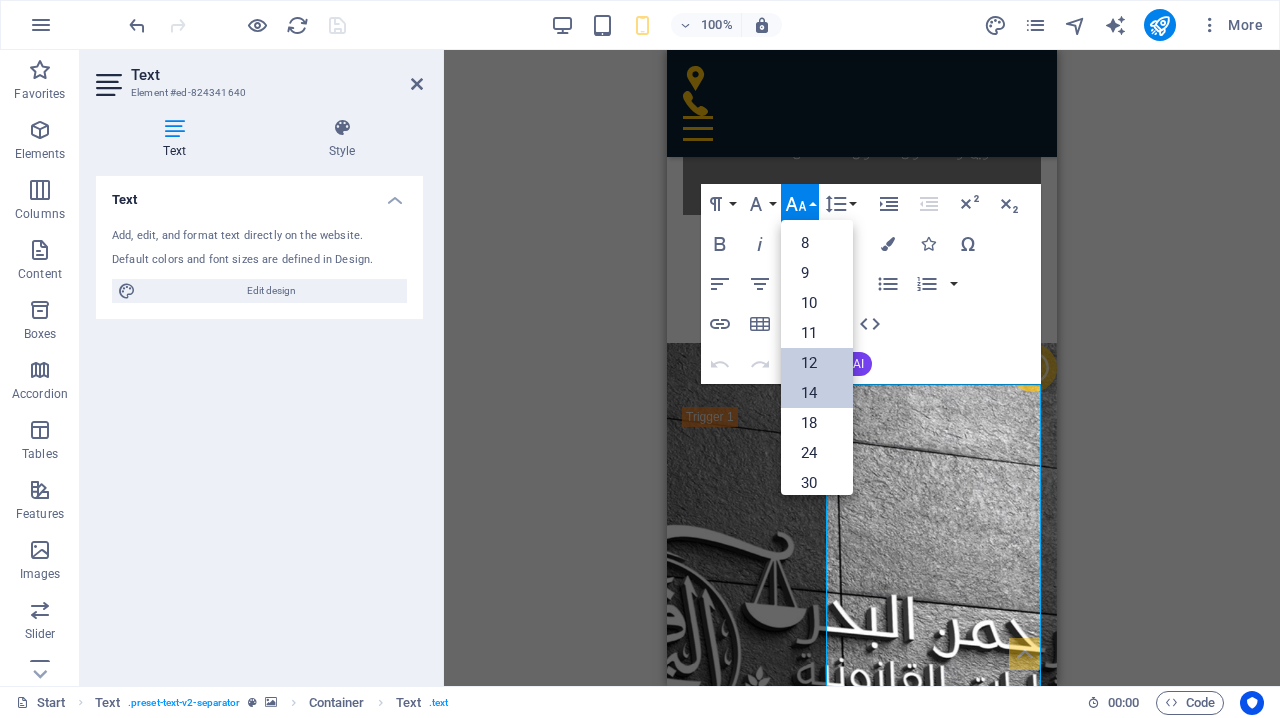 click on "12" at bounding box center [817, 363] 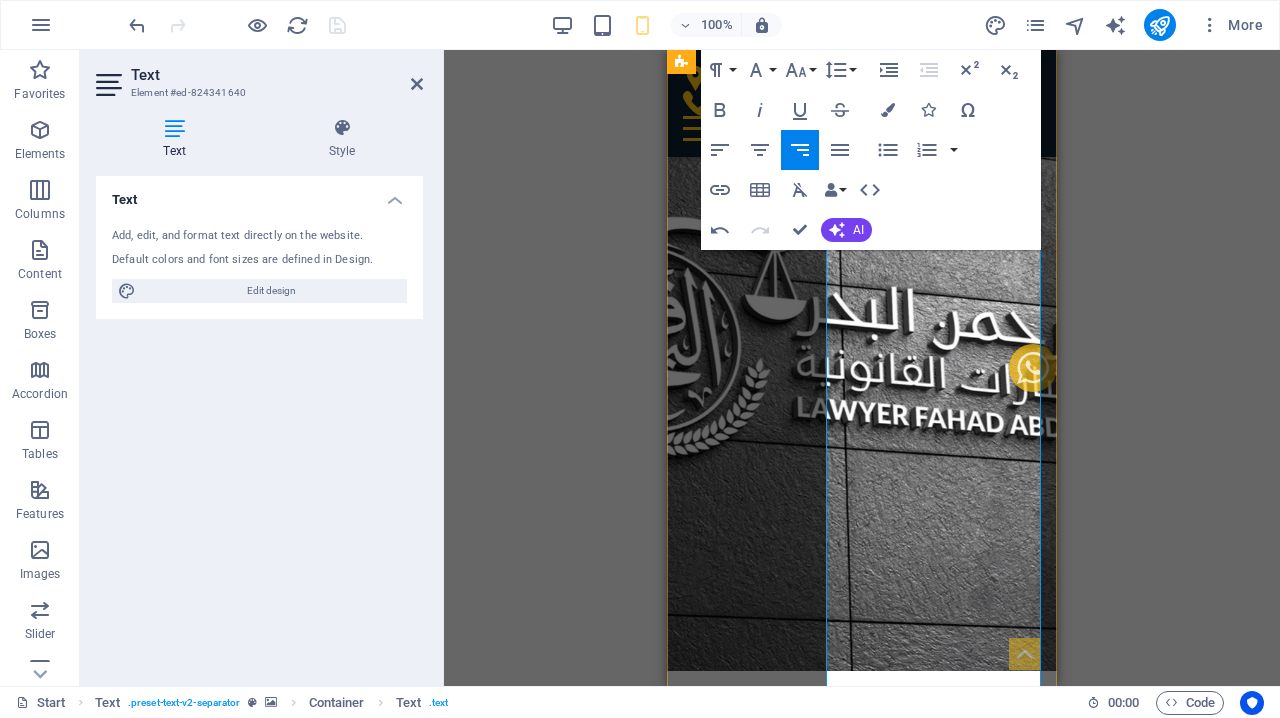 scroll, scrollTop: 8907, scrollLeft: 0, axis: vertical 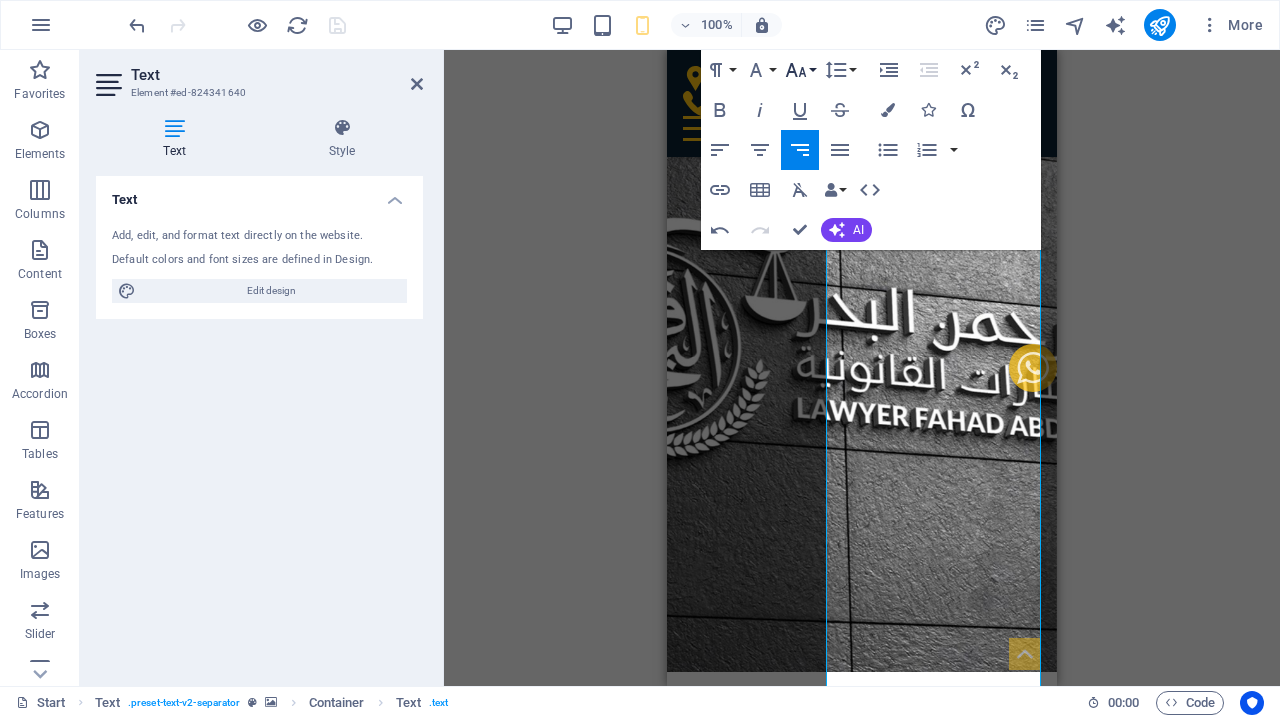 click on "Font Size" at bounding box center (800, 70) 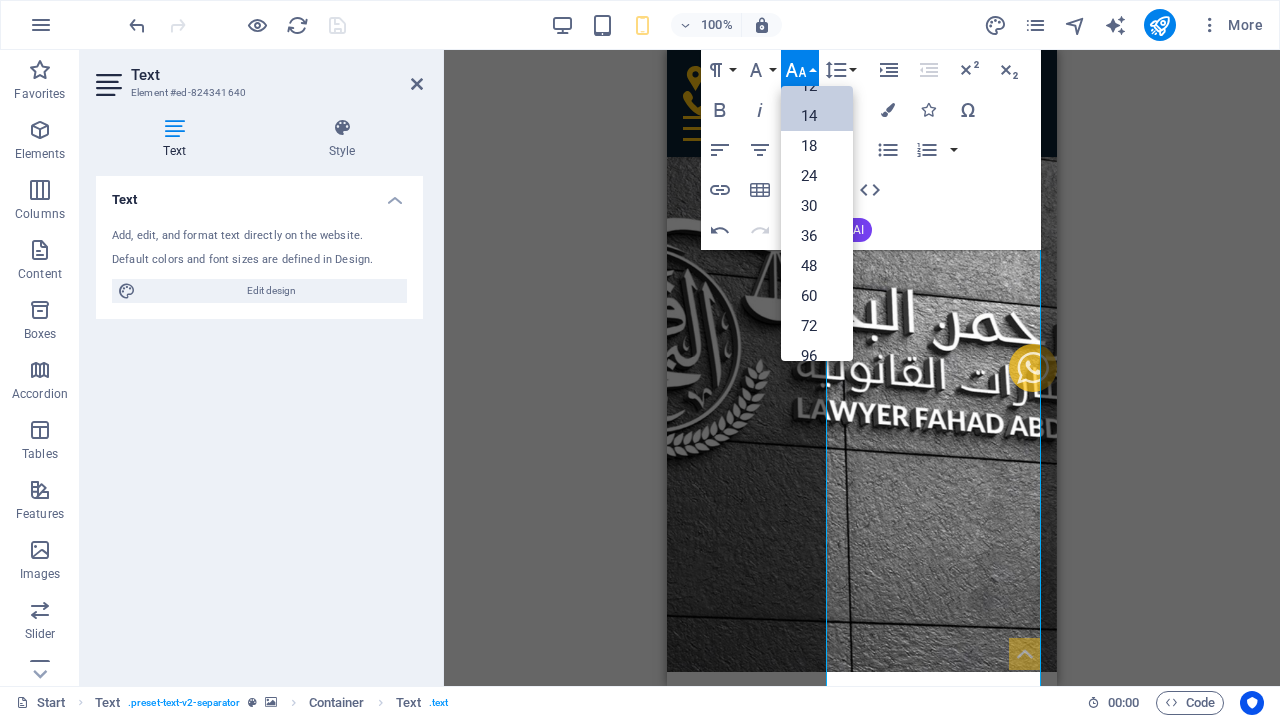 click on "14" at bounding box center [817, 116] 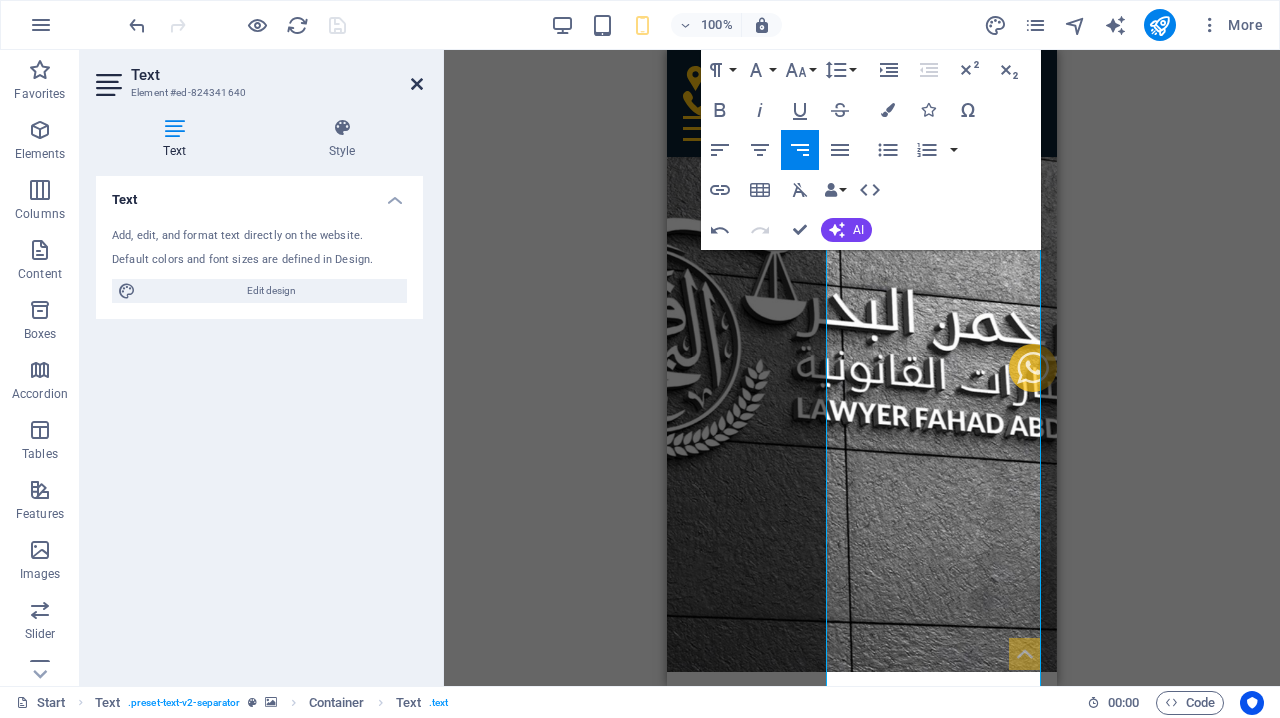 click at bounding box center [417, 84] 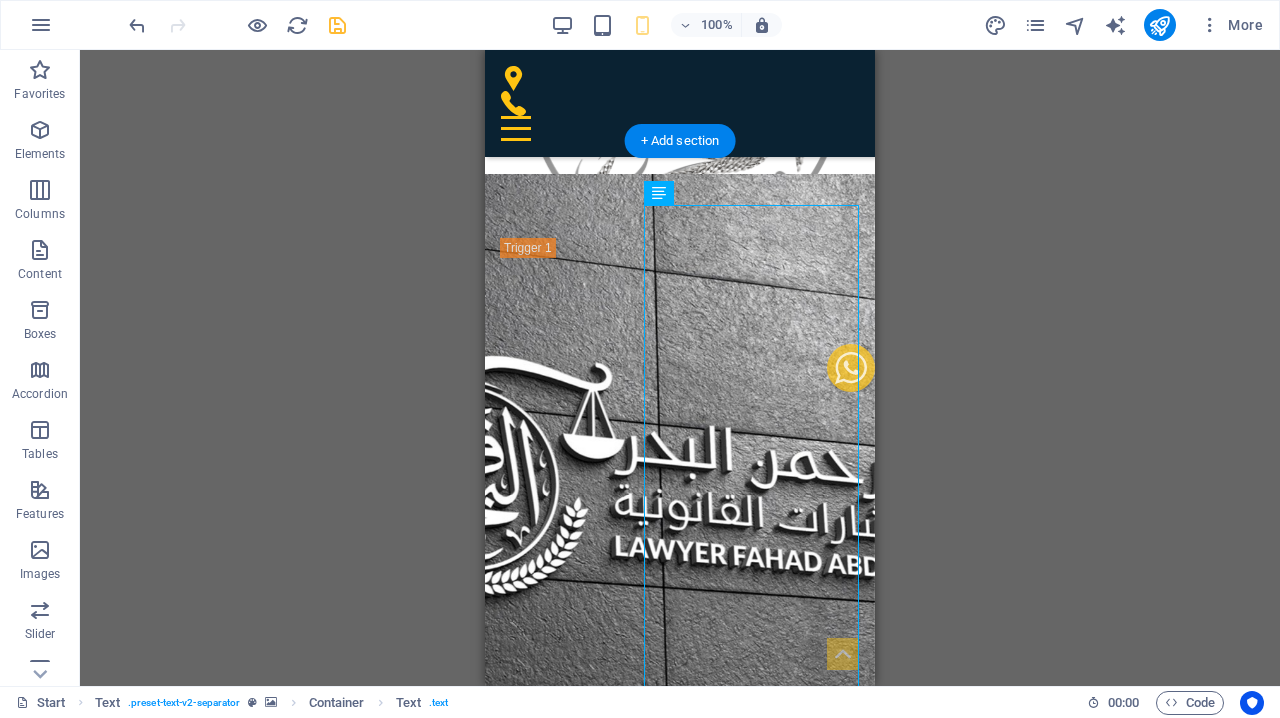 scroll, scrollTop: 8761, scrollLeft: 0, axis: vertical 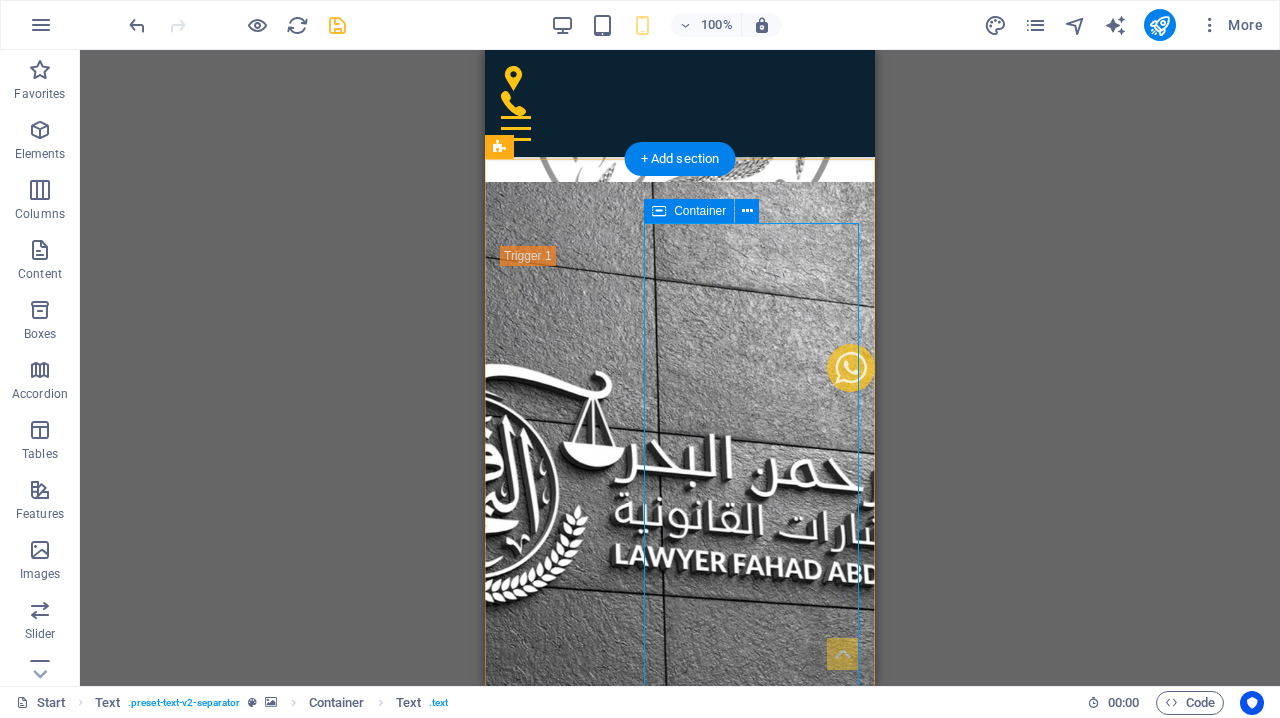click at bounding box center (659, 211) 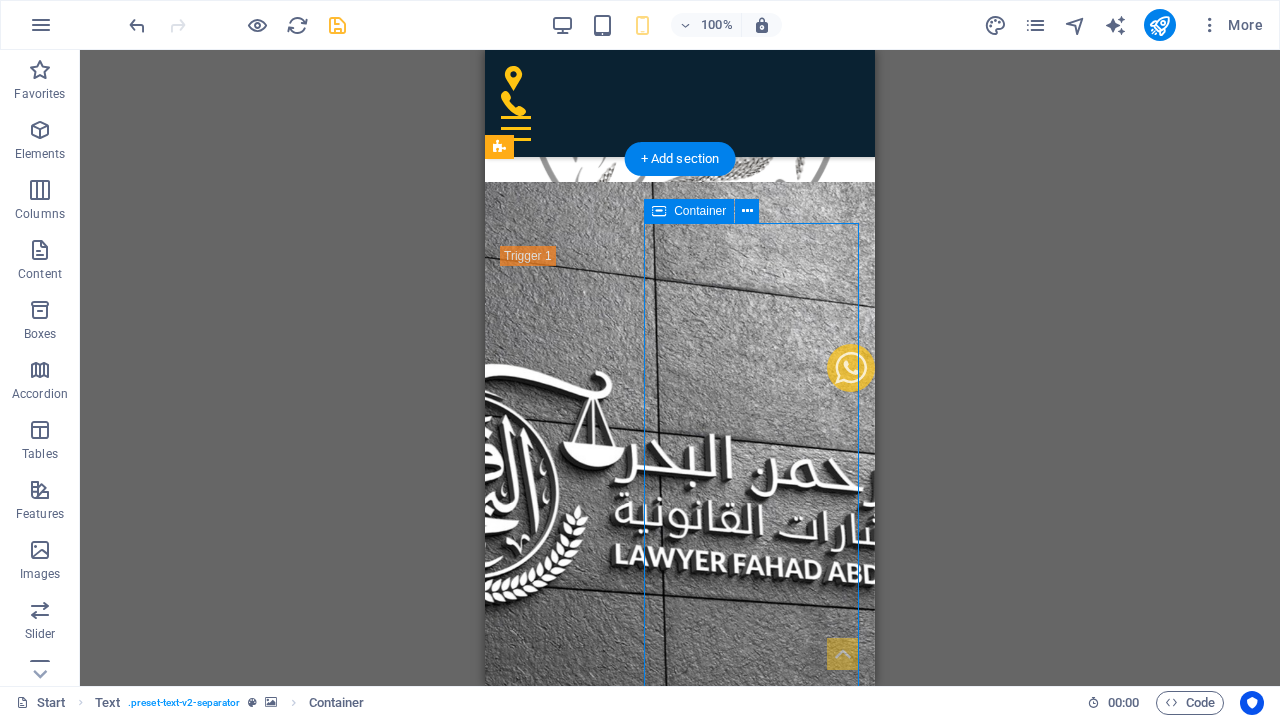 click at bounding box center [659, 211] 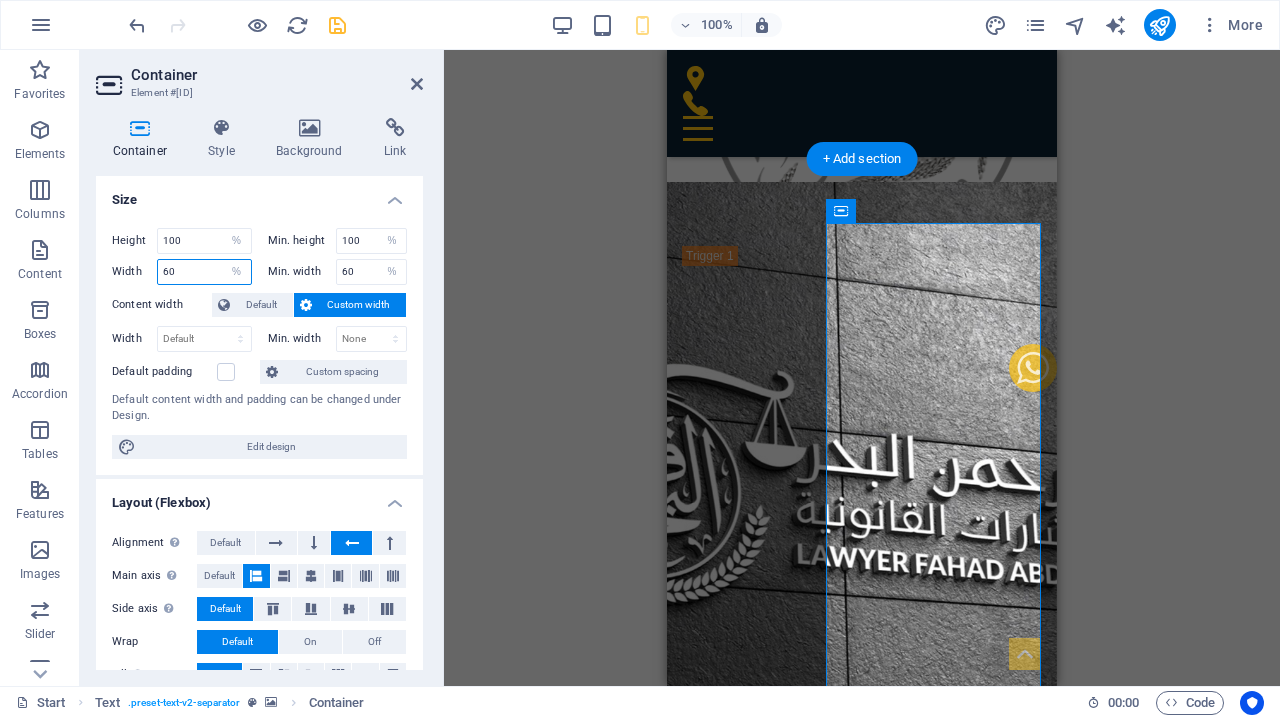 click on "60" at bounding box center [204, 272] 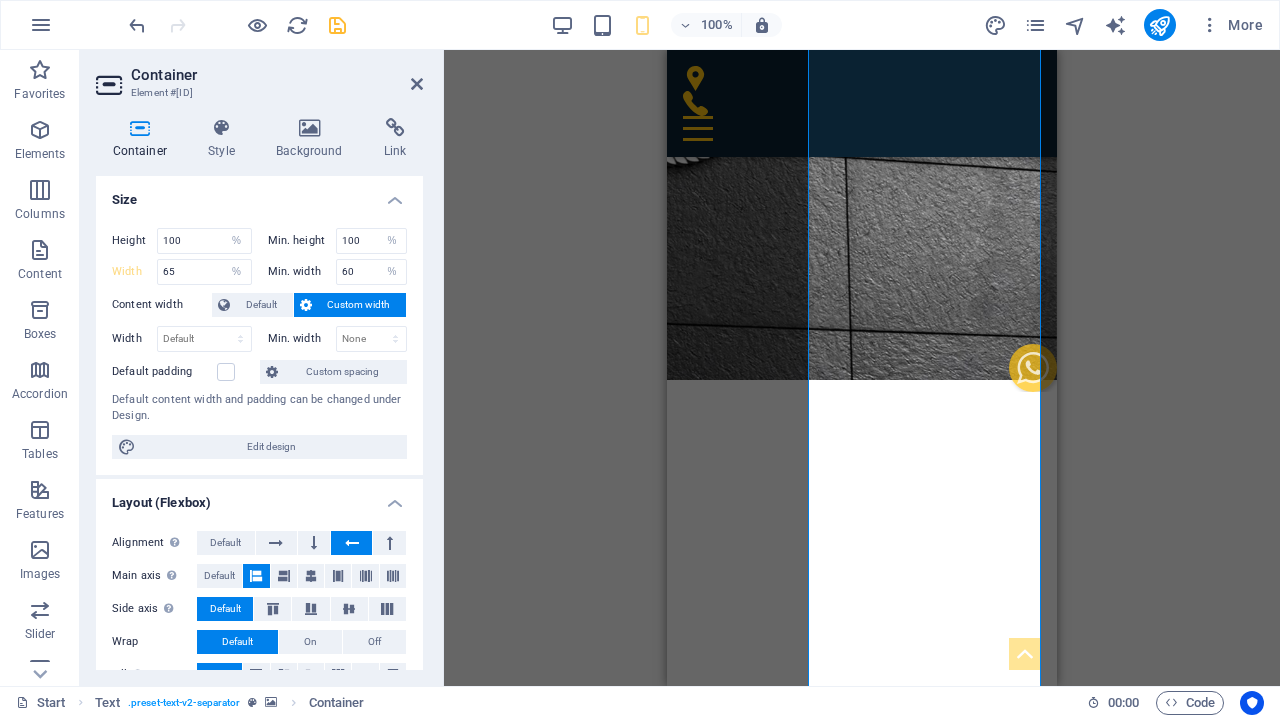 scroll, scrollTop: 9196, scrollLeft: 0, axis: vertical 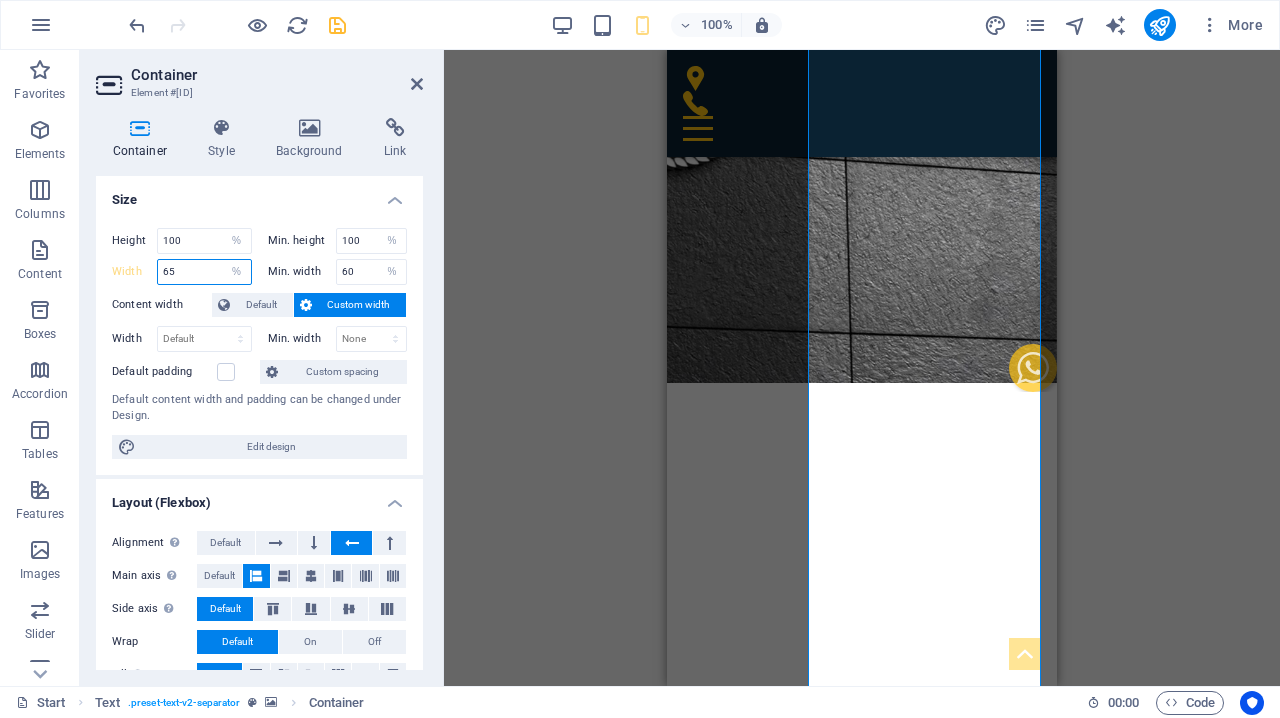 click on "65" at bounding box center [204, 272] 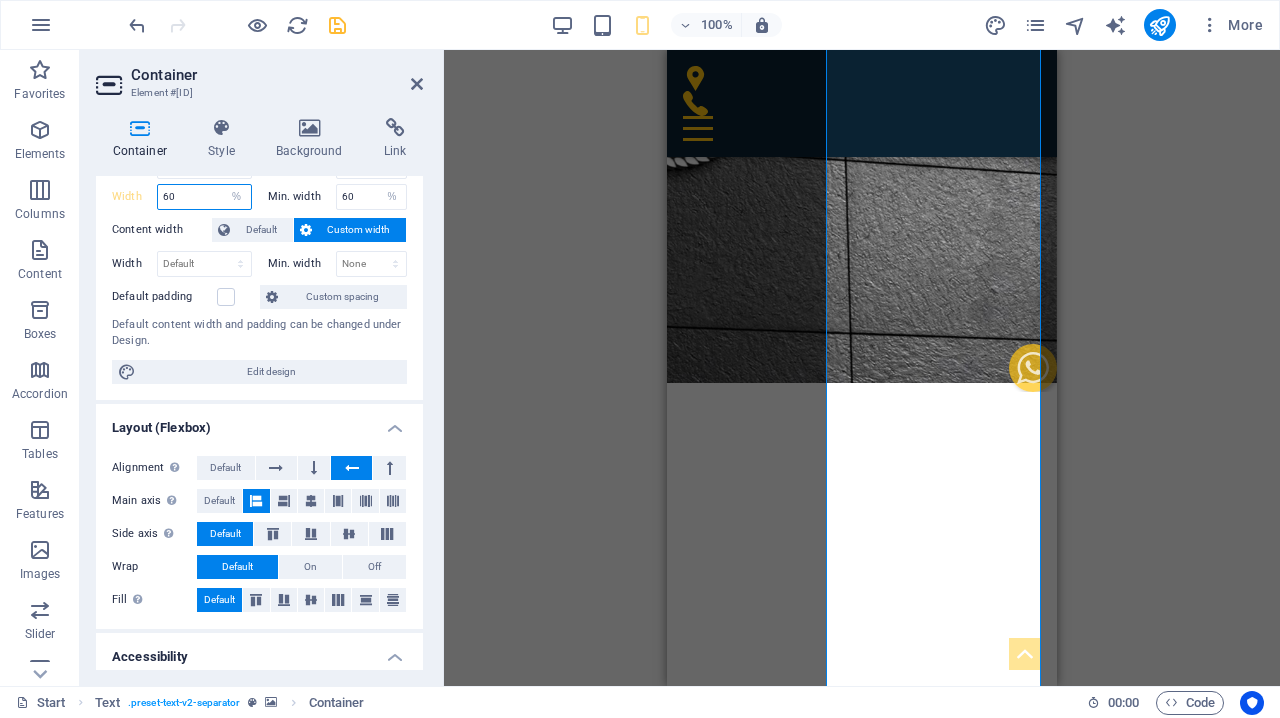 scroll, scrollTop: 103, scrollLeft: 0, axis: vertical 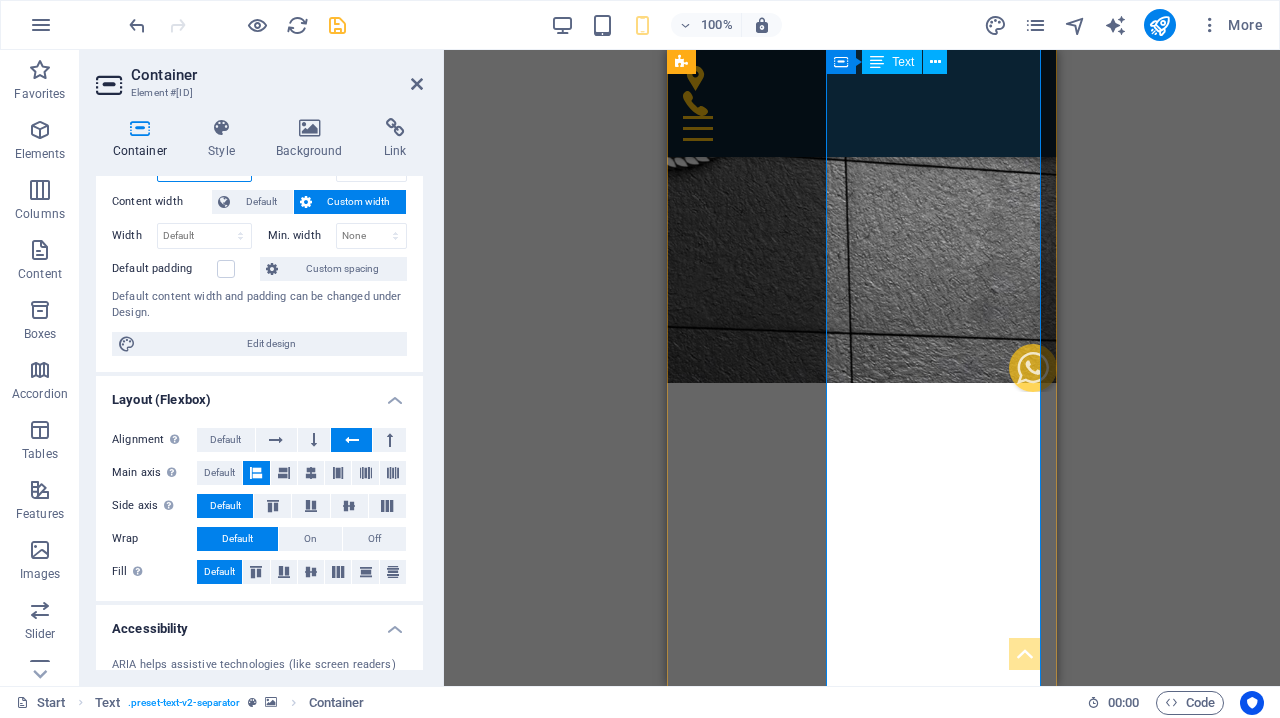 type on "60" 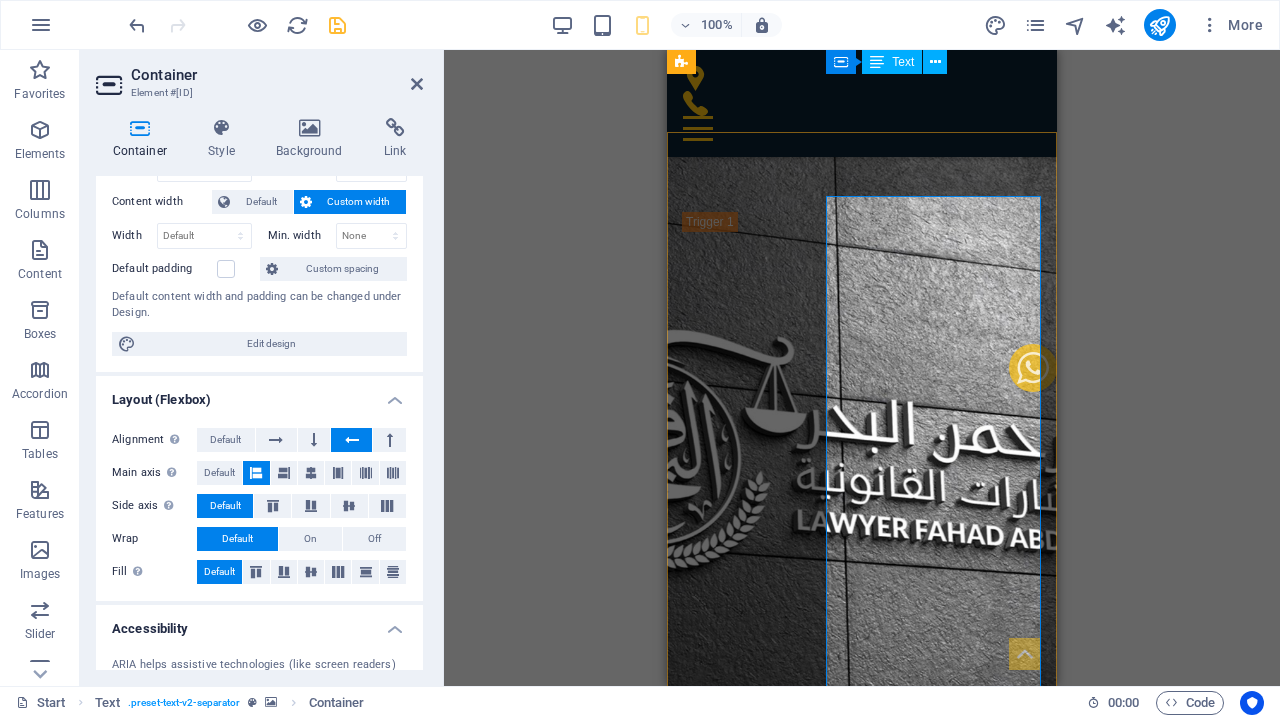 scroll, scrollTop: 8788, scrollLeft: 0, axis: vertical 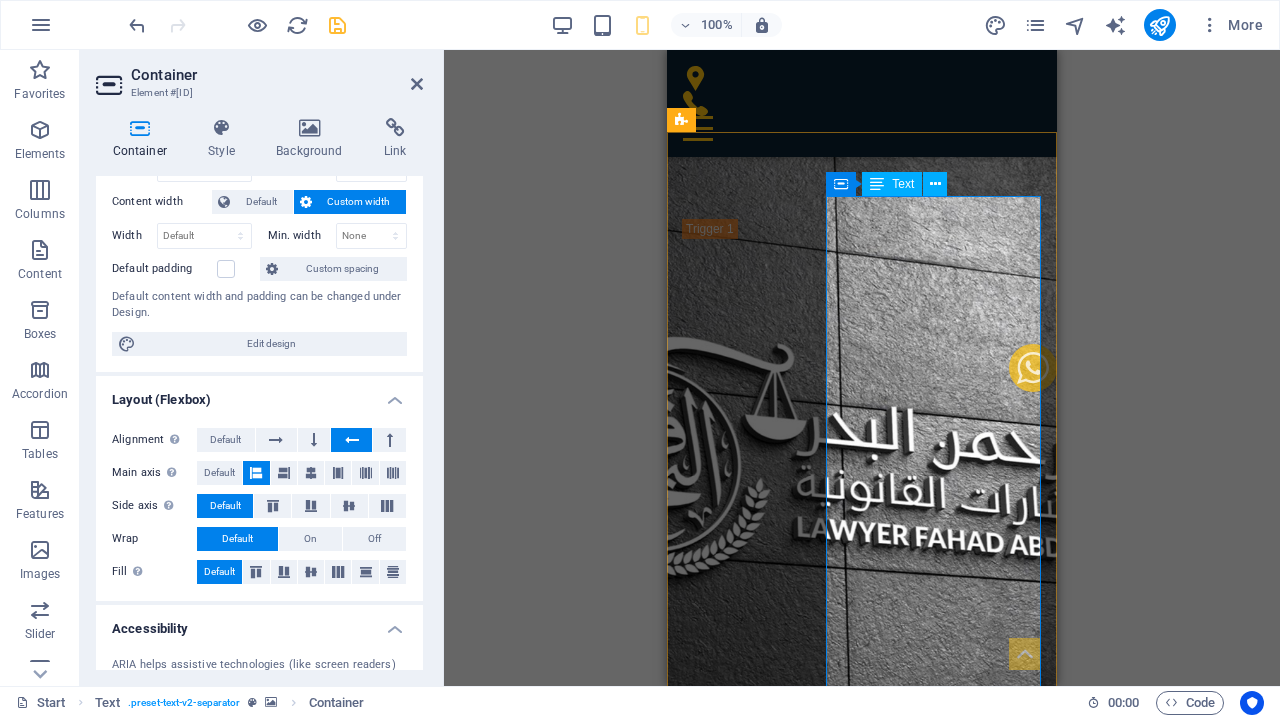 click on "فضلاً   عن   مجالات   الاعمال   السابقة   التي   تمارسها   المجموعة   وتقدمها   لعملائها   الكرام   ،   فإن   المجموعة     تقوم   ببعض   الاعمال   المتخصصة  والتي احتلت فيها مكانة خاصة في دولة الكويت أو في خارجها ، ومن هذه الاعمال المتخصصة : ١-الاستشارات القانونية سواء المكتوبة أو الشفهية في جميع فروع القانون في الأحوال العاجلة ٢-صياغة ومراجعة العقود والاتفاقيات التي يكون العميل طرفاً فيها، وذلك من نخبة من المستشارين والمتخصصين في جميع أنواع العقود ومنها عقود المقاولات و الاستثمار والتمويل والمشاركات سواء باللغة العربية أو اللغة الإنجليزية" at bounding box center (790, 11708) 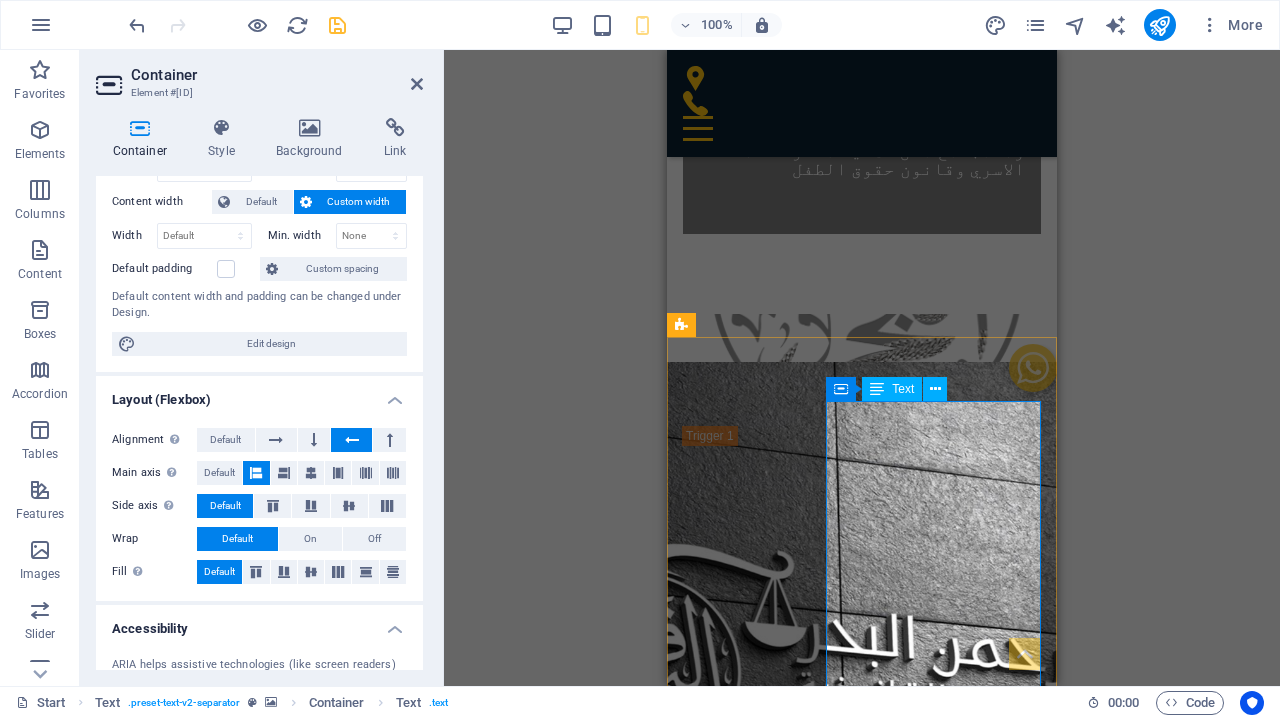 scroll, scrollTop: 8583, scrollLeft: 0, axis: vertical 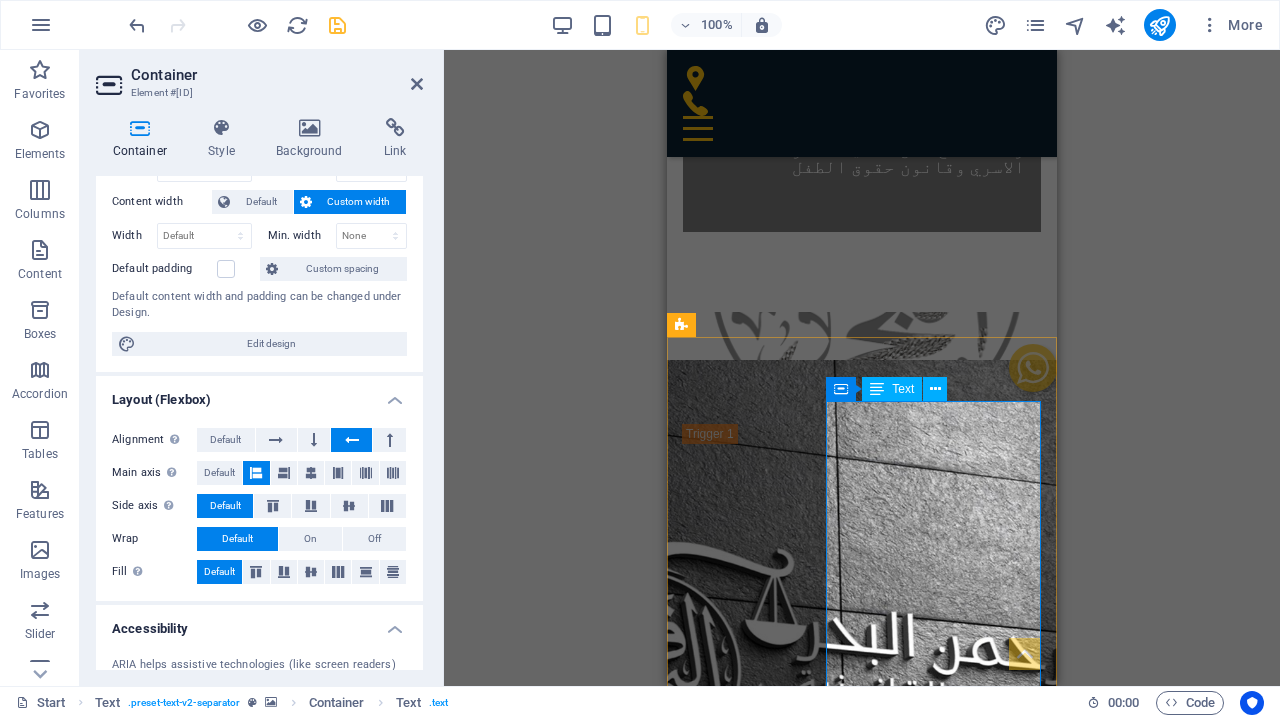 click on "فضلاً   عن   مجالات   الاعمال   السابقة   التي   تمارسها   المجموعة   وتقدمها   لعملائها   الكرام   ،   فإن   المجموعة     تقوم   ببعض   الاعمال   المتخصصة  والتي احتلت فيها مكانة خاصة في دولة الكويت أو في خارجها ، ومن هذه الاعمال المتخصصة : ١-الاستشارات القانونية سواء المكتوبة أو الشفهية في جميع فروع القانون في الأحوال العاجلة ٢-صياغة ومراجعة العقود والاتفاقيات التي يكون العميل طرفاً فيها، وذلك من نخبة من المستشارين والمتخصصين في جميع أنواع العقود ومنها عقود المقاولات و الاستثمار والتمويل والمشاركات سواء باللغة العربية أو اللغة الإنجليزية" at bounding box center [790, 11913] 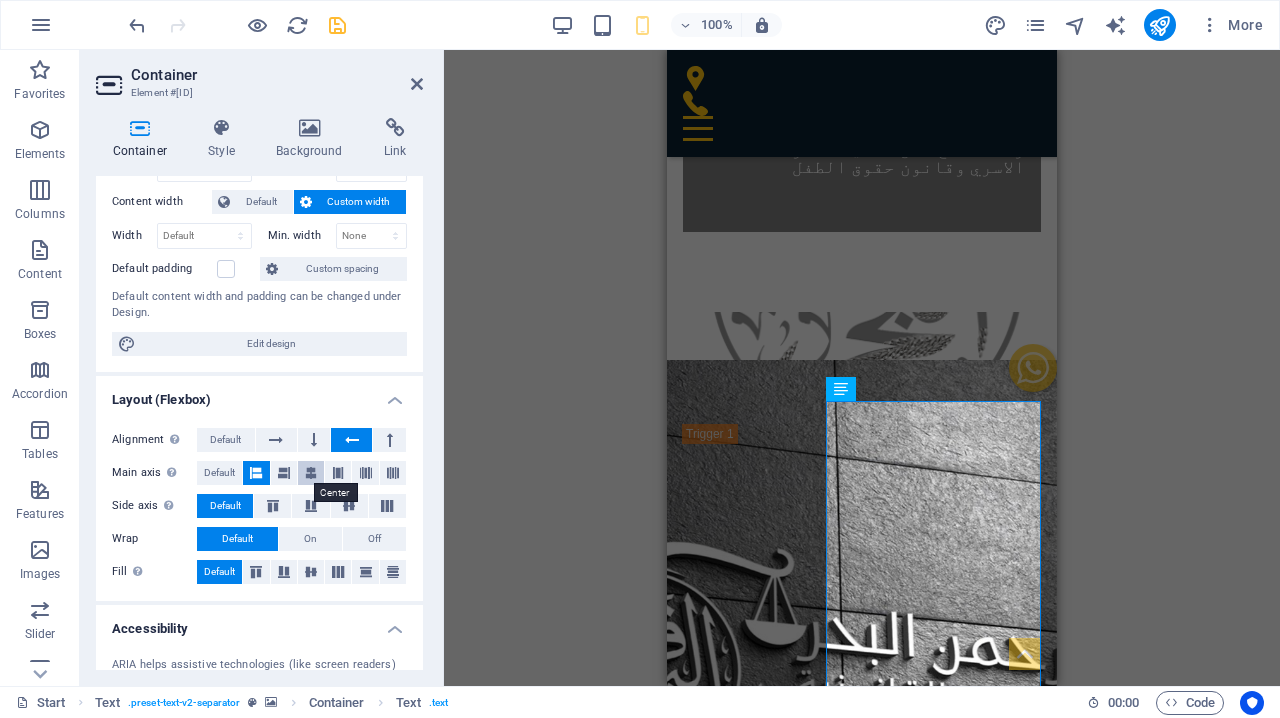 click at bounding box center (311, 473) 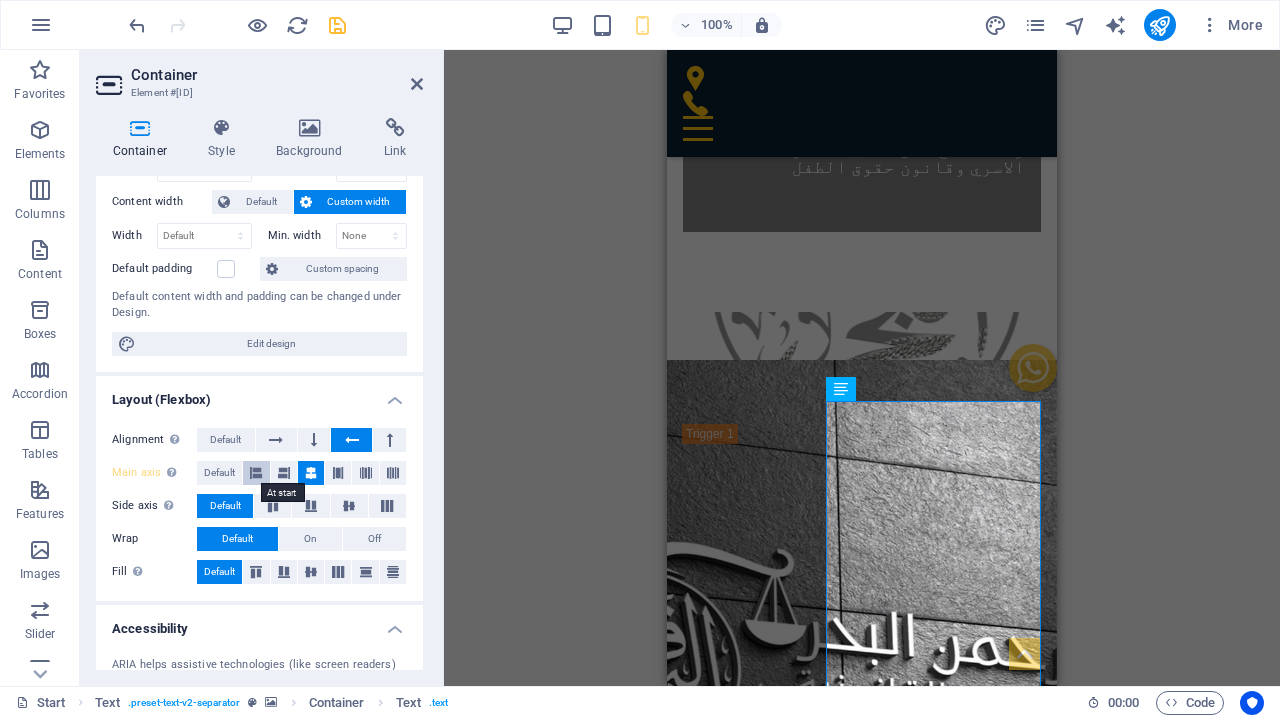 click at bounding box center (256, 473) 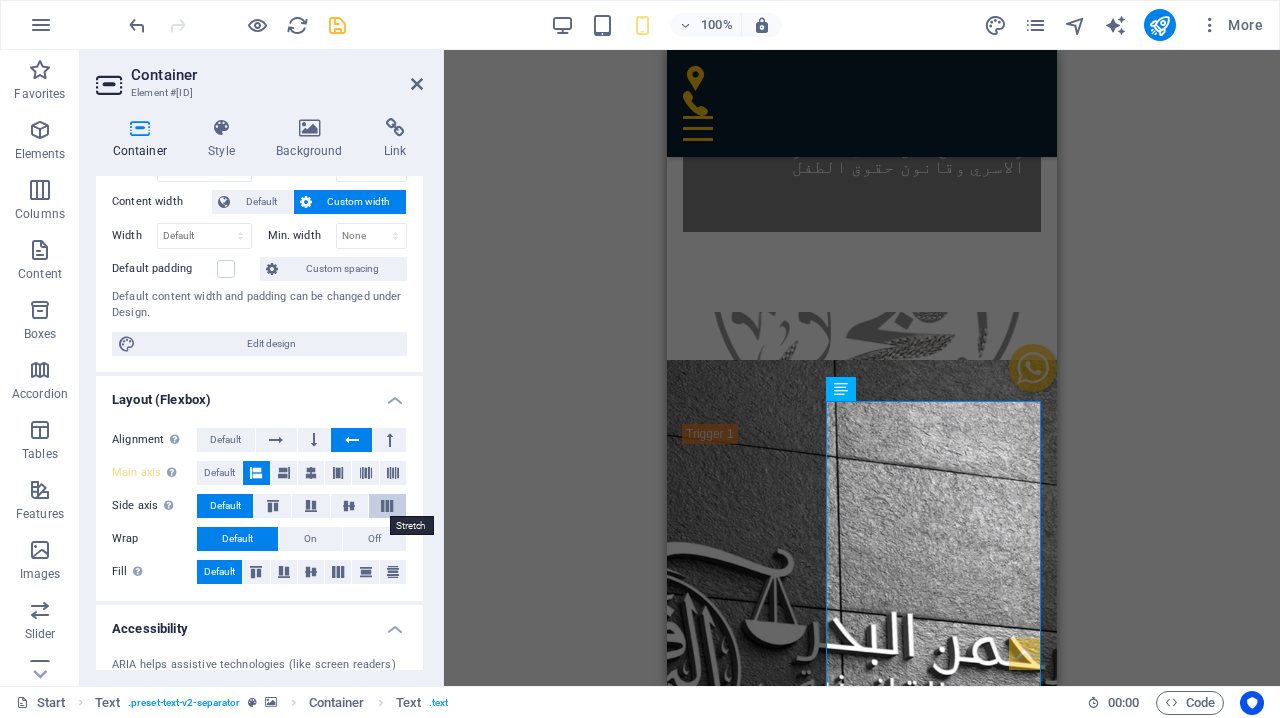 click at bounding box center [387, 506] 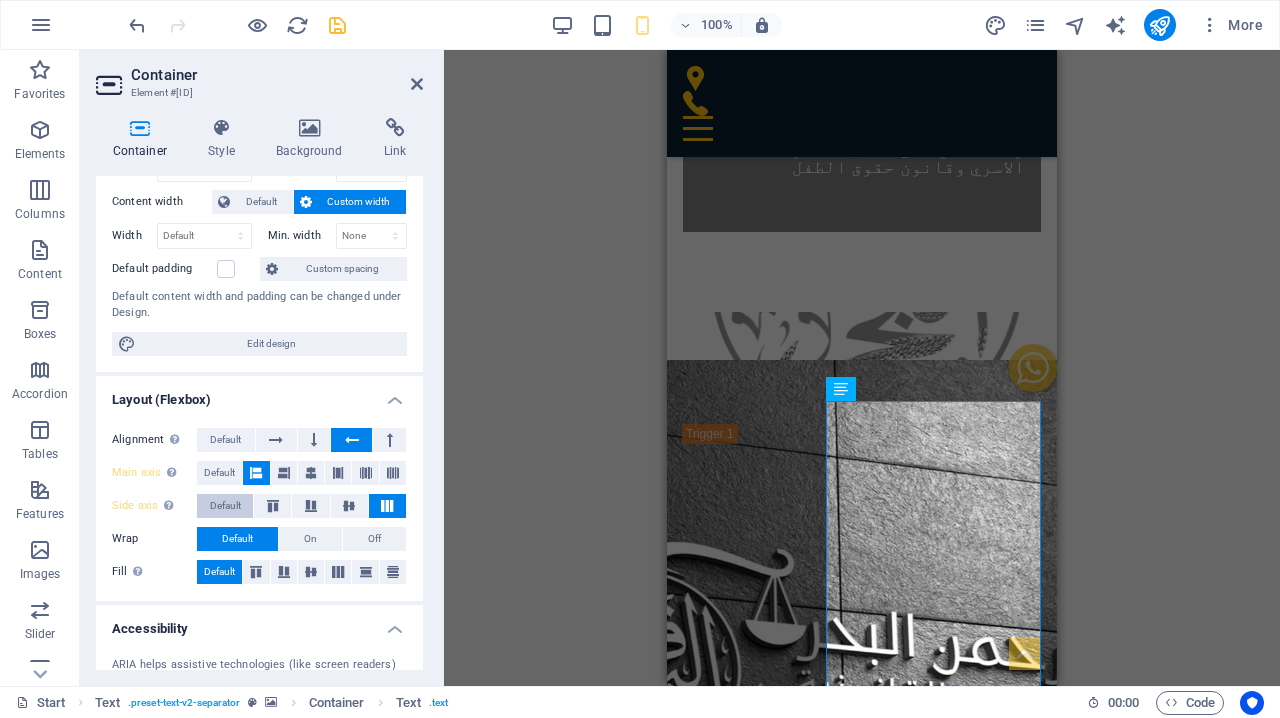 click on "Default" at bounding box center [225, 506] 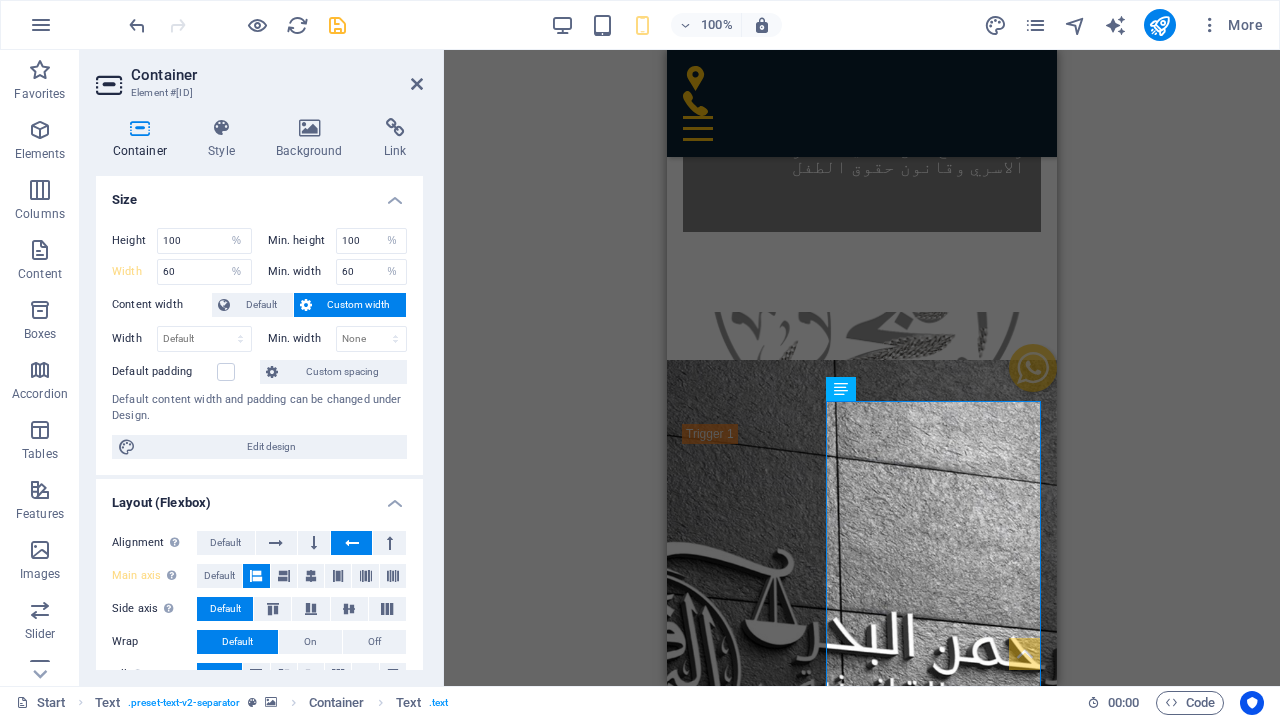 scroll, scrollTop: 0, scrollLeft: 0, axis: both 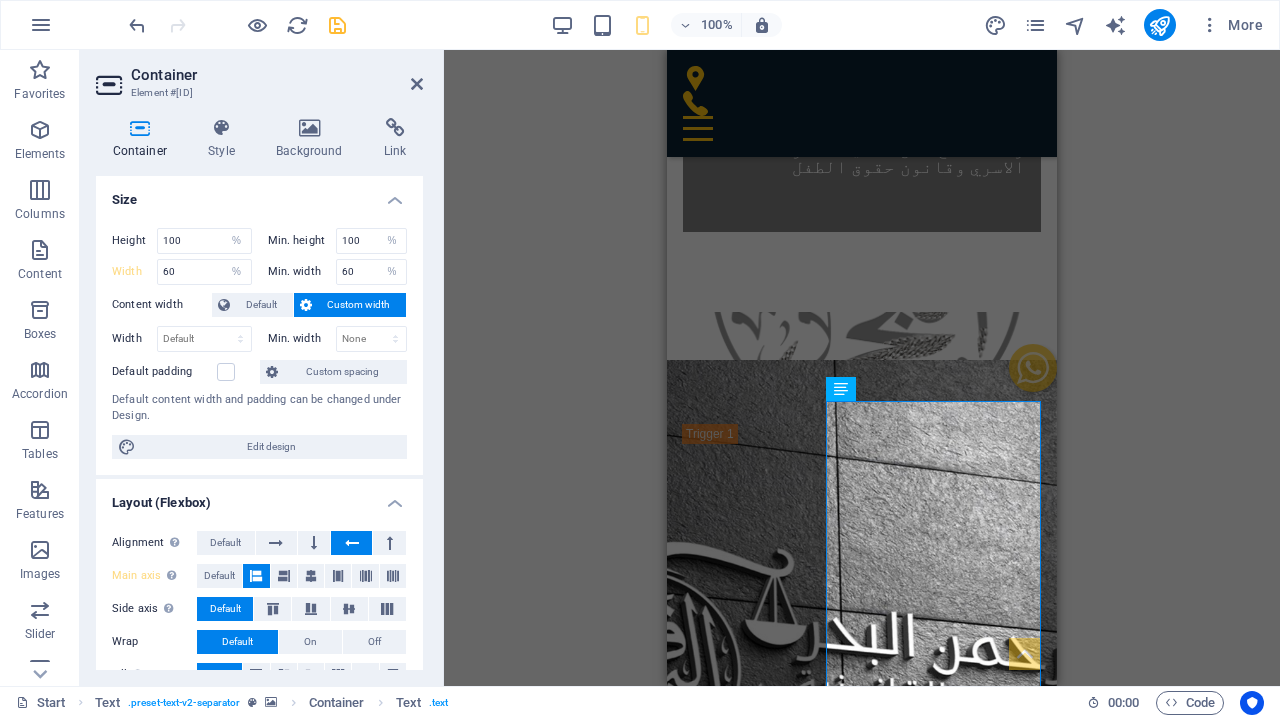 click on "H4   Banner   Banner   Container   Spacer   Spacer   Spacer   Spacer   Spacer   Map   Input   Preset   Container   Form   Spacer   Form   Captcha   Form button   Form   Textarea   Text   Footer Bragi   Footer Bragi   Container   H4   Preset   H6   Preset   Spacer   Text   Spacer   Container   Text   Text   Container   Container   Text   Container" at bounding box center (862, 368) 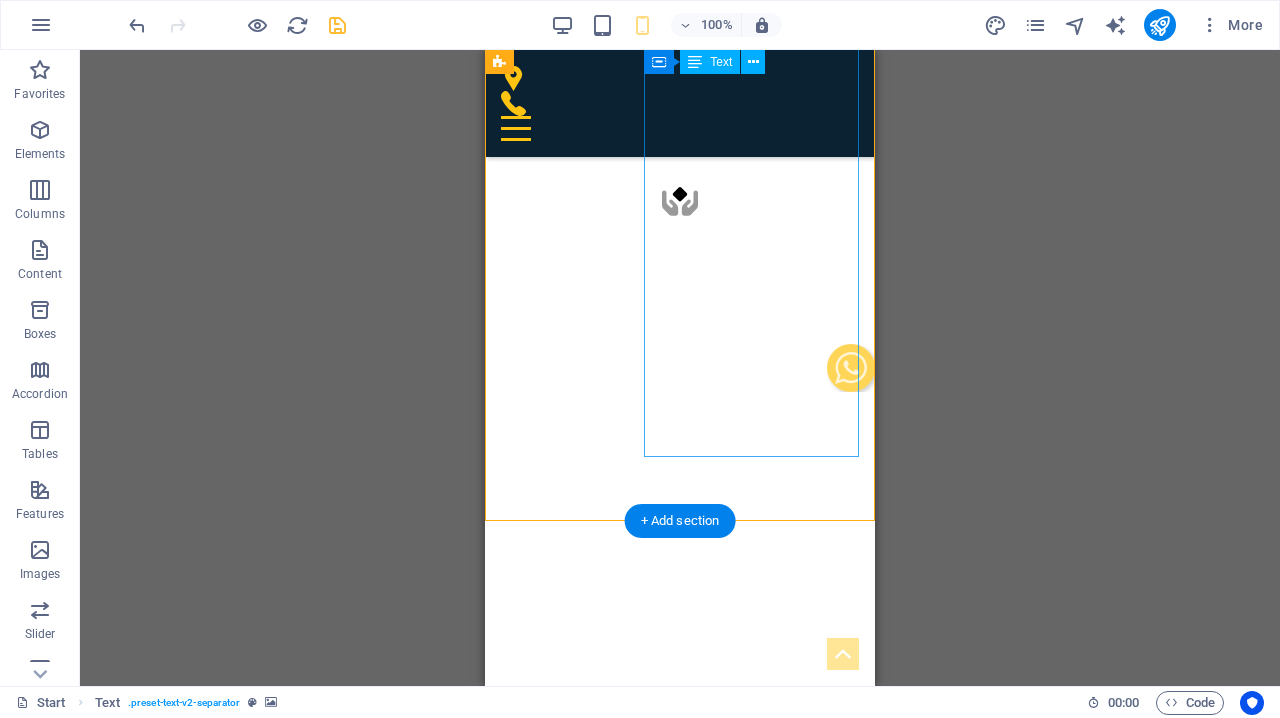 scroll, scrollTop: 9834, scrollLeft: 0, axis: vertical 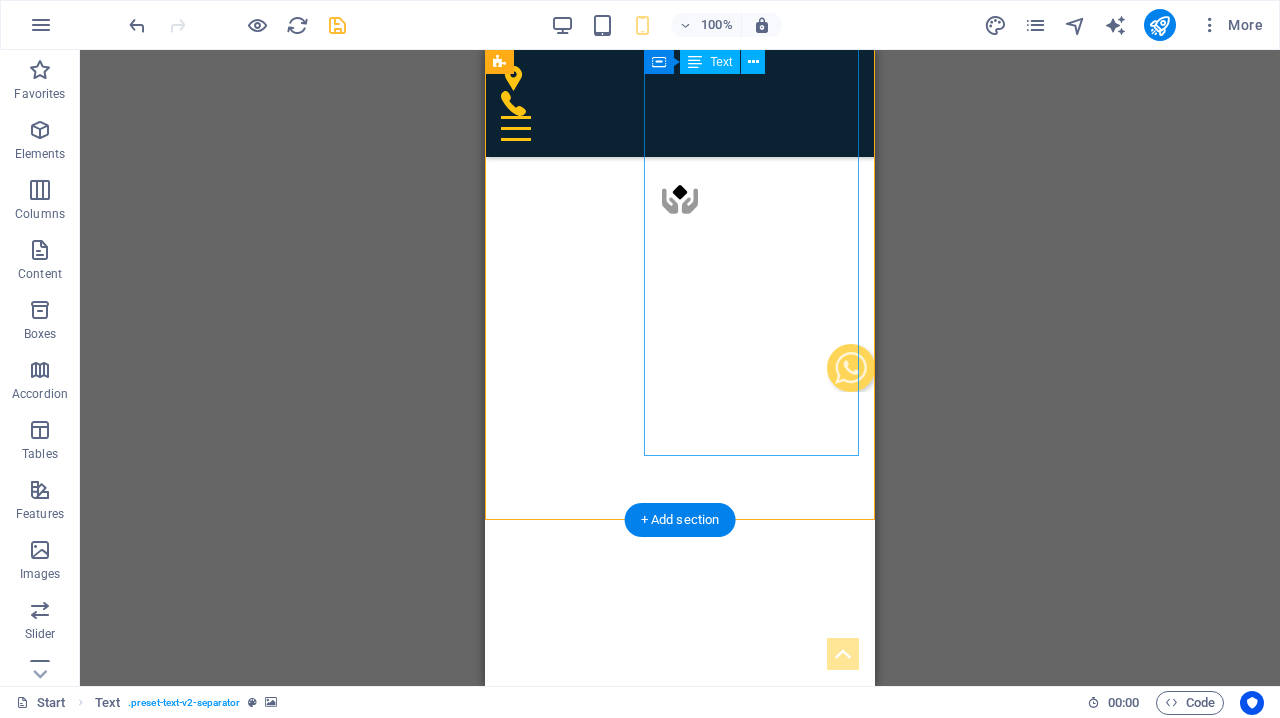 click on "١٠-الامتياز التجاري حققت المجموعة عدة نجاحات في طرح عقد الامتياز التجاري وهو احد الأساليب التي تسعى الى توسيع دائرة المشروع التجاري وهي علاقة تعاقدية بين المرخص والمرخص له يقوم فيها الأخير بالعمل تحت الاسم او العلامة التجارية او السمعة التجارية المملوكة والمرتبطة بالطرف الأول بحيث يكون المرخص له منفصلاً عن المشروع المملوك للمرخص وفي هذه العلاقة العقدية يكون دور المجموعة توفير الدعم القانوني لضبط العلاقة التعاقدية بين الأطراف لتحقيق المصالح المنشودة" at bounding box center [608, 11339] 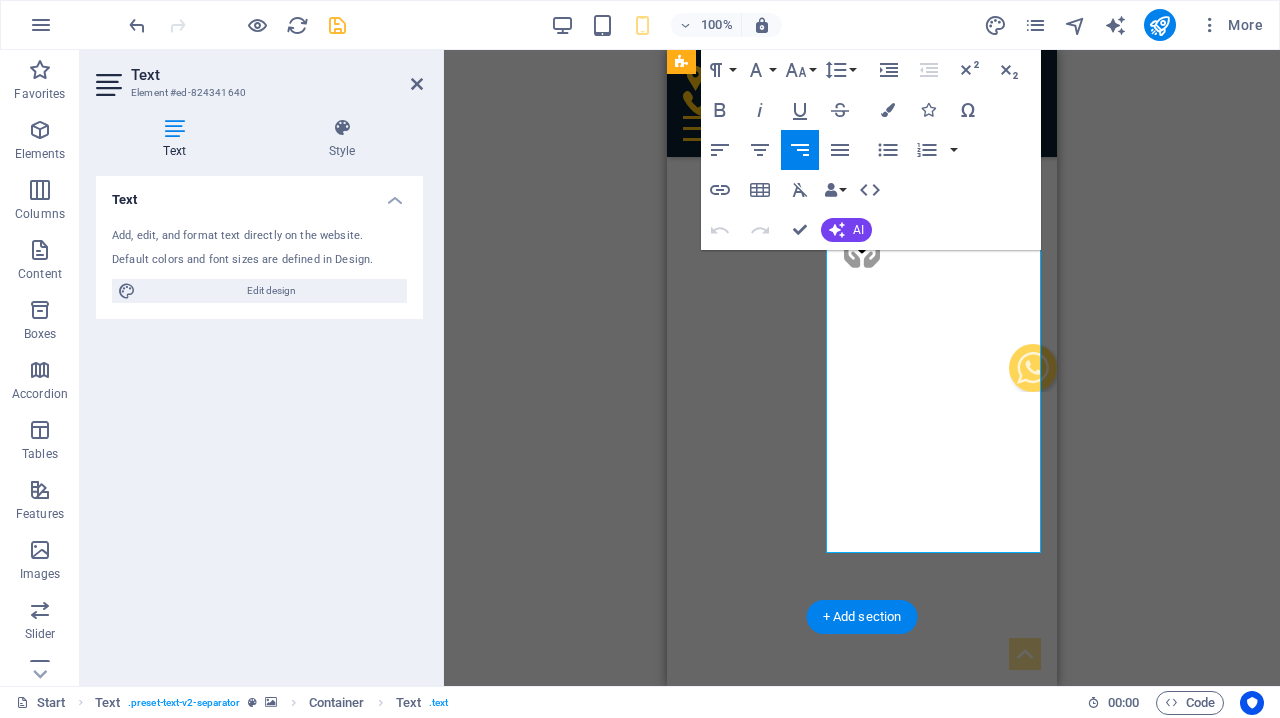 scroll, scrollTop: 9782, scrollLeft: 0, axis: vertical 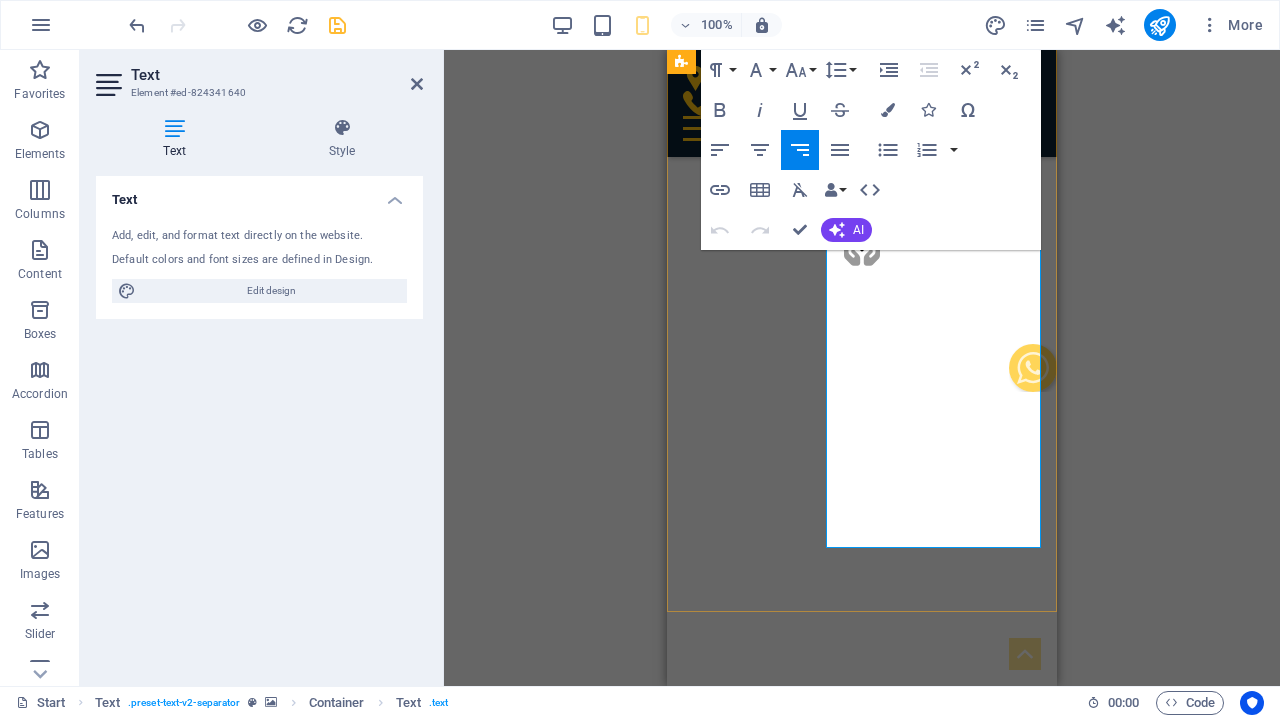 click at bounding box center [790, 11690] 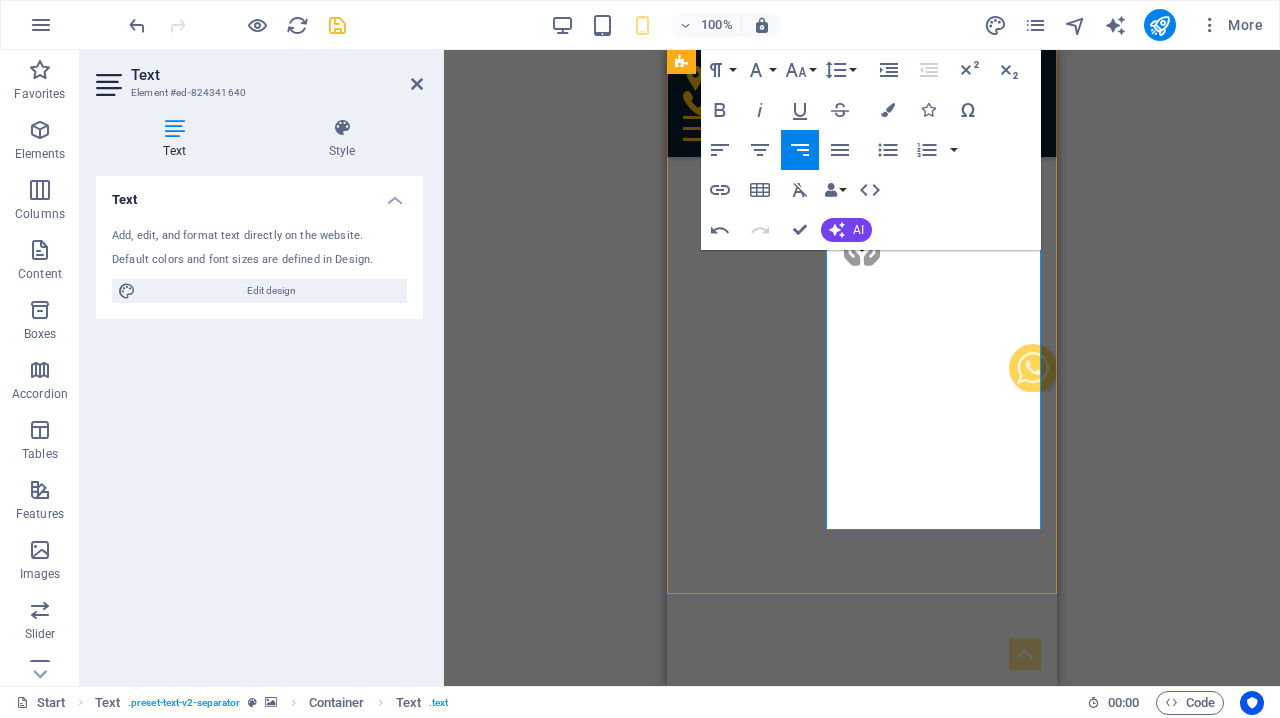 click at bounding box center (790, 11654) 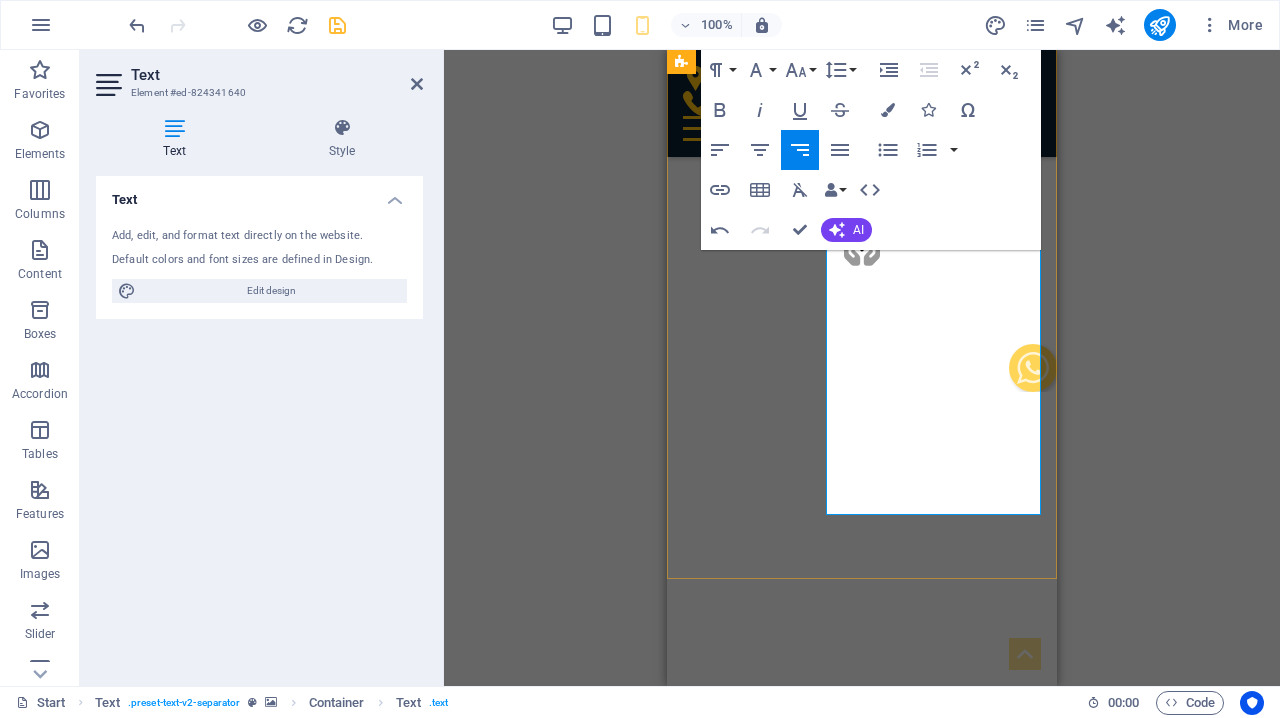 click at bounding box center (862, 9046) 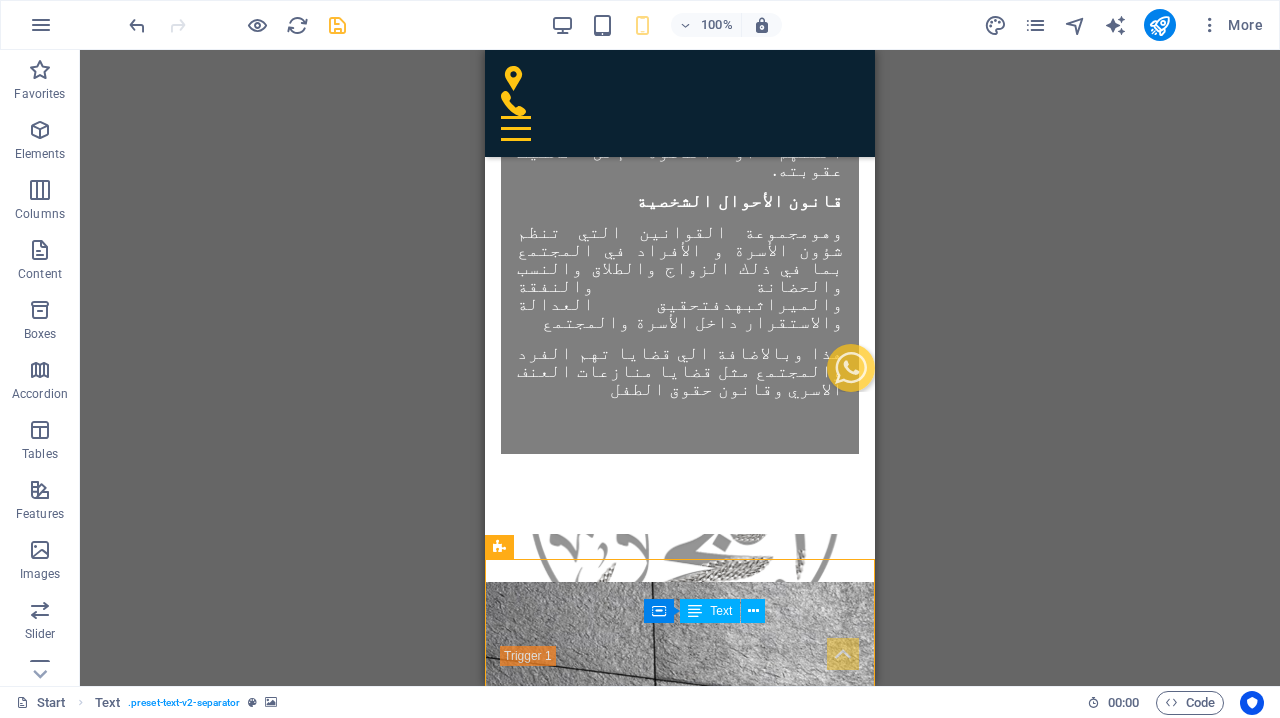 scroll, scrollTop: 8349, scrollLeft: 0, axis: vertical 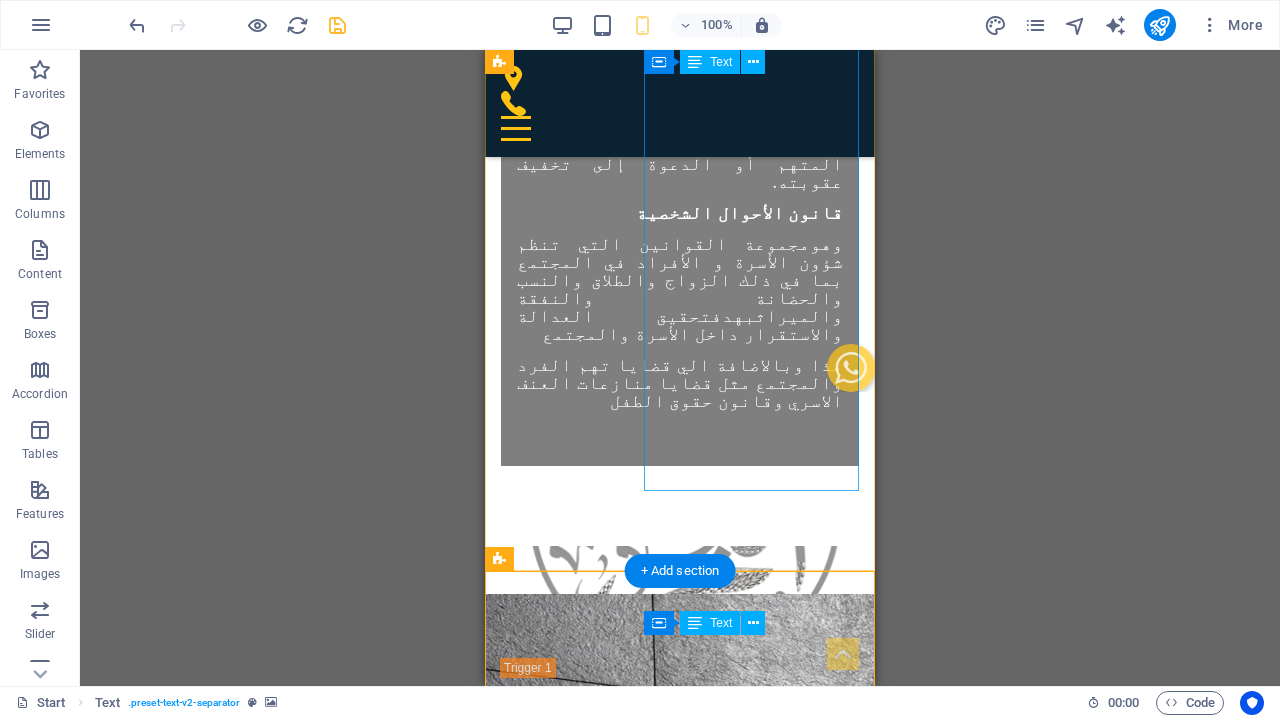 click at bounding box center [608, 9671] 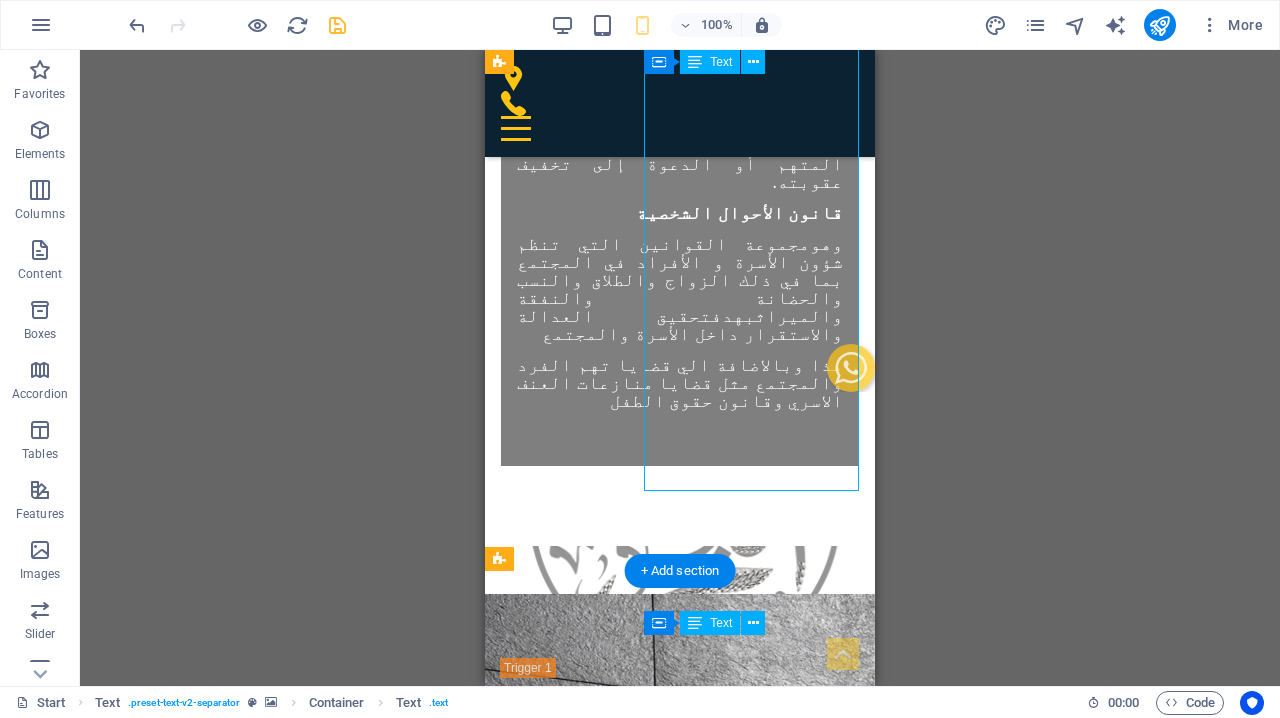 click at bounding box center [608, 9671] 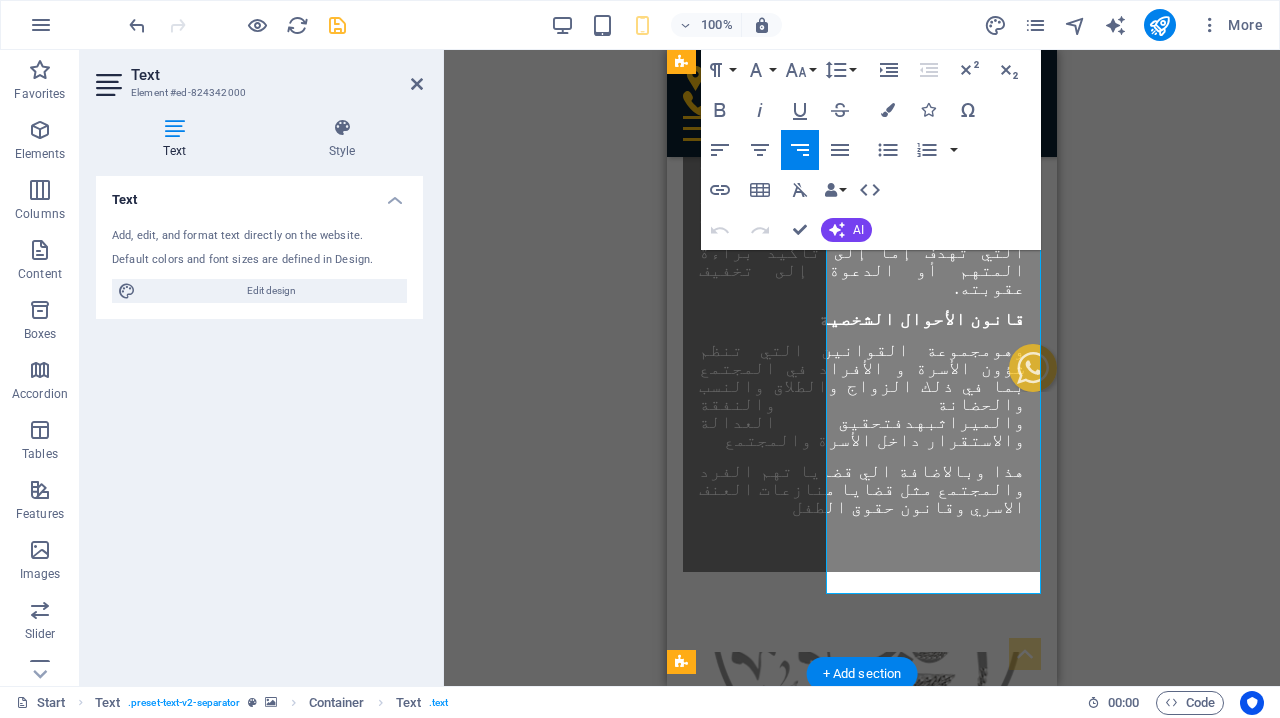 scroll, scrollTop: 8248, scrollLeft: 0, axis: vertical 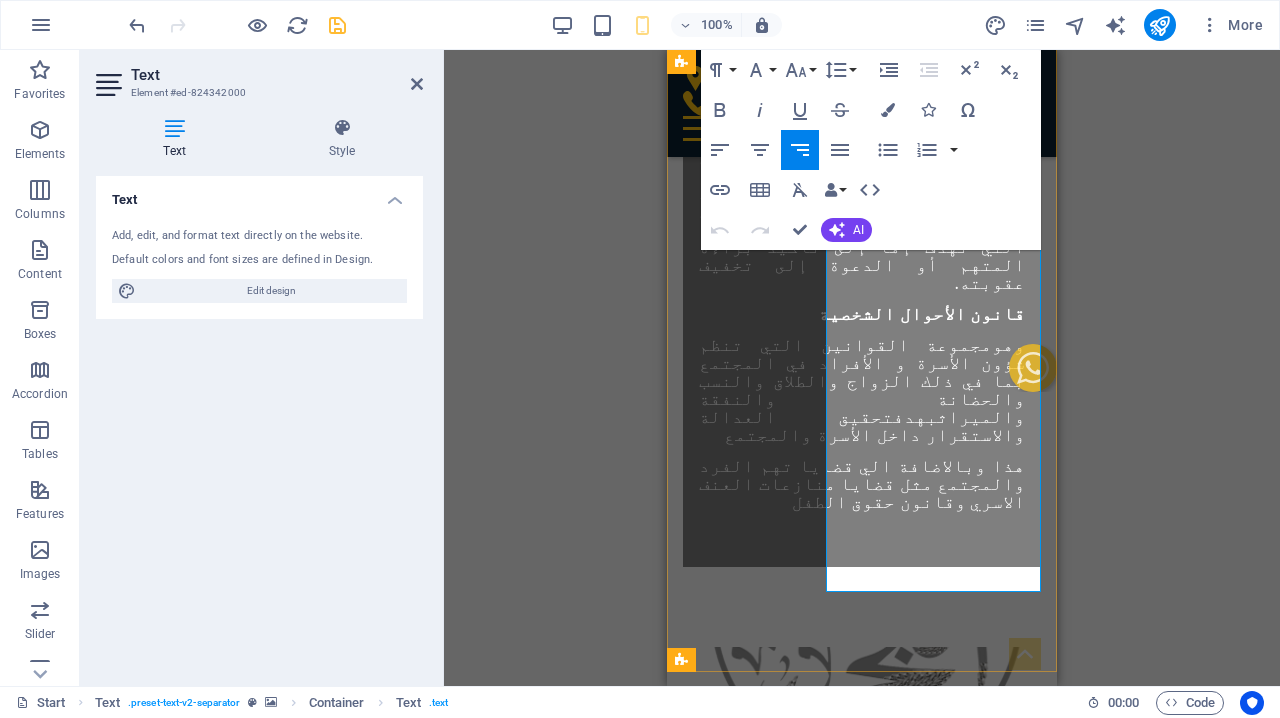click at bounding box center (790, 9772) 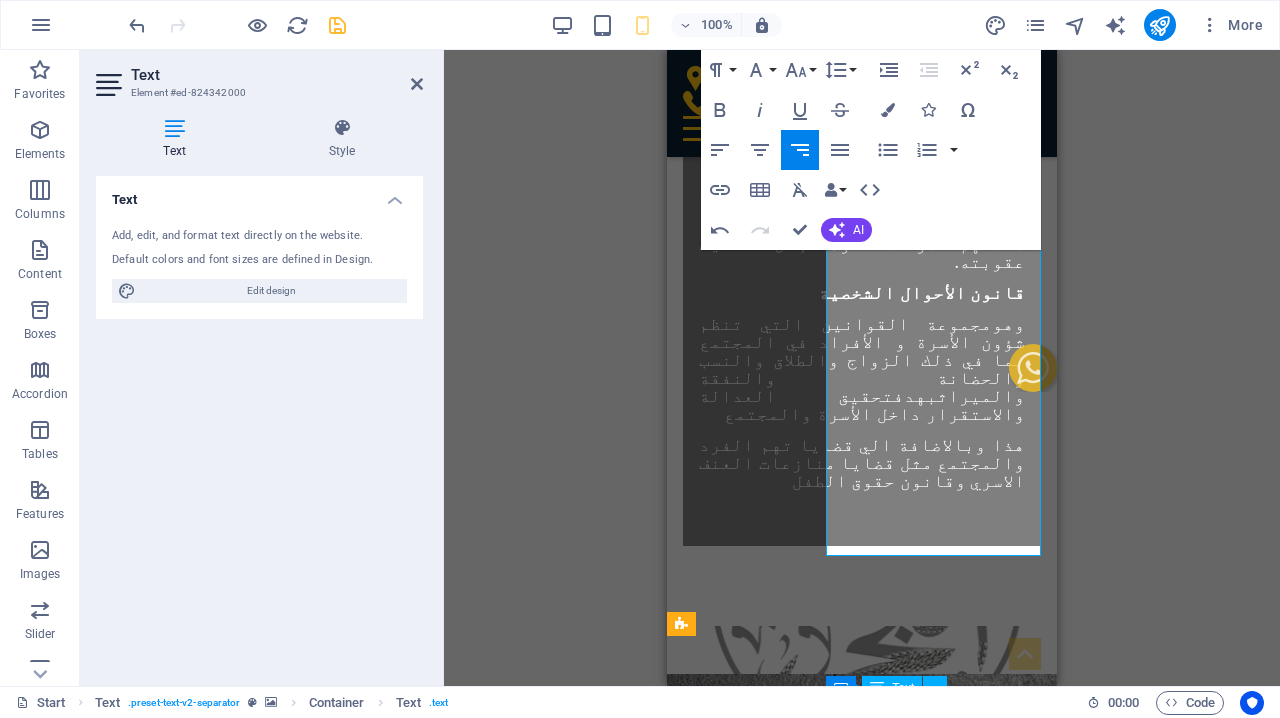 scroll, scrollTop: 8268, scrollLeft: 0, axis: vertical 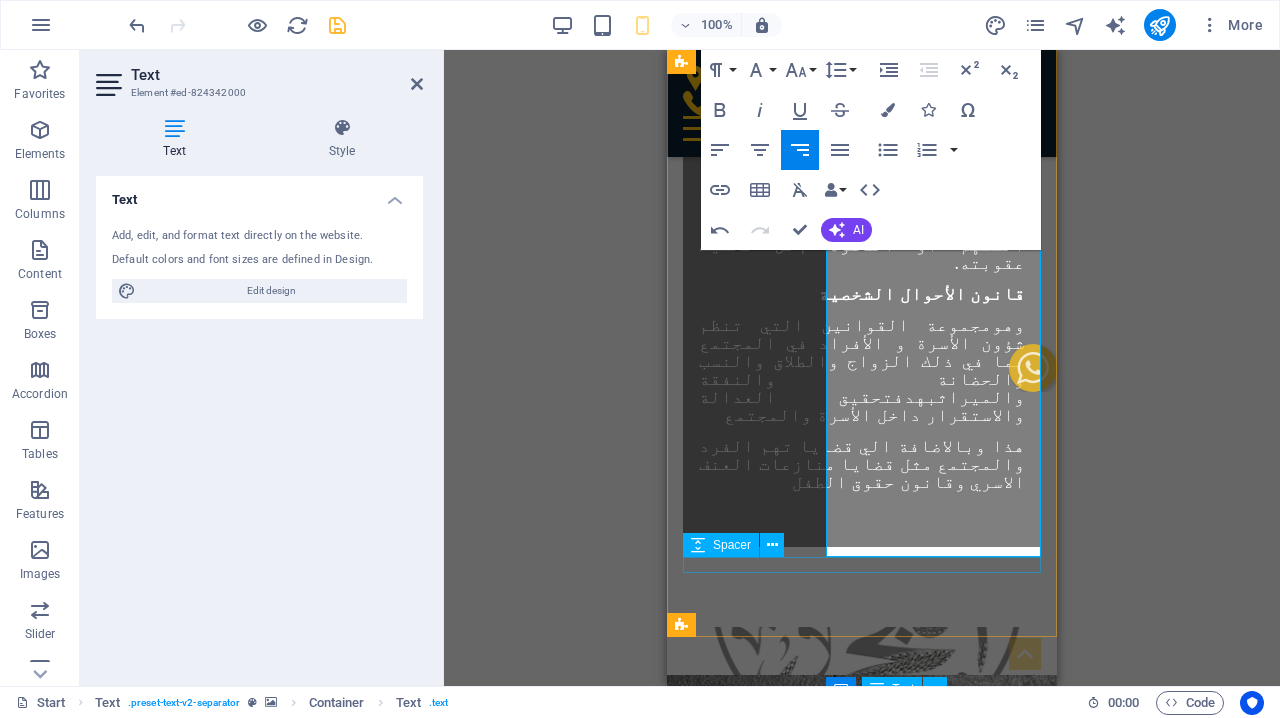 click at bounding box center [862, 9737] 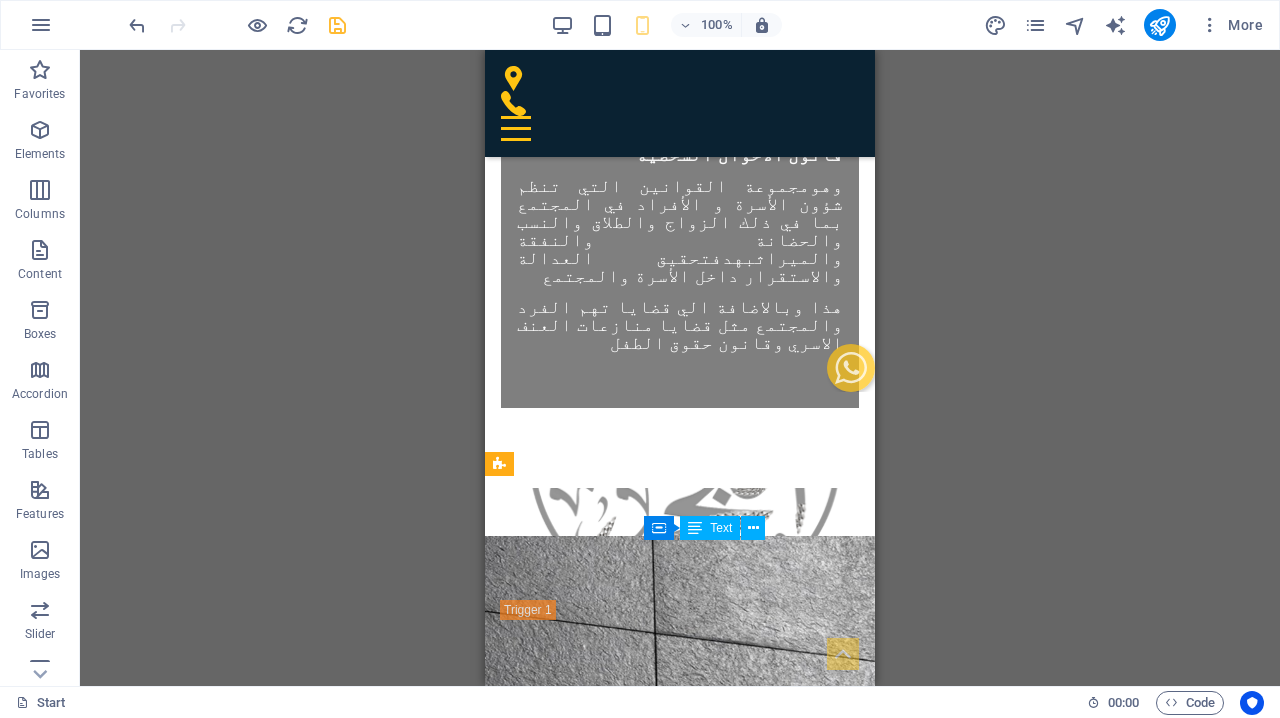 scroll, scrollTop: 8382, scrollLeft: 0, axis: vertical 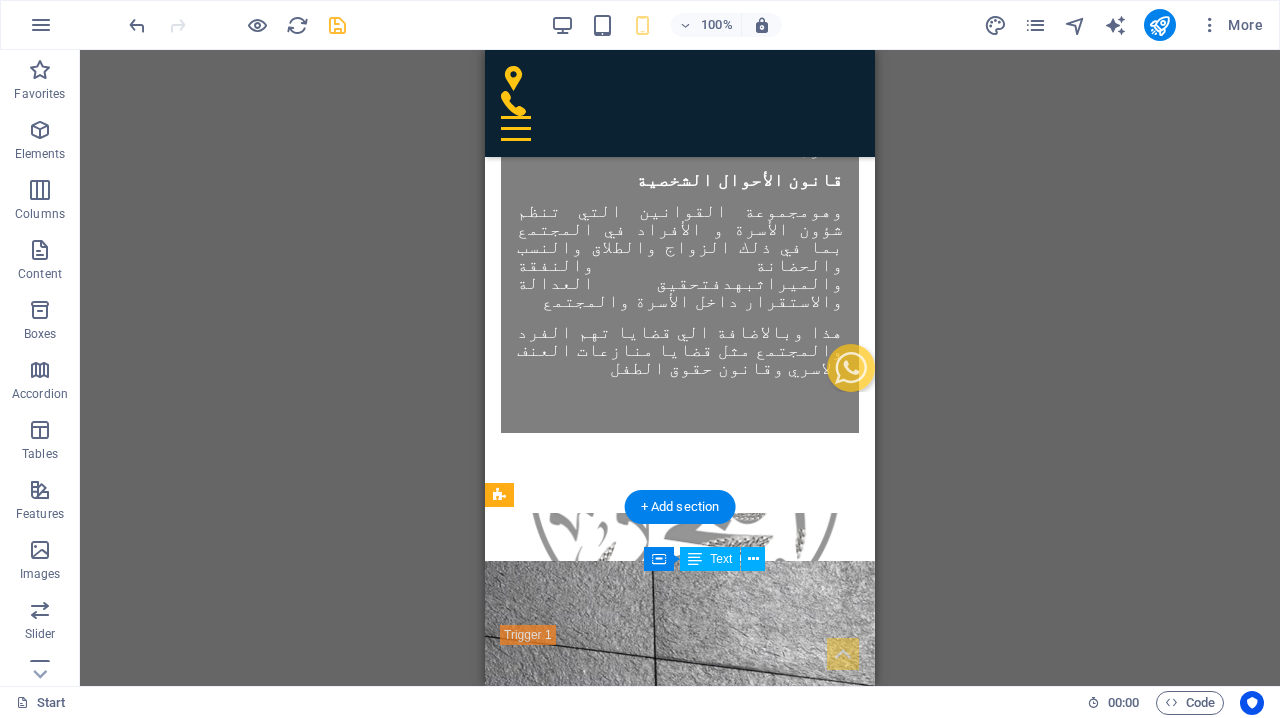 click at bounding box center (680, 10363) 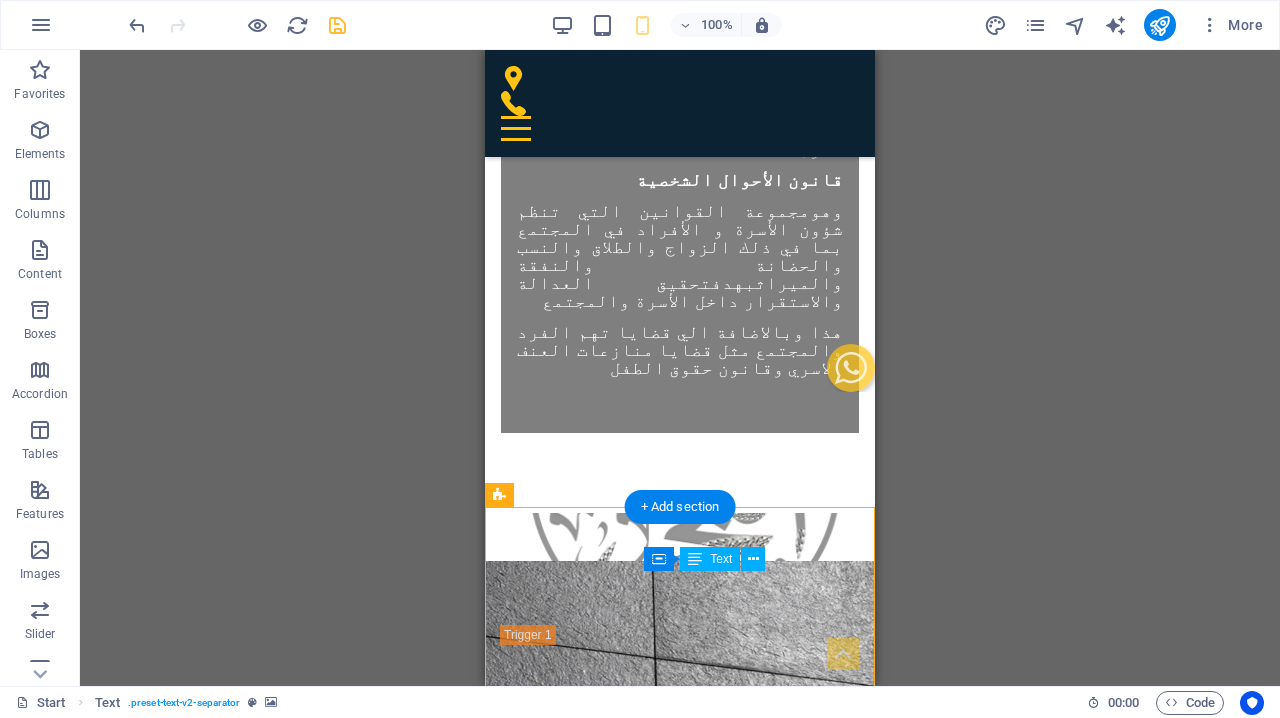 click at bounding box center [680, 10363] 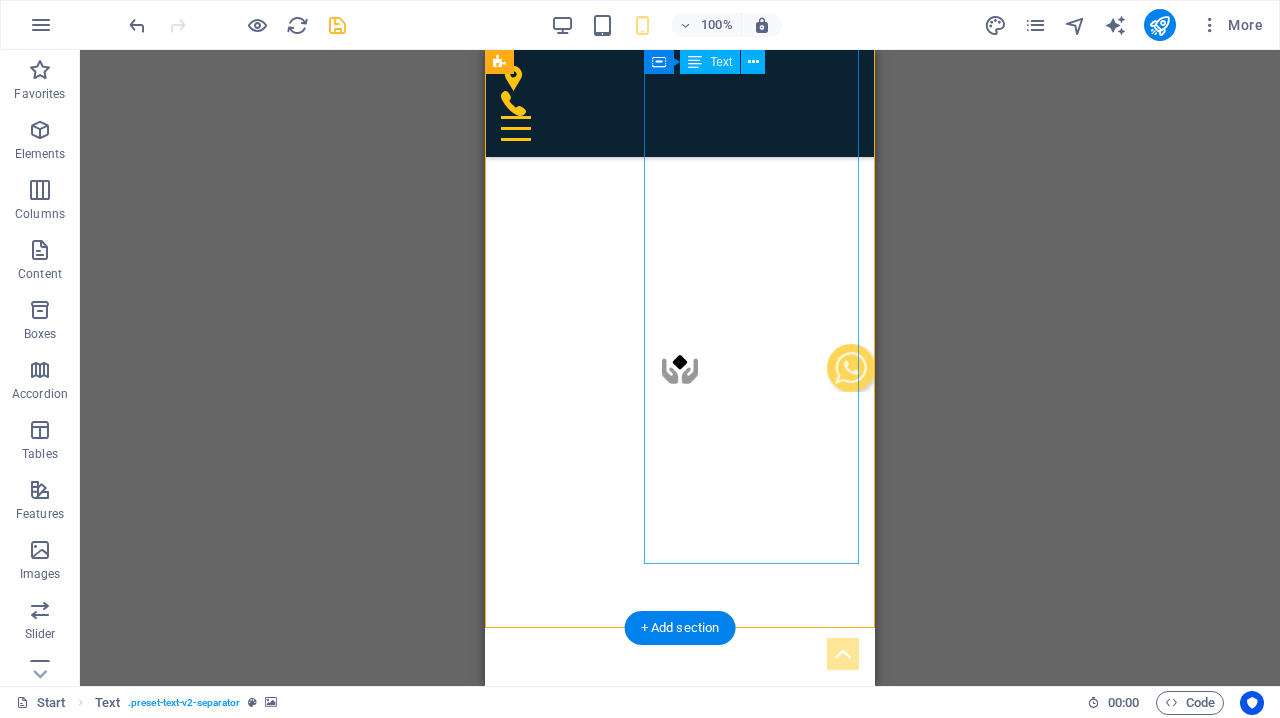 scroll, scrollTop: 9665, scrollLeft: 0, axis: vertical 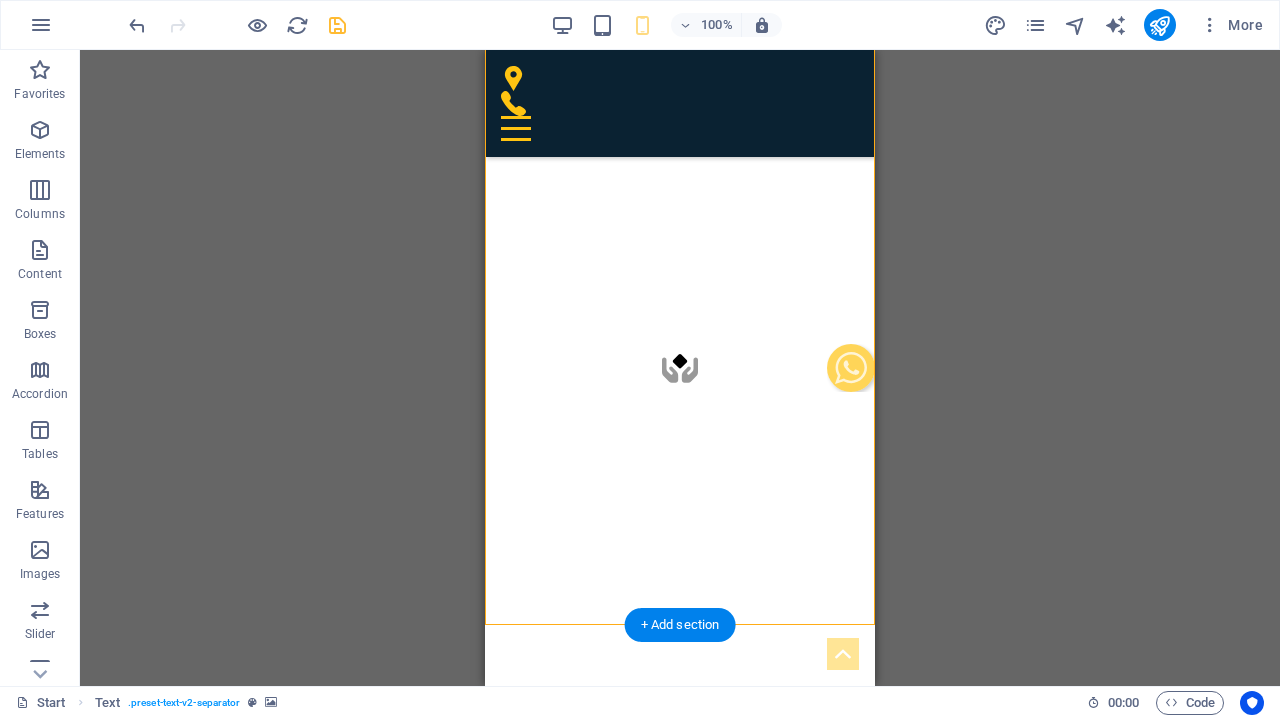 click at bounding box center [680, 9080] 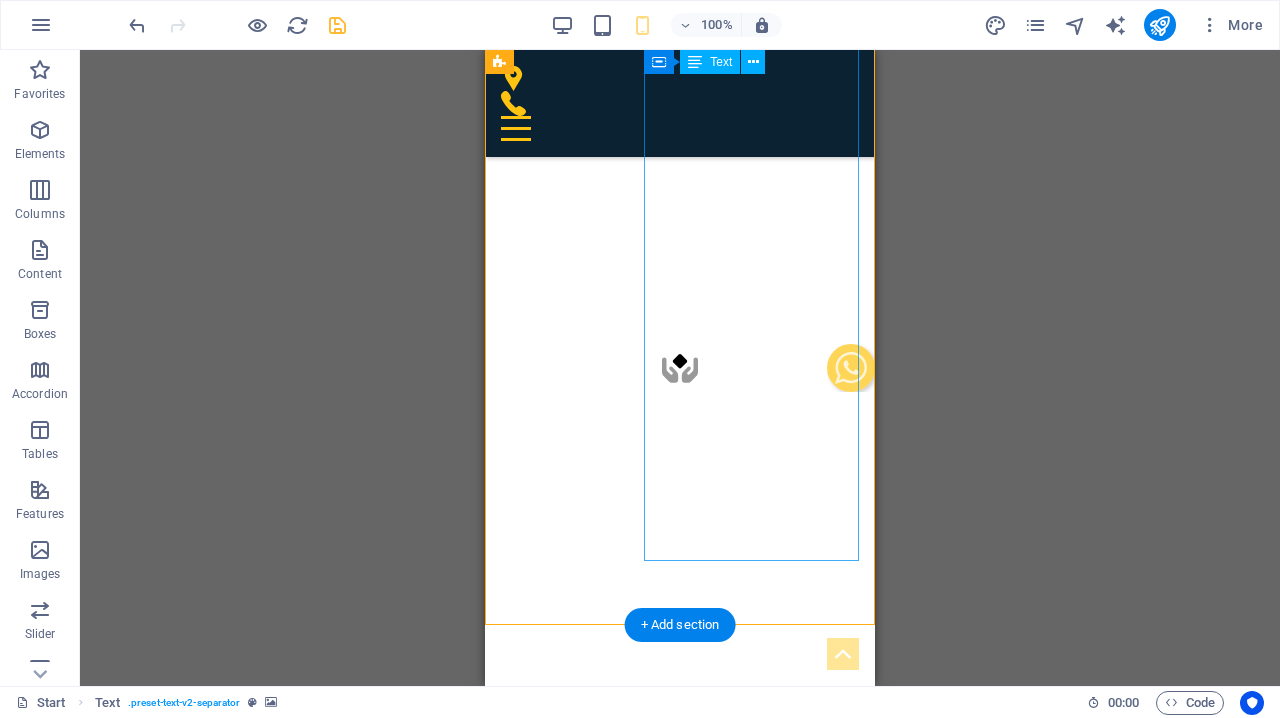 click on "١٠-الامتياز التجاري حققت المجموعة عدة نجاحات في طرح عقد الامتياز التجاري وهو احد الأساليب التي تسعى الى توسيع دائرة المشروع التجاري وهي علاقة تعاقدية بين المرخص والمرخص له يقوم فيها الأخير بالعمل تحت الاسم او العلامة التجارية او السمعة التجارية المملوكة والمرتبطة بالطرف الأول بحيث يكون المرخص له منفصلاً عن المشروع المملوك للمرخص وفي هذه العلاقة العقدية يكون دور المجموعة توفير الدعم القانوني لضبط العلاقة التعاقدية بين الأطراف لتحقيق المصالح المنشودة" at bounding box center (608, 11412) 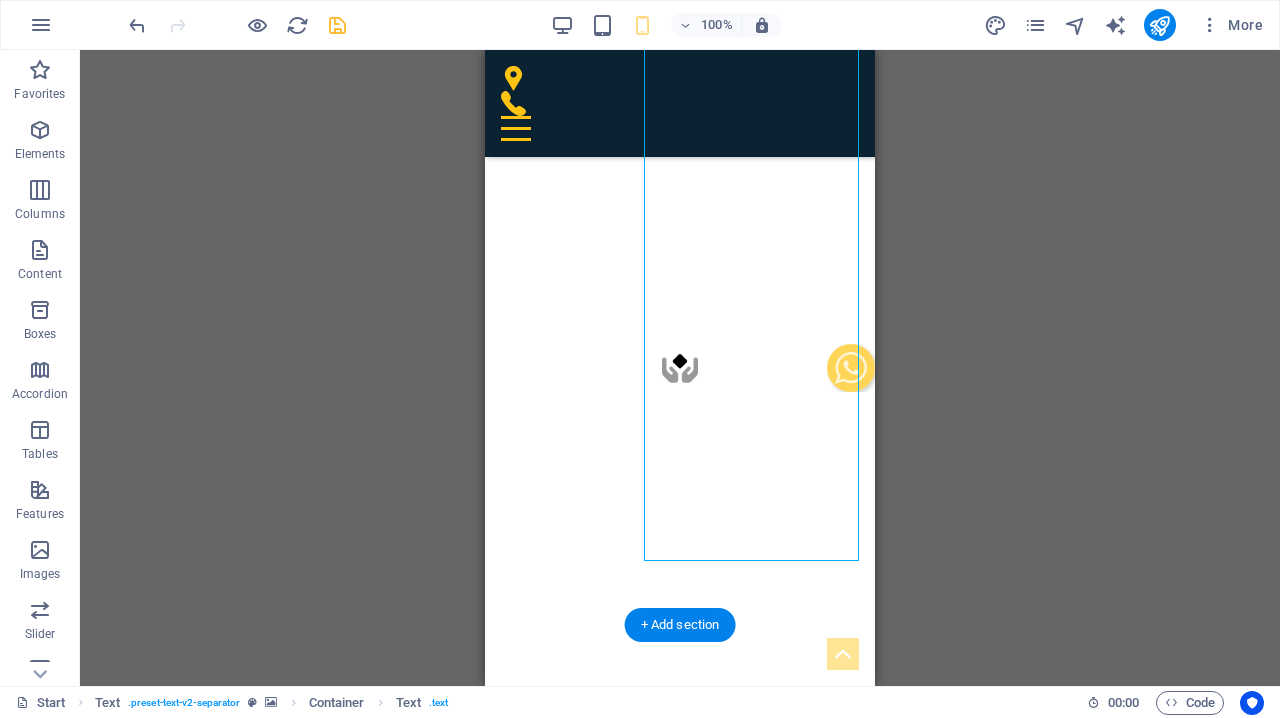 click at bounding box center [680, 9080] 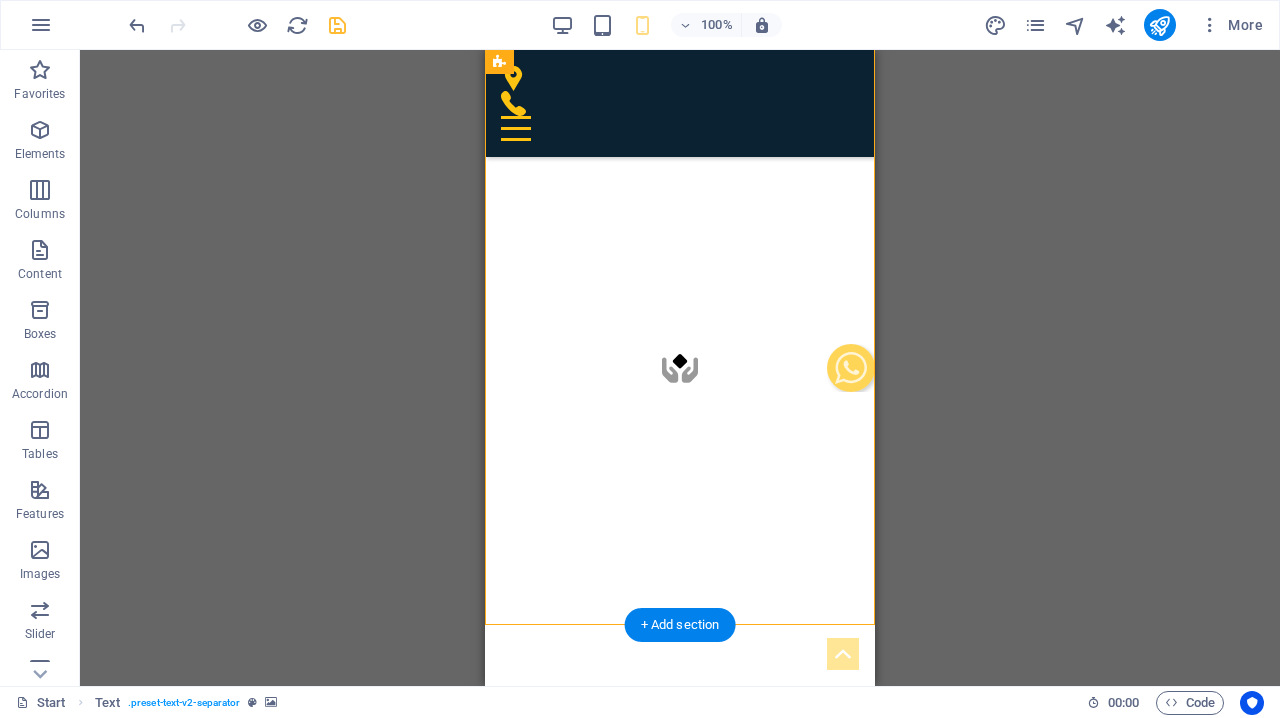 click at bounding box center [680, 9080] 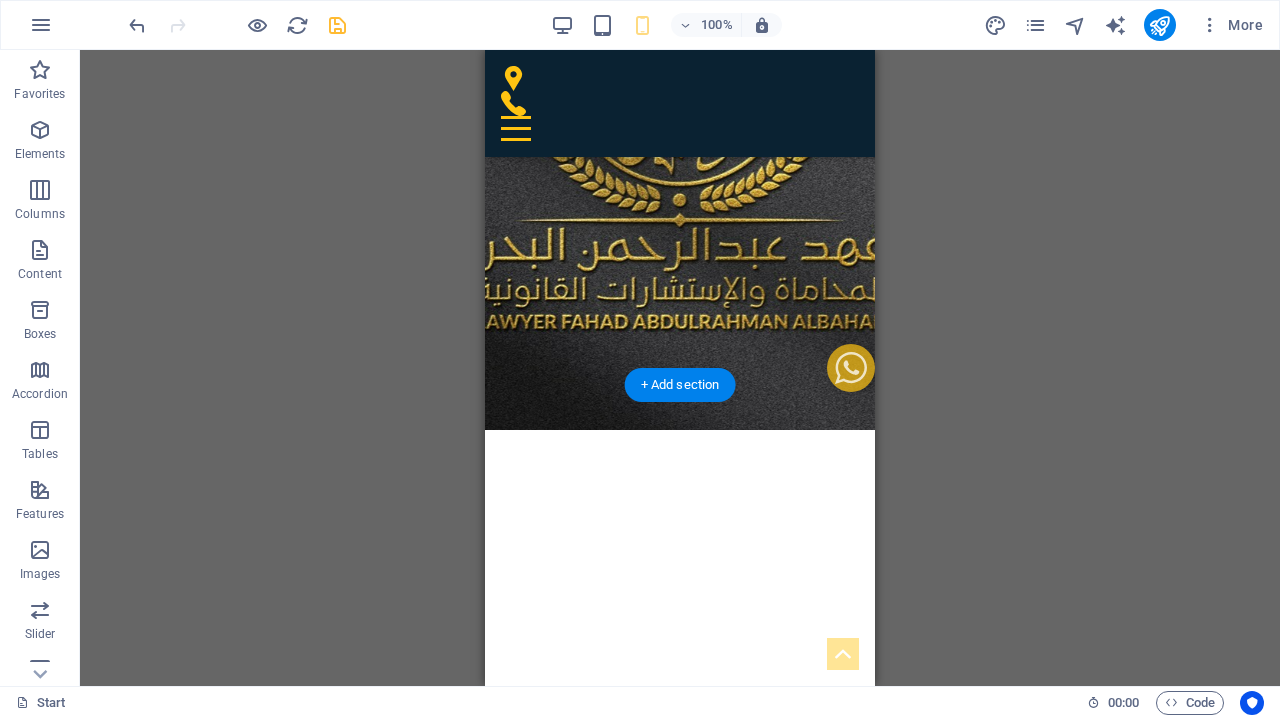 scroll, scrollTop: 6932, scrollLeft: 0, axis: vertical 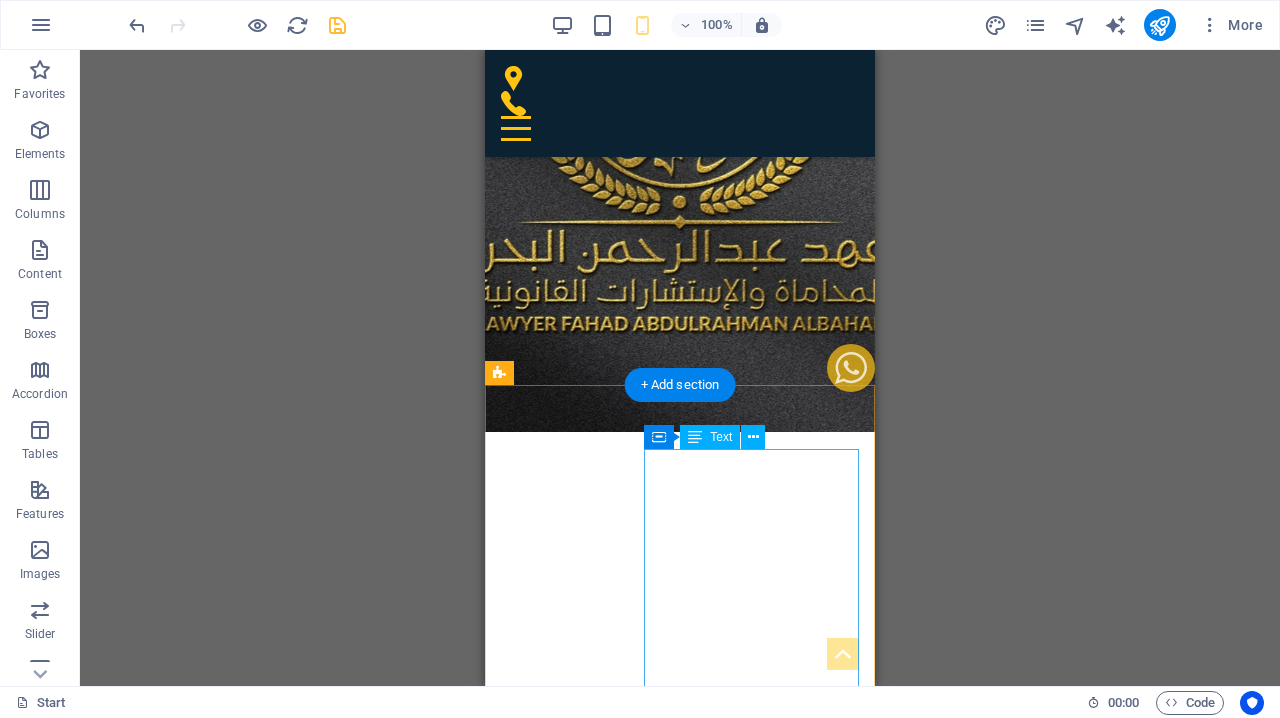 click at bounding box center [608, 9316] 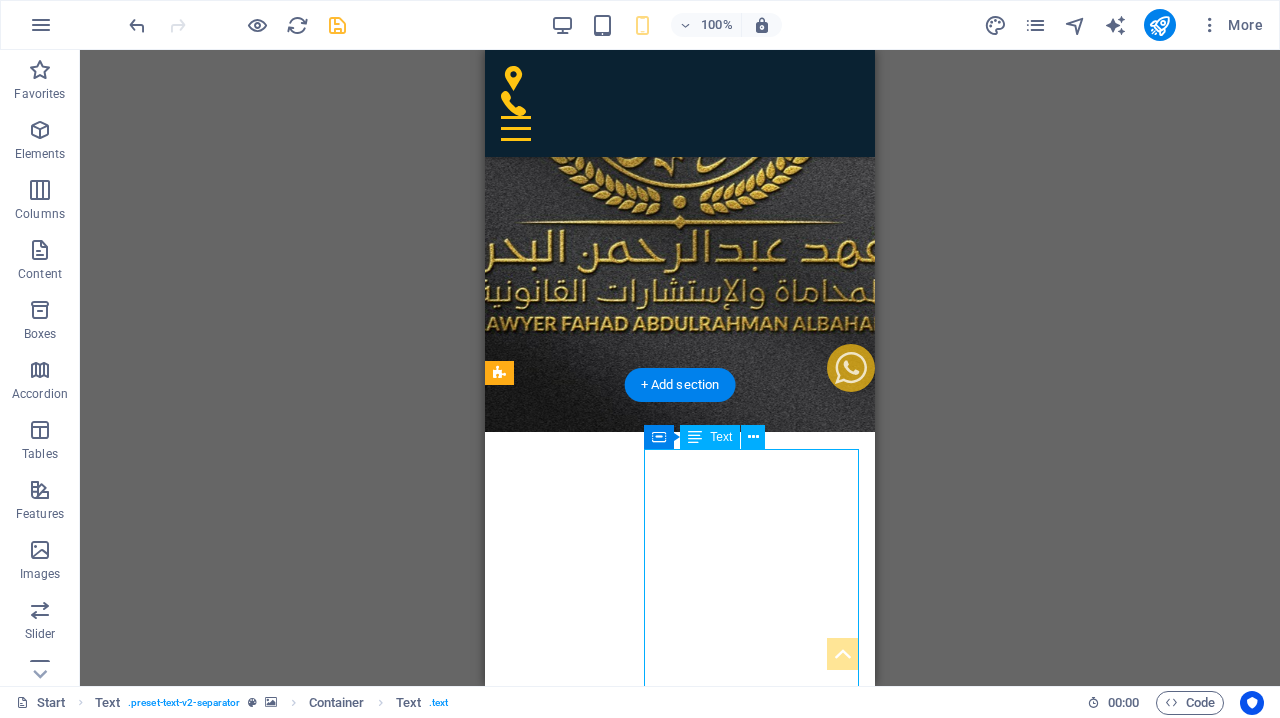 click on "ثانياً:" at bounding box center [692, 9334] 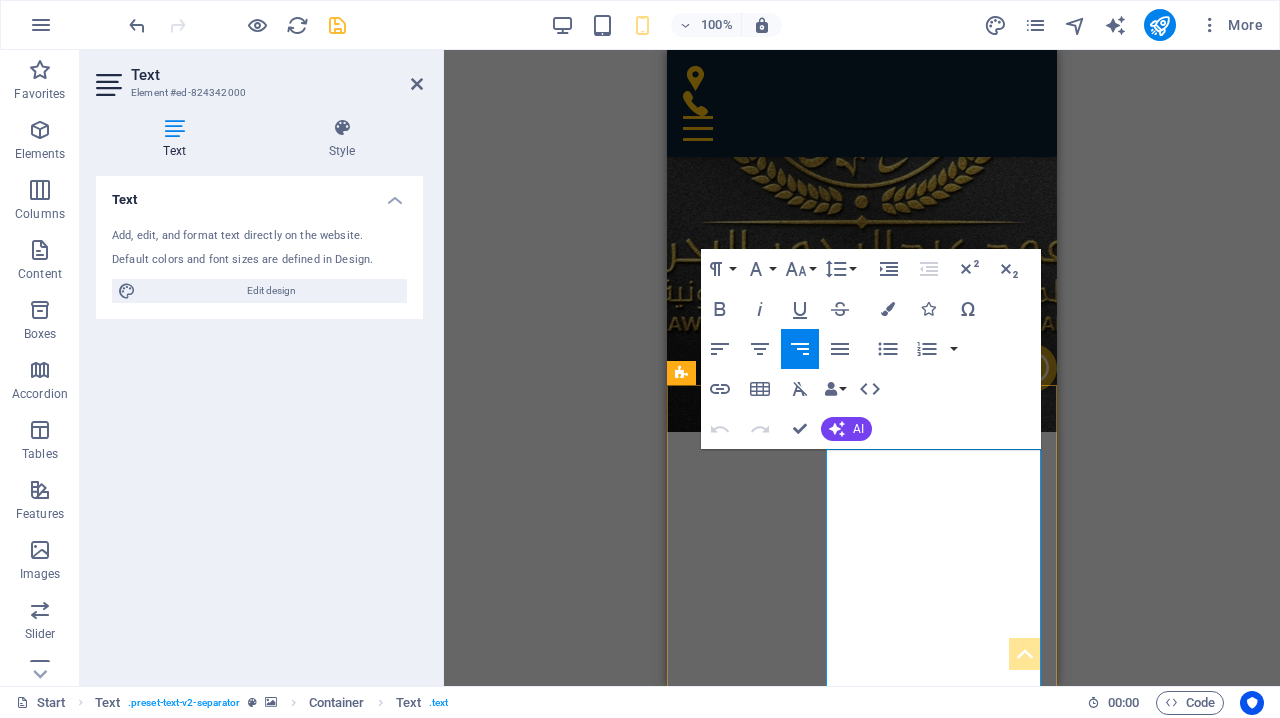 click on "ثانياً:" at bounding box center [874, 9334] 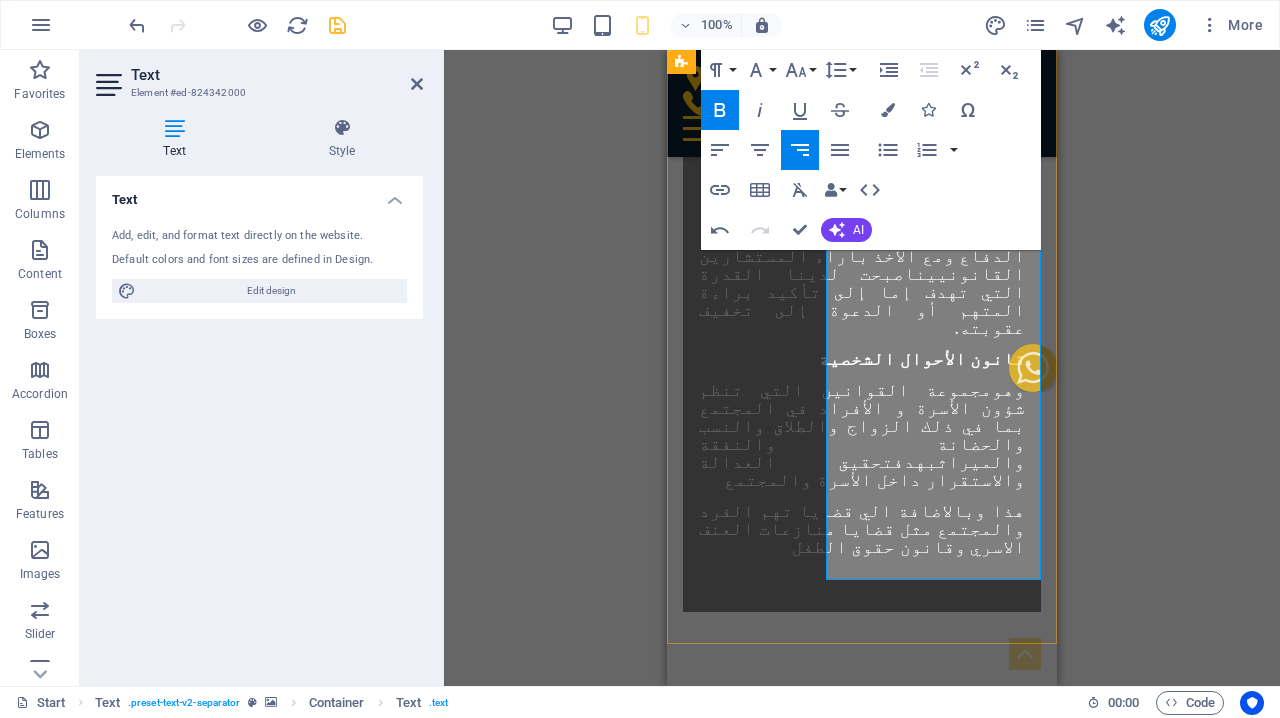scroll, scrollTop: 8211, scrollLeft: 0, axis: vertical 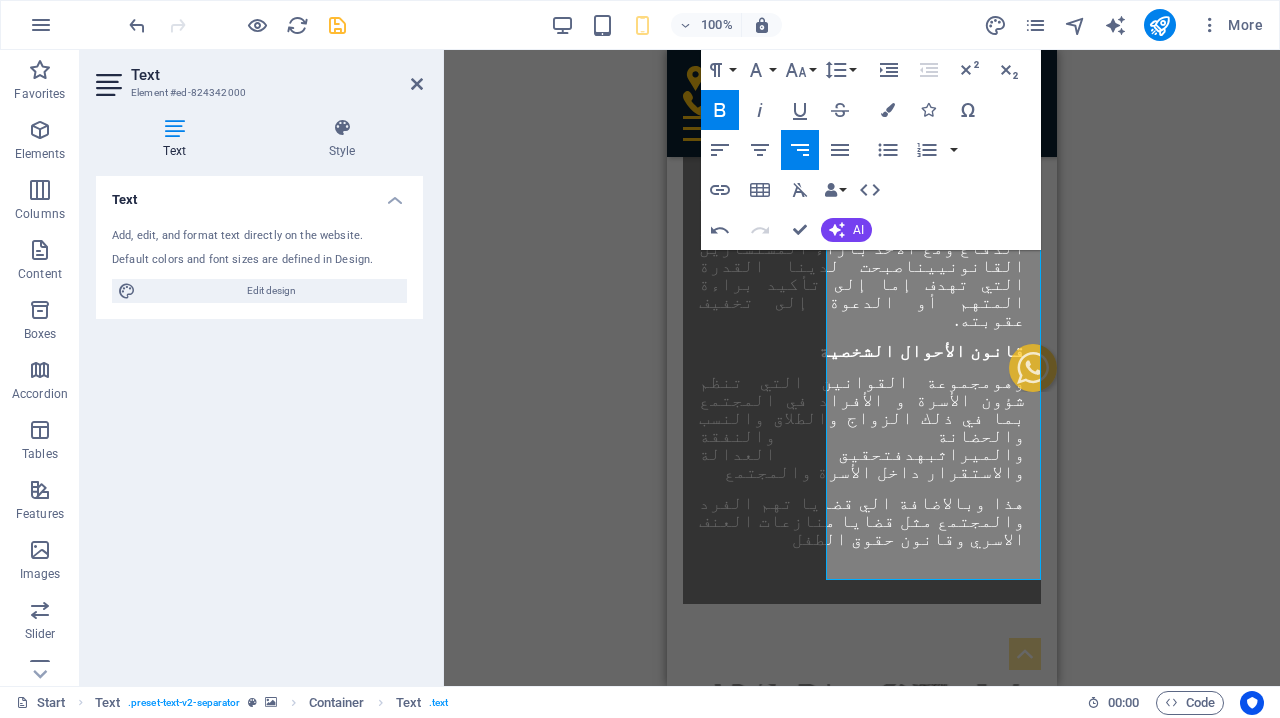click at bounding box center (862, 7145) 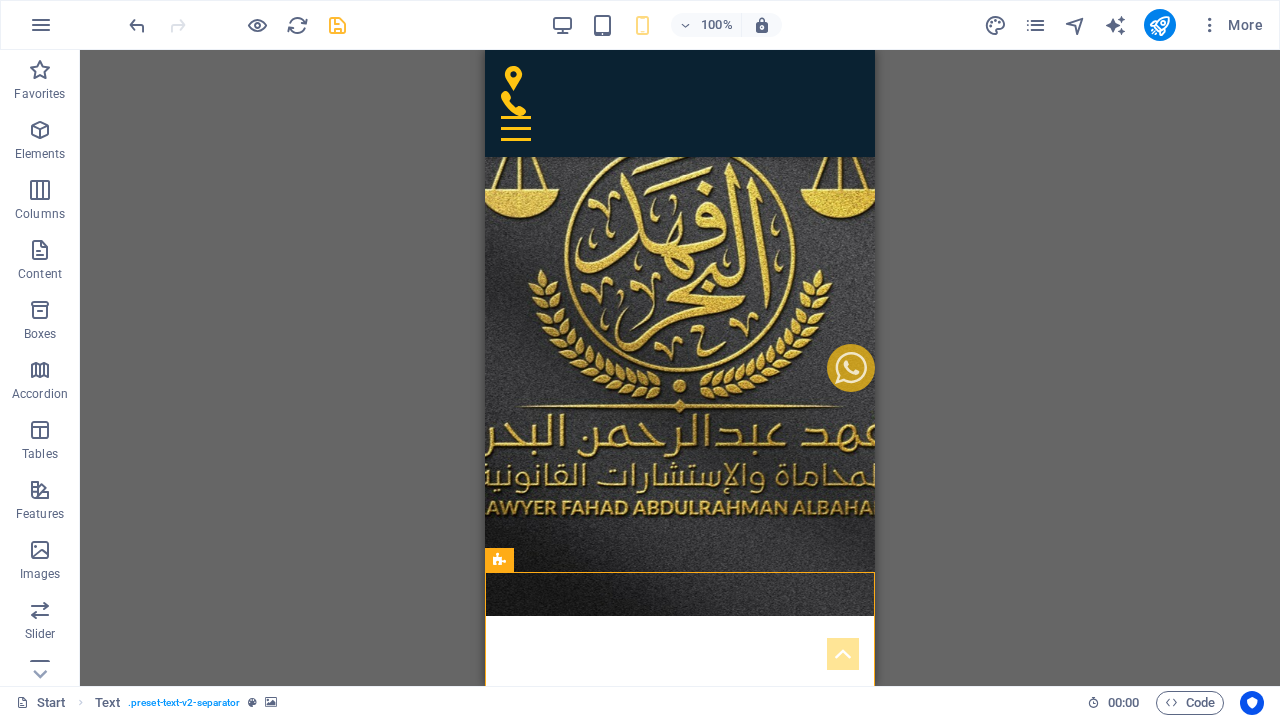 scroll, scrollTop: 6745, scrollLeft: 0, axis: vertical 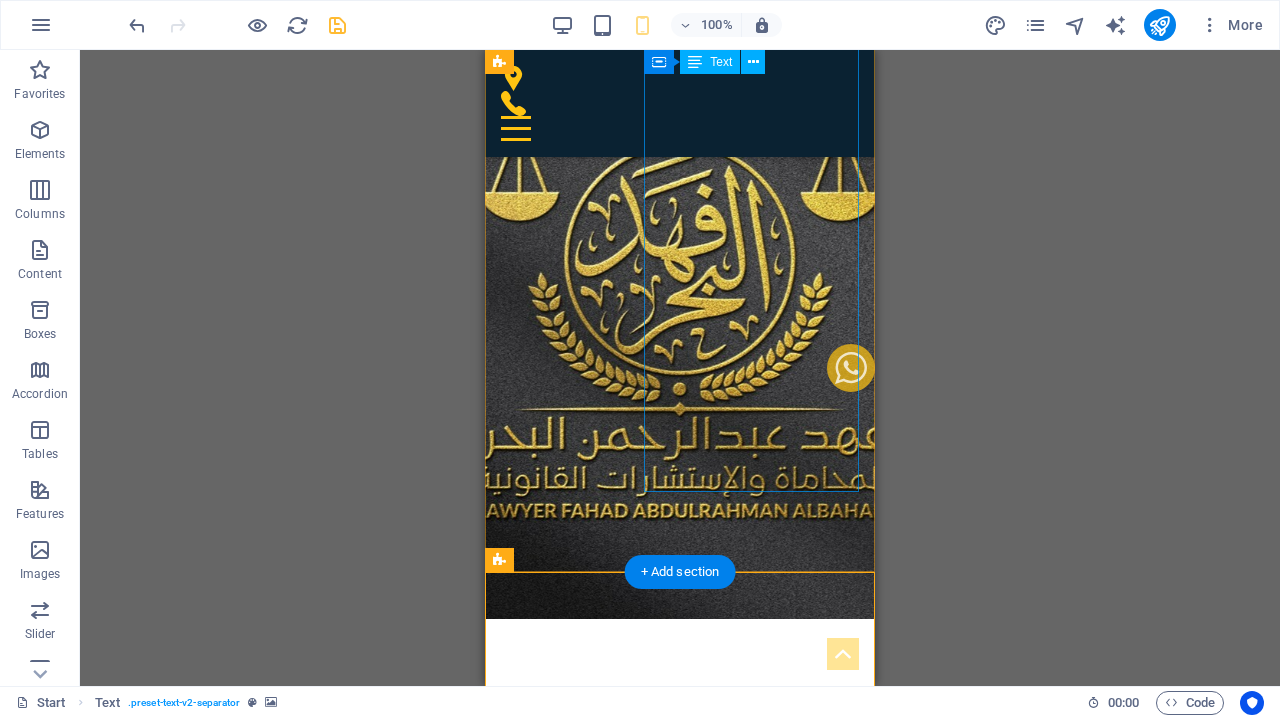 click at bounding box center (602, 7794) 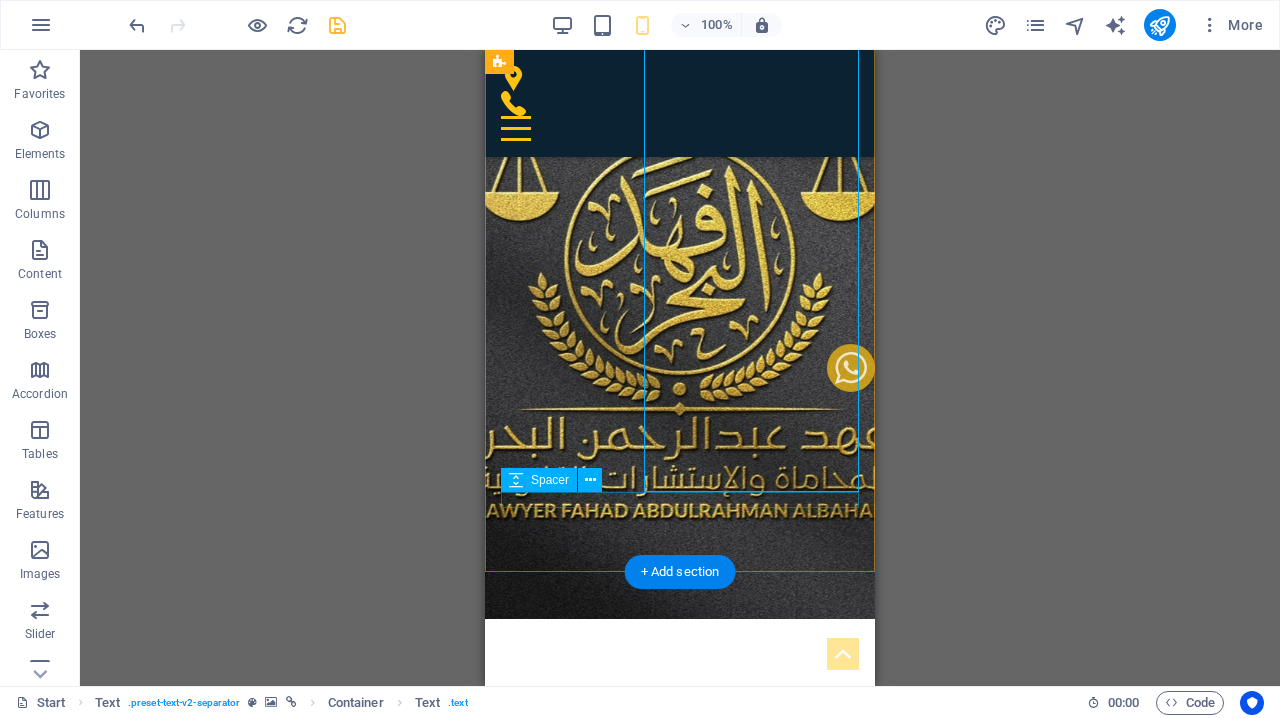 click at bounding box center [680, 7810] 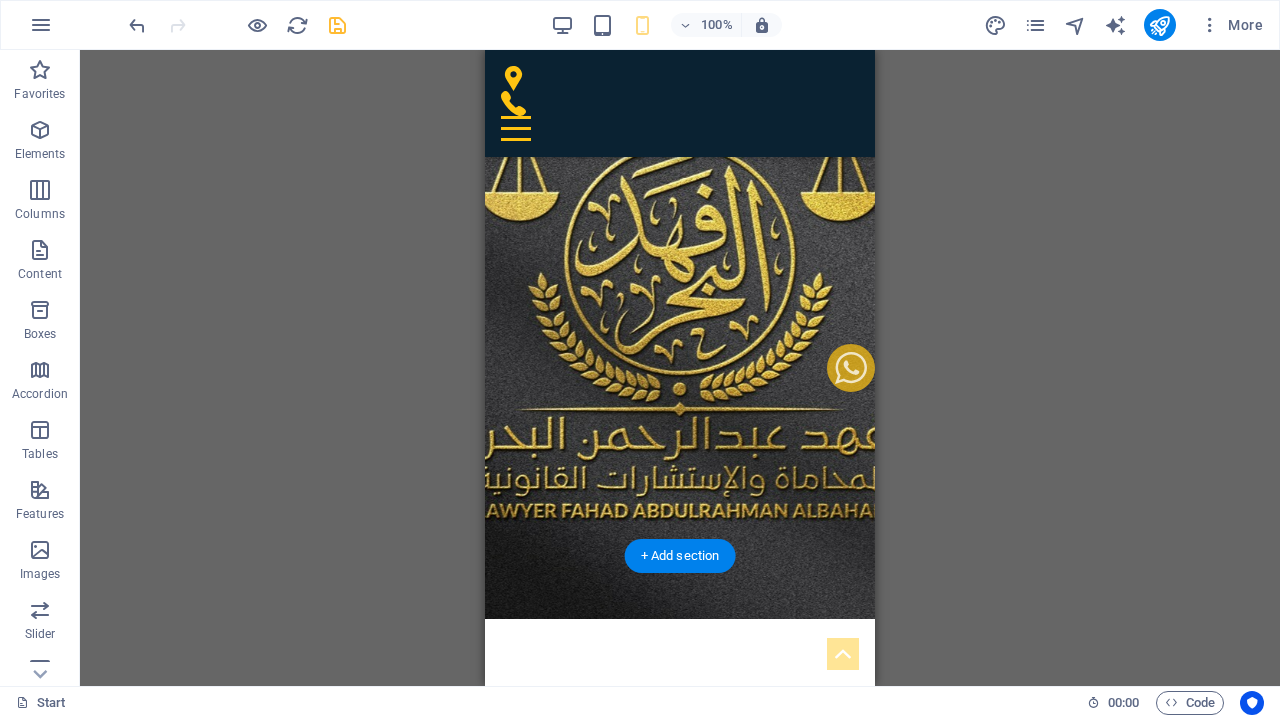 click at bounding box center (680, 6578) 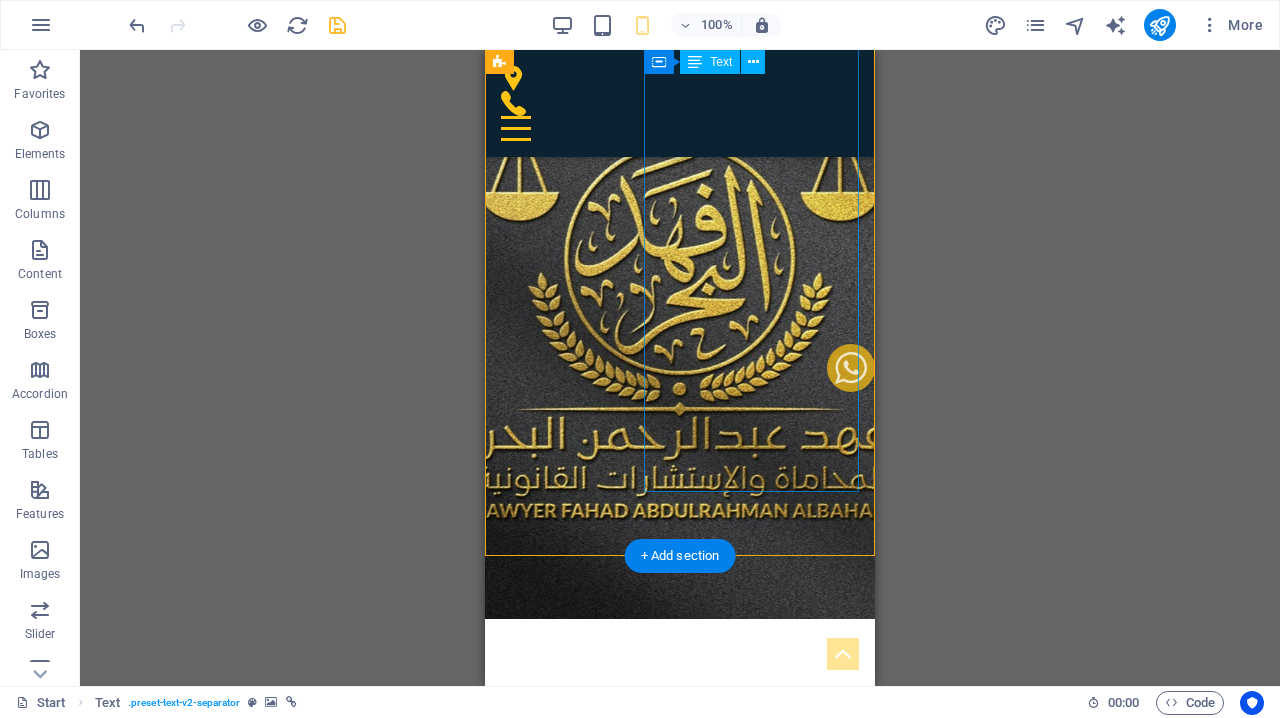 click on "أبرز   الخدمات   القانونية   التي   نقدمها   لعملاءنا  القضايا والمنازعات أولاً:  المنازعات المتعلقة بالقانون المدني  من اهم الاعمال التي يقوم بها المكتب في هذا المجال ما يأتي: منازعات العقود من حيث صياغتها وتفسيرها وتنفيذها بوجه عام  ١-من أهم هذه العقود: ‌    أ- عقود البيع ‌   ب- عقود الإيجار ‌   جـ- عقود المقاولات ‌   د- عقود الهبة ‌   ه- عقود الرهن ‌   و- عقود الاستثمار والحصول على  القروض من البنوك أو المؤسسات  الإستثمارية   ٢-منازعات الملكية وأهمها : ‌      أ-منازعات الملكية الشائعة ‌    ب-منازعات الميراث وتصفية التركات ‌    ج-منازعات الشفعة   ‌       ‌" at bounding box center (602, 7402) 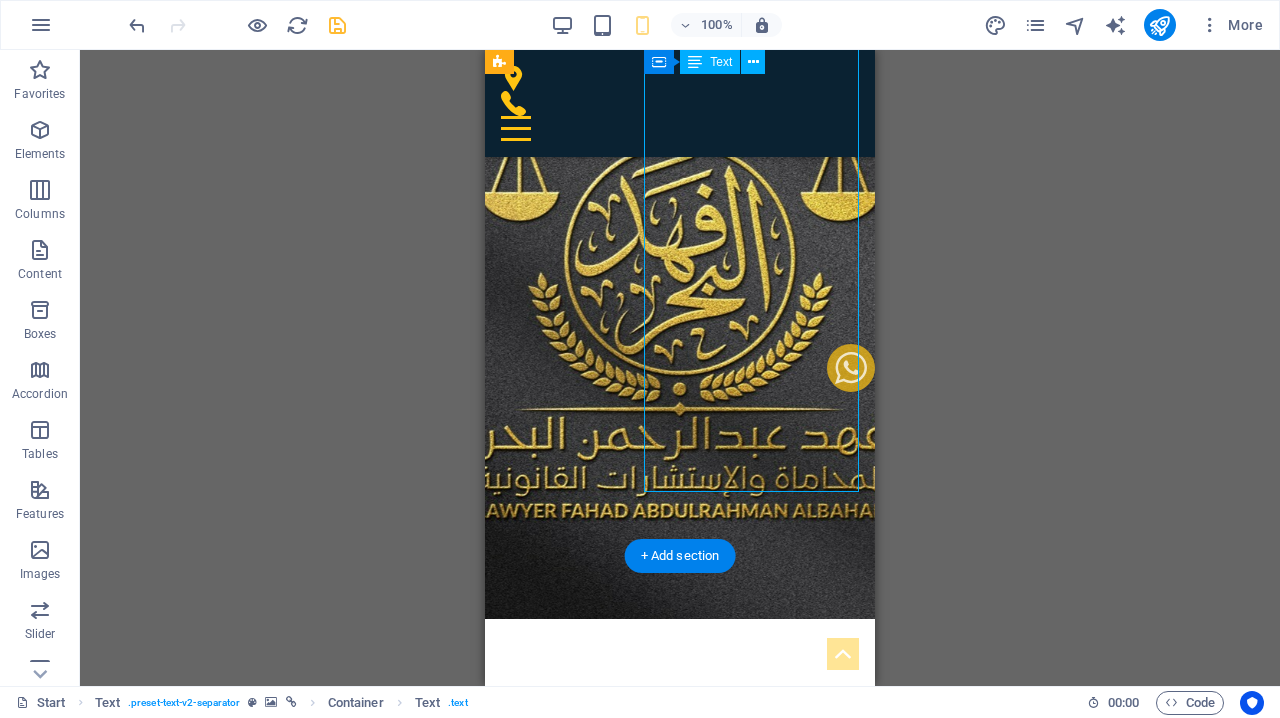 click on "أبرز   الخدمات   القانونية   التي   نقدمها   لعملاءنا  القضايا والمنازعات أولاً:  المنازعات المتعلقة بالقانون المدني  من اهم الاعمال التي يقوم بها المكتب في هذا المجال ما يأتي: منازعات العقود من حيث صياغتها وتفسيرها وتنفيذها بوجه عام  ١-من أهم هذه العقود: ‌    أ- عقود البيع ‌   ب- عقود الإيجار ‌   جـ- عقود المقاولات ‌   د- عقود الهبة ‌   ه- عقود الرهن ‌   و- عقود الاستثمار والحصول على  القروض من البنوك أو المؤسسات  الإستثمارية   ٢-منازعات الملكية وأهمها : ‌      أ-منازعات الملكية الشائعة ‌    ب-منازعات الميراث وتصفية التركات ‌    ج-منازعات الشفعة   ‌       ‌" at bounding box center [602, 7402] 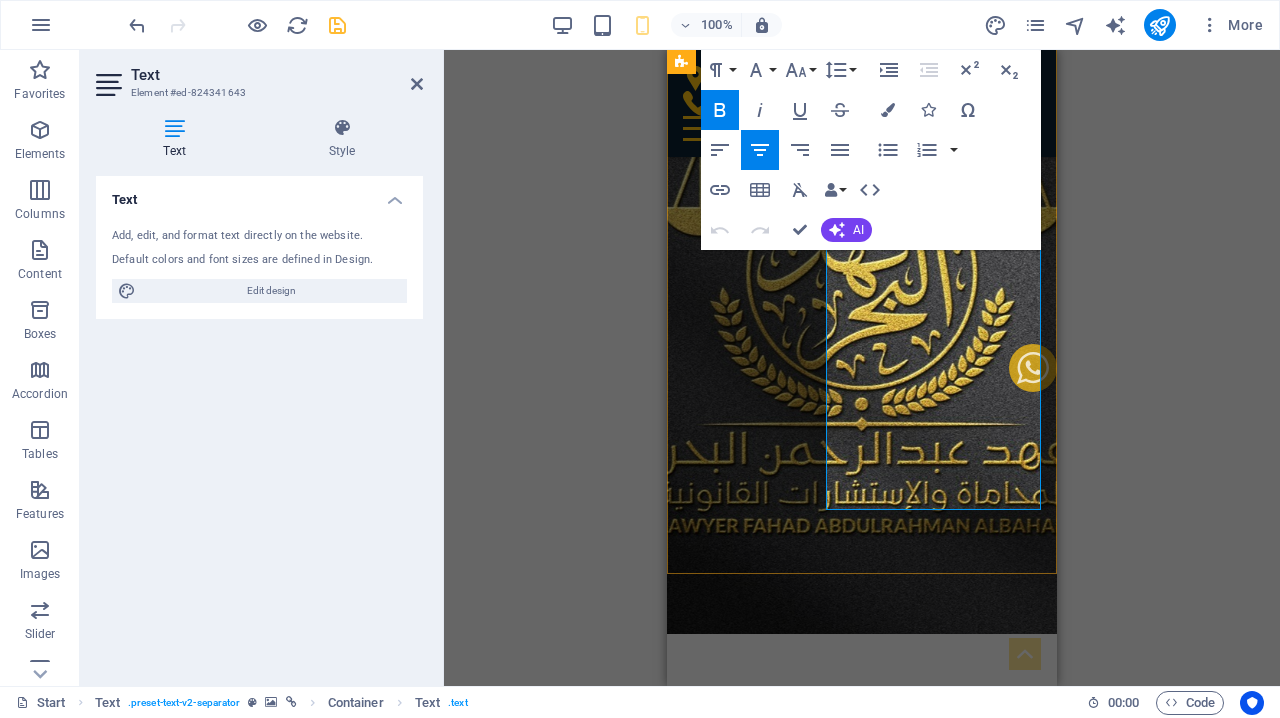 scroll, scrollTop: 6753, scrollLeft: 0, axis: vertical 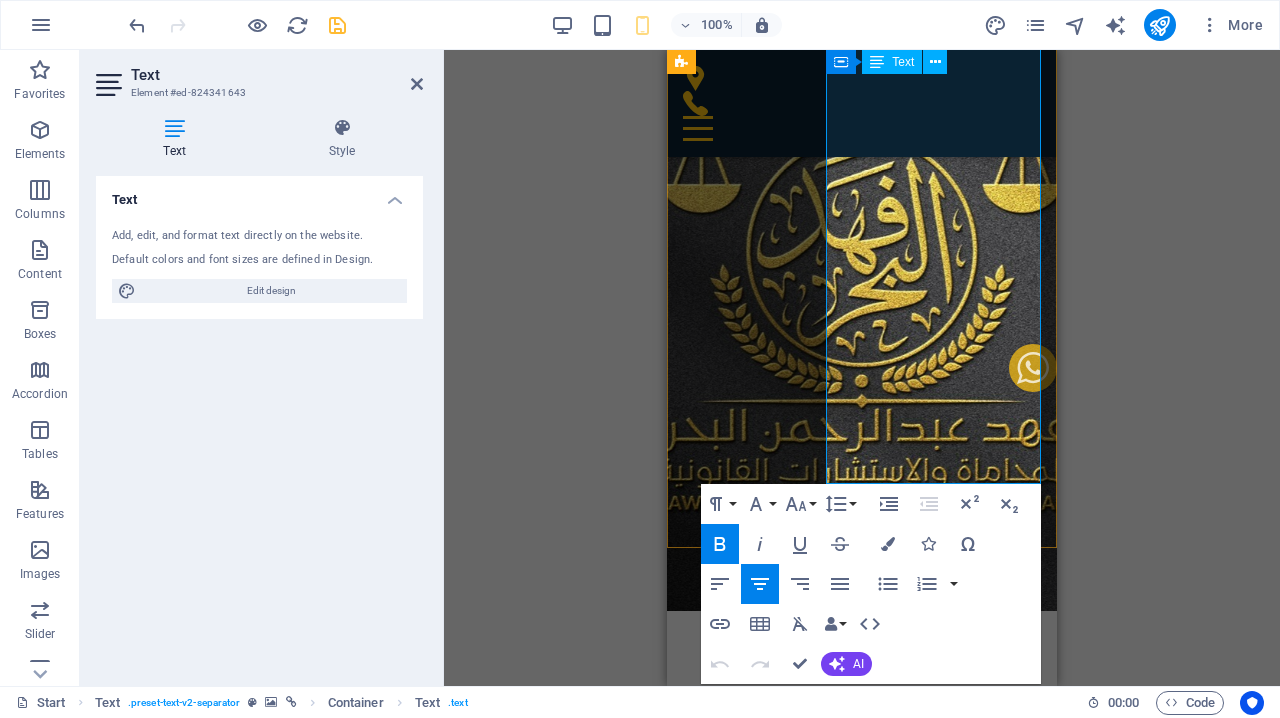 click at bounding box center [784, 7770] 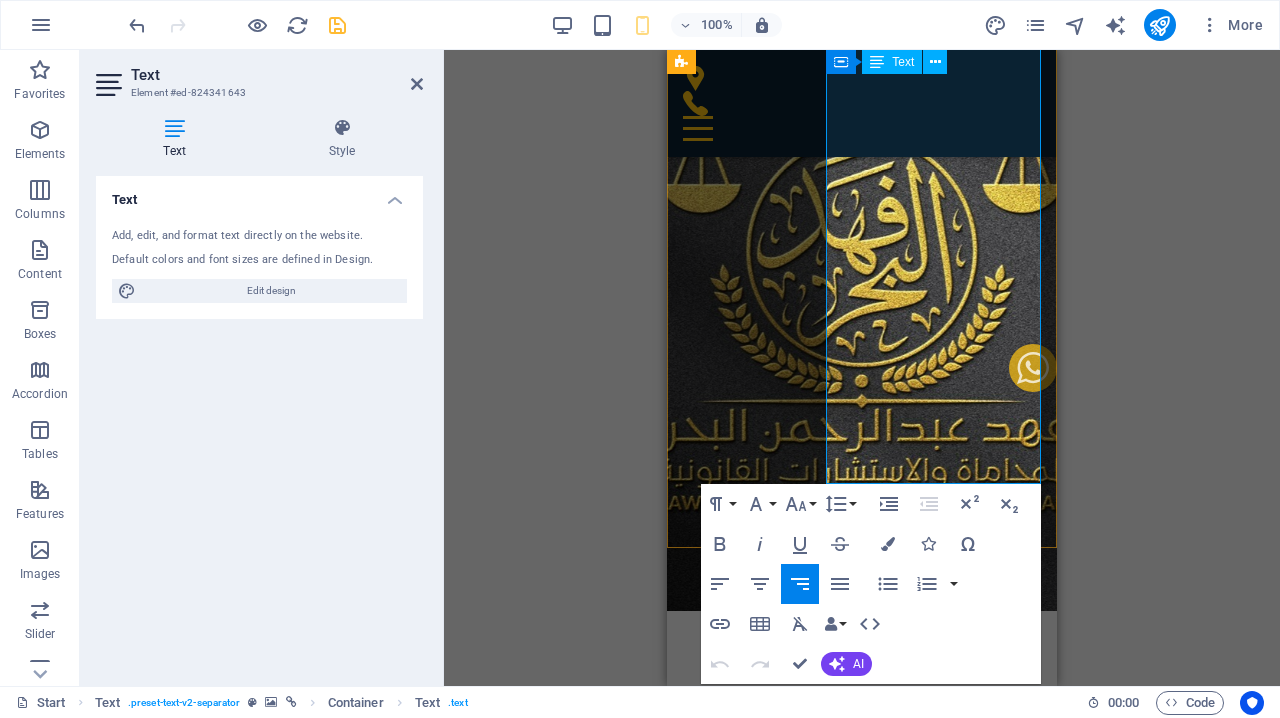 click at bounding box center (784, 7770) 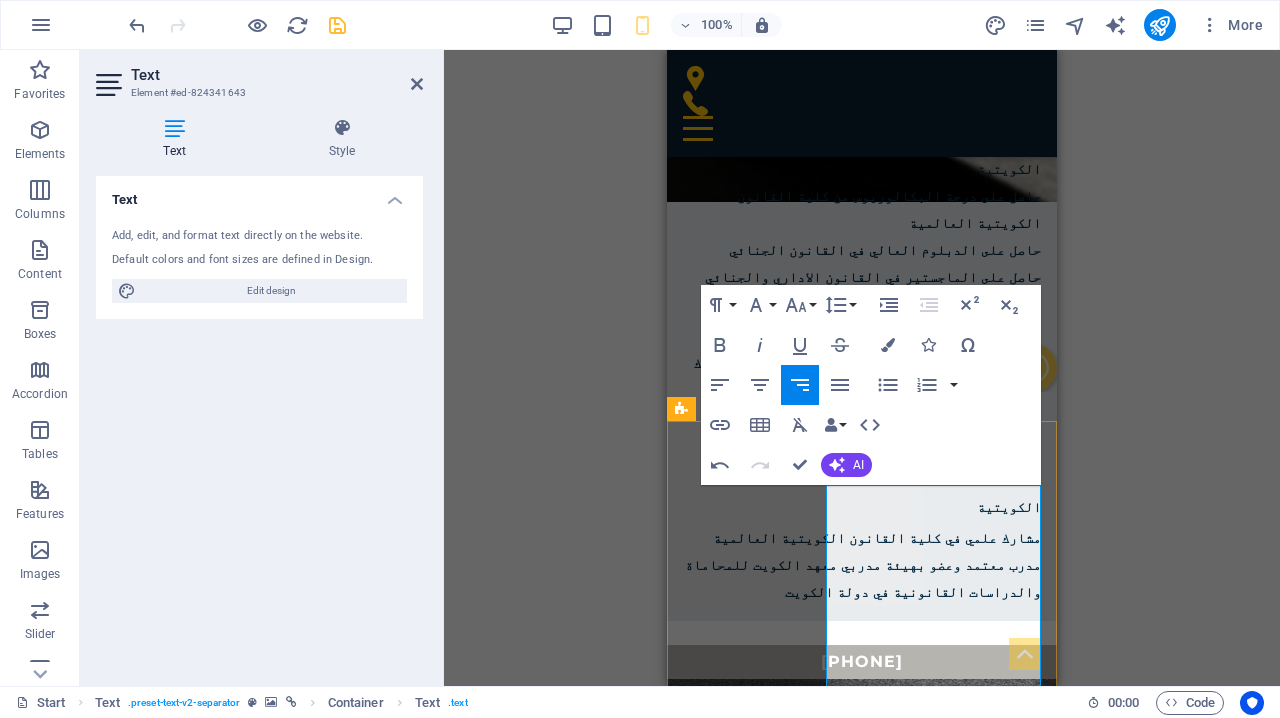 scroll, scrollTop: 6047, scrollLeft: 0, axis: vertical 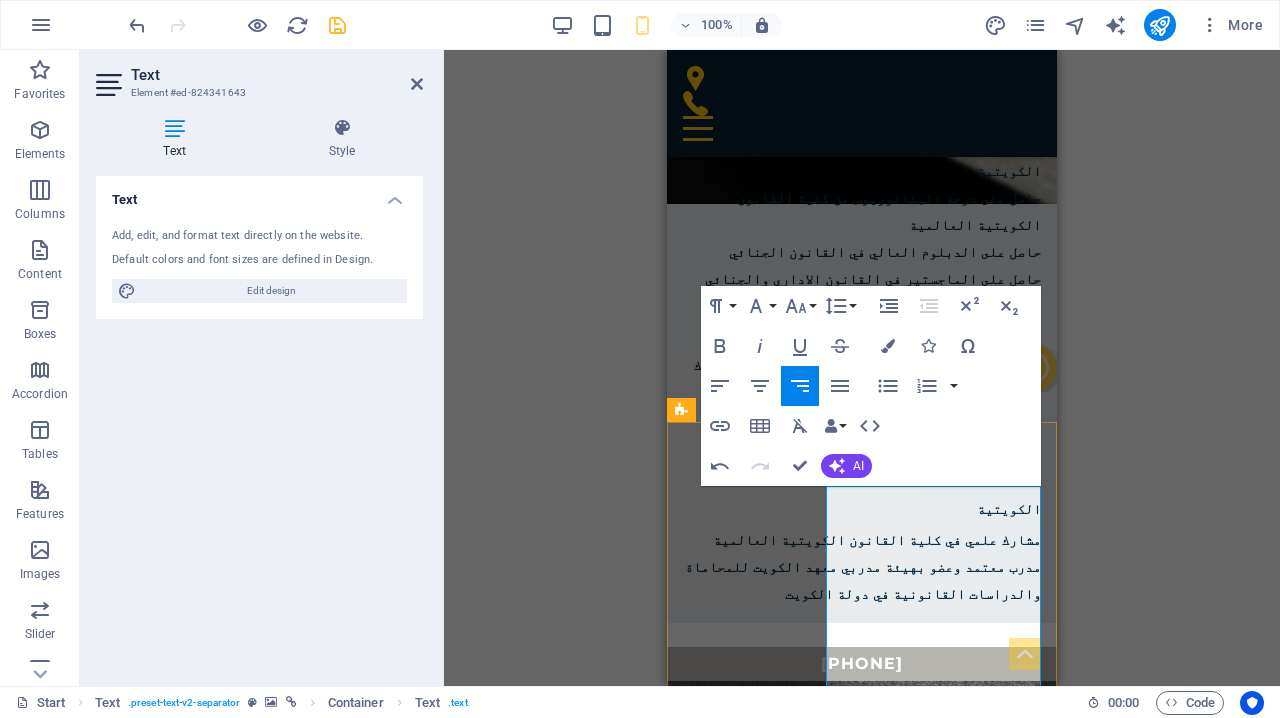 click on "أبرز   الخدمات   القانونية   التي   نقدمها   لعملاءنا  القضايا والمنازعات" at bounding box center [784, 7709] 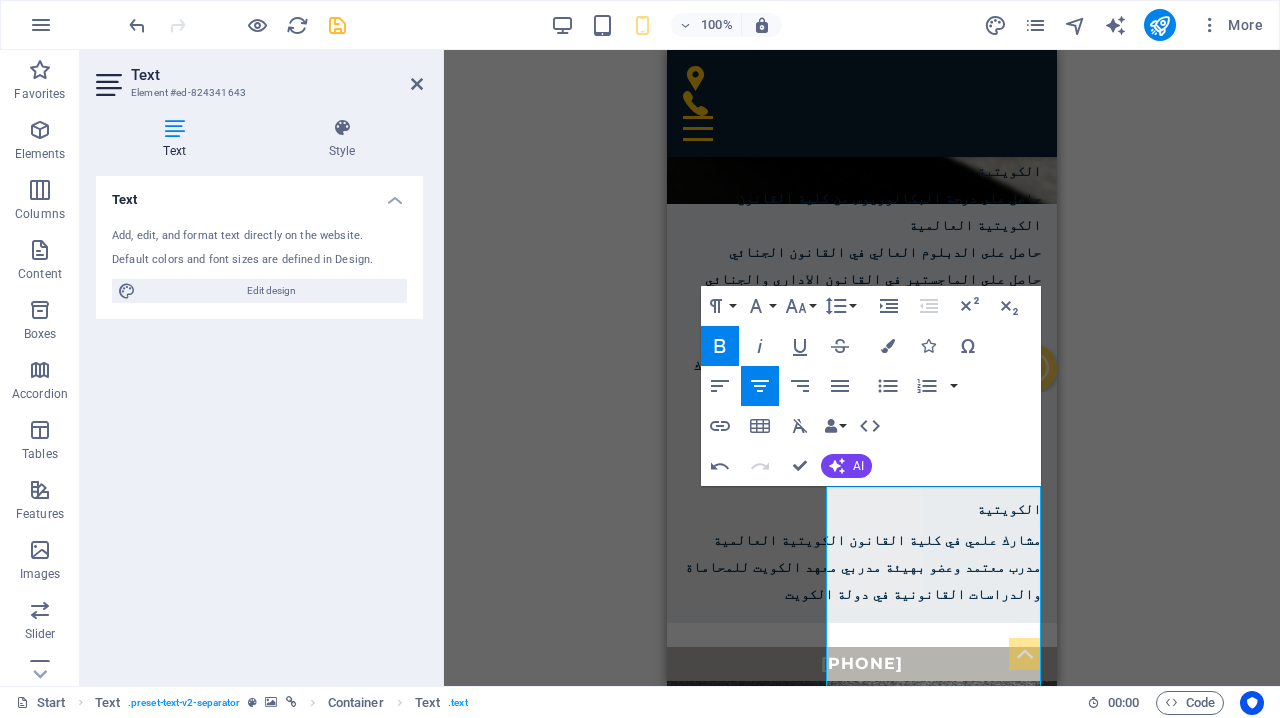 click at bounding box center (862, 7260) 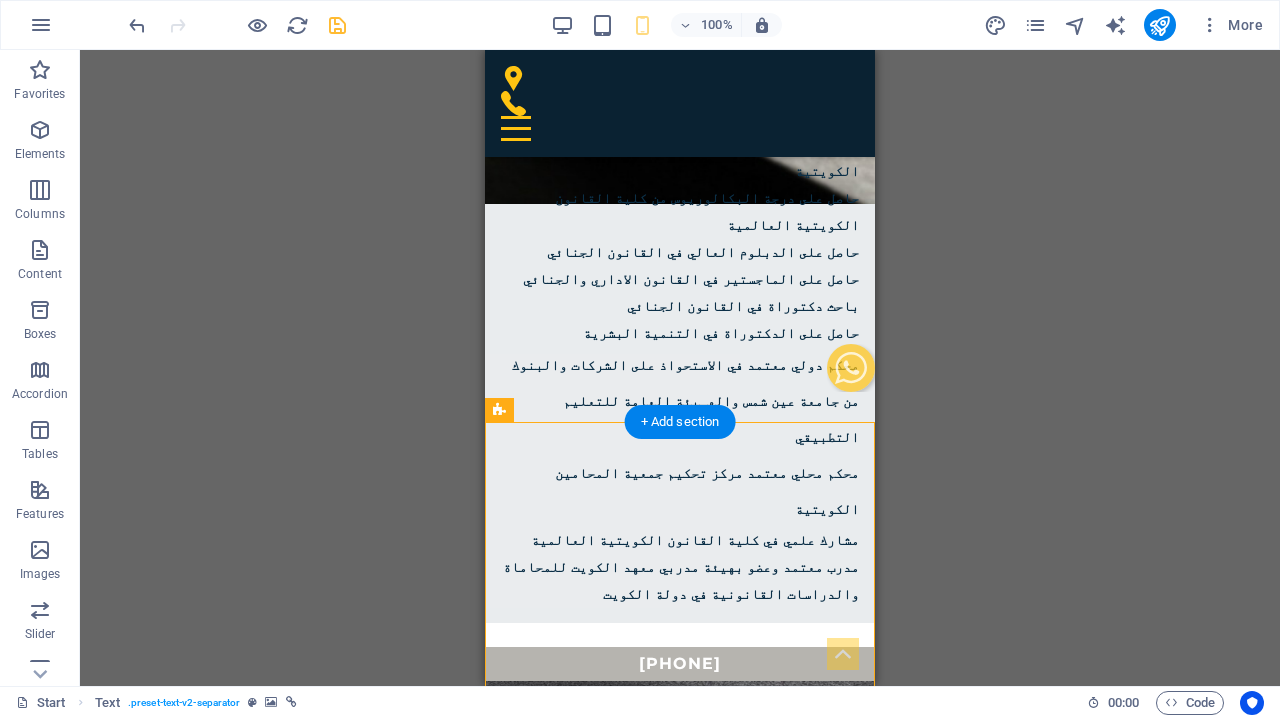 click at bounding box center (680, 7260) 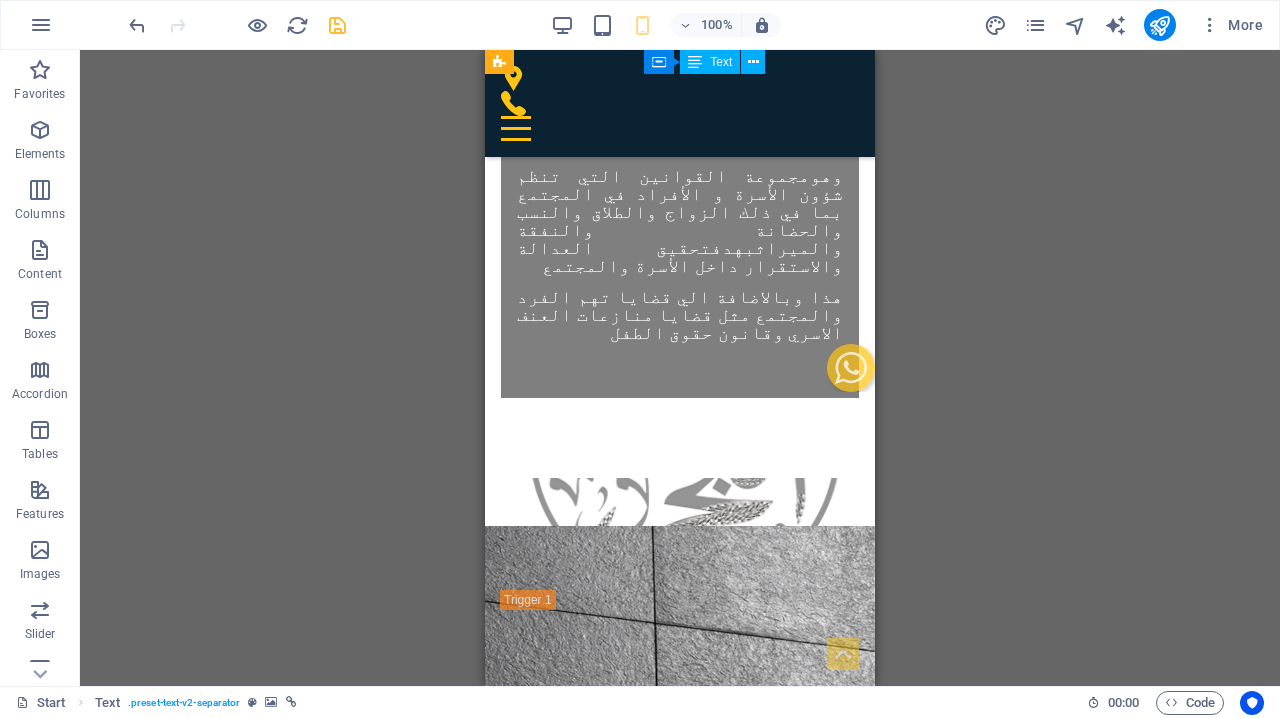 scroll, scrollTop: 8419, scrollLeft: 0, axis: vertical 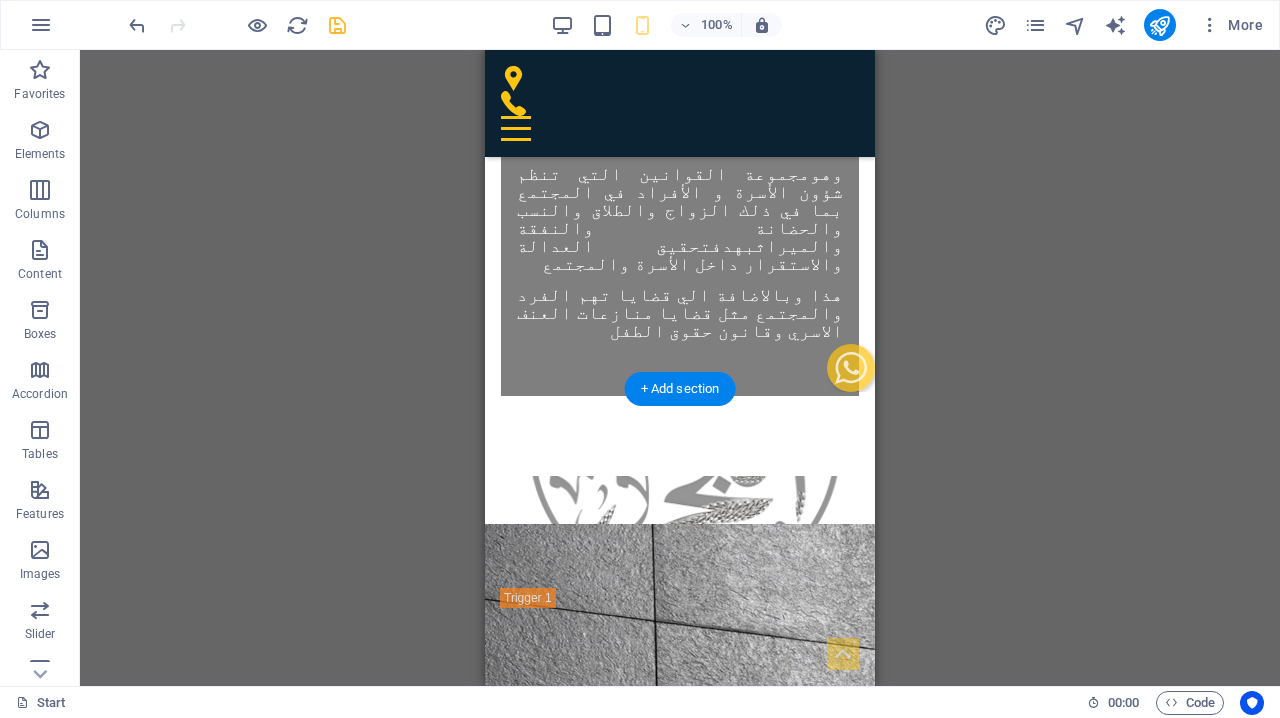 click at bounding box center [680, 6842] 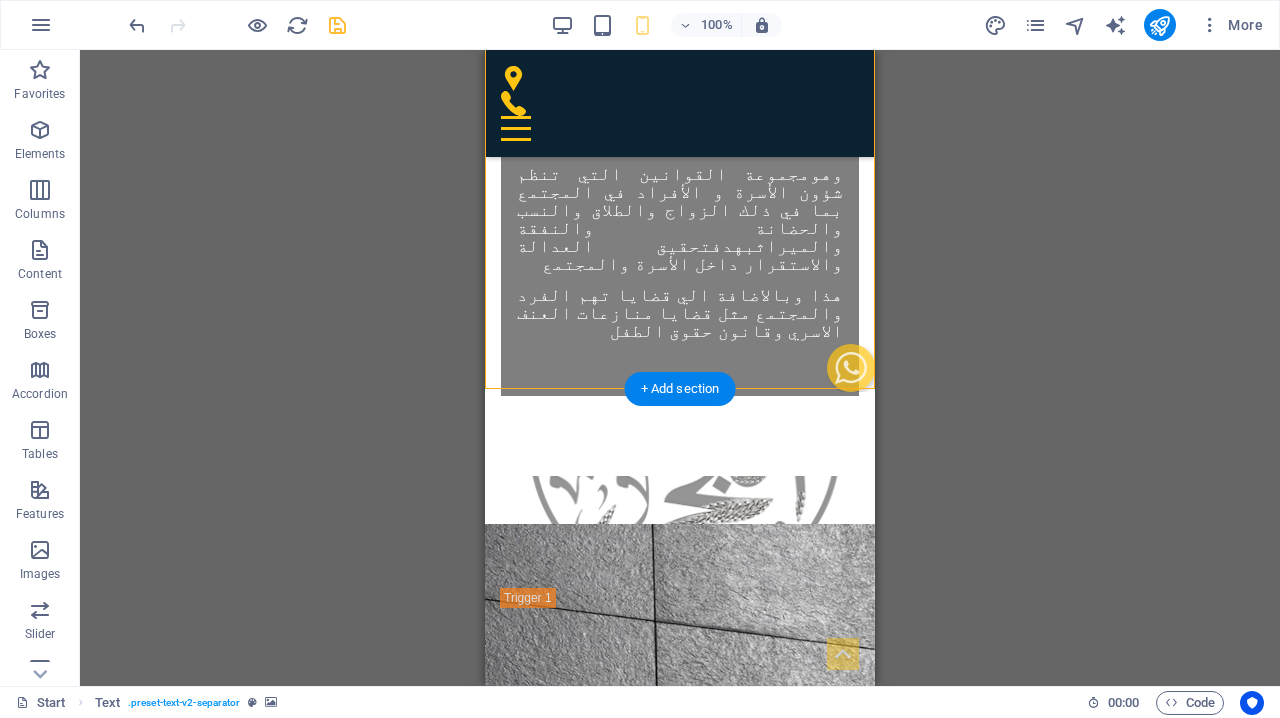 click at bounding box center (680, 6842) 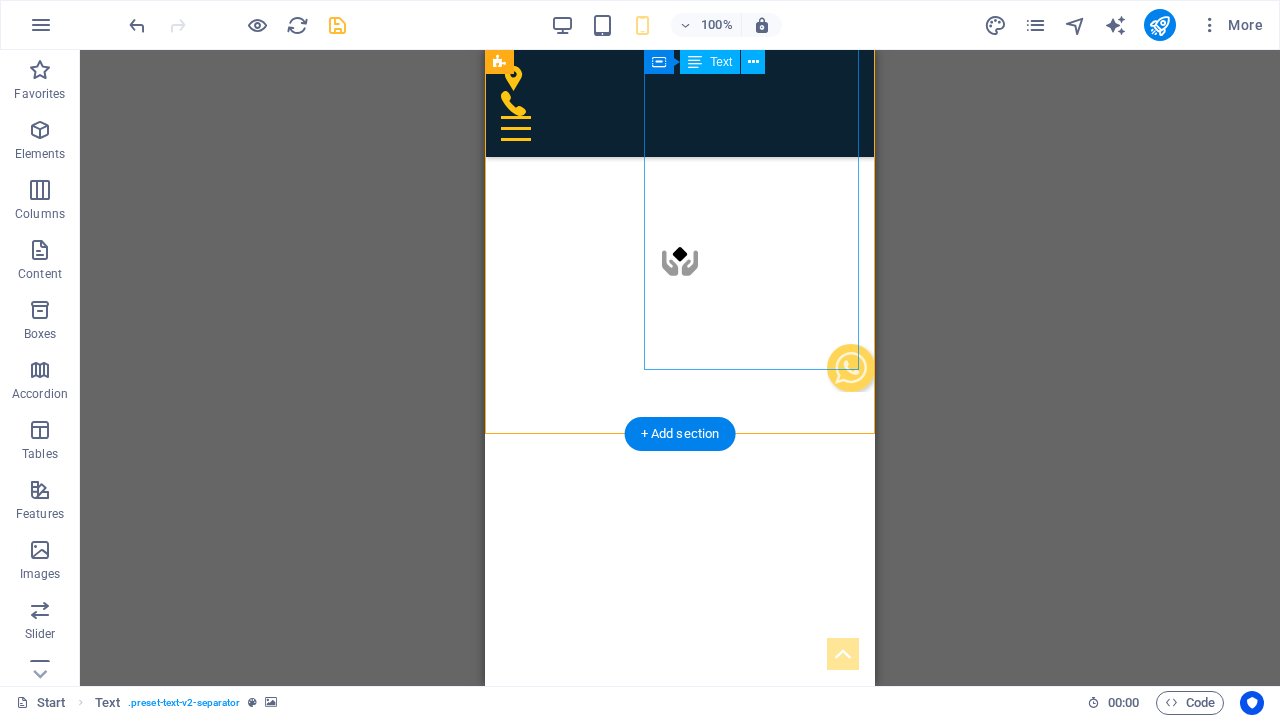 scroll, scrollTop: 9779, scrollLeft: 0, axis: vertical 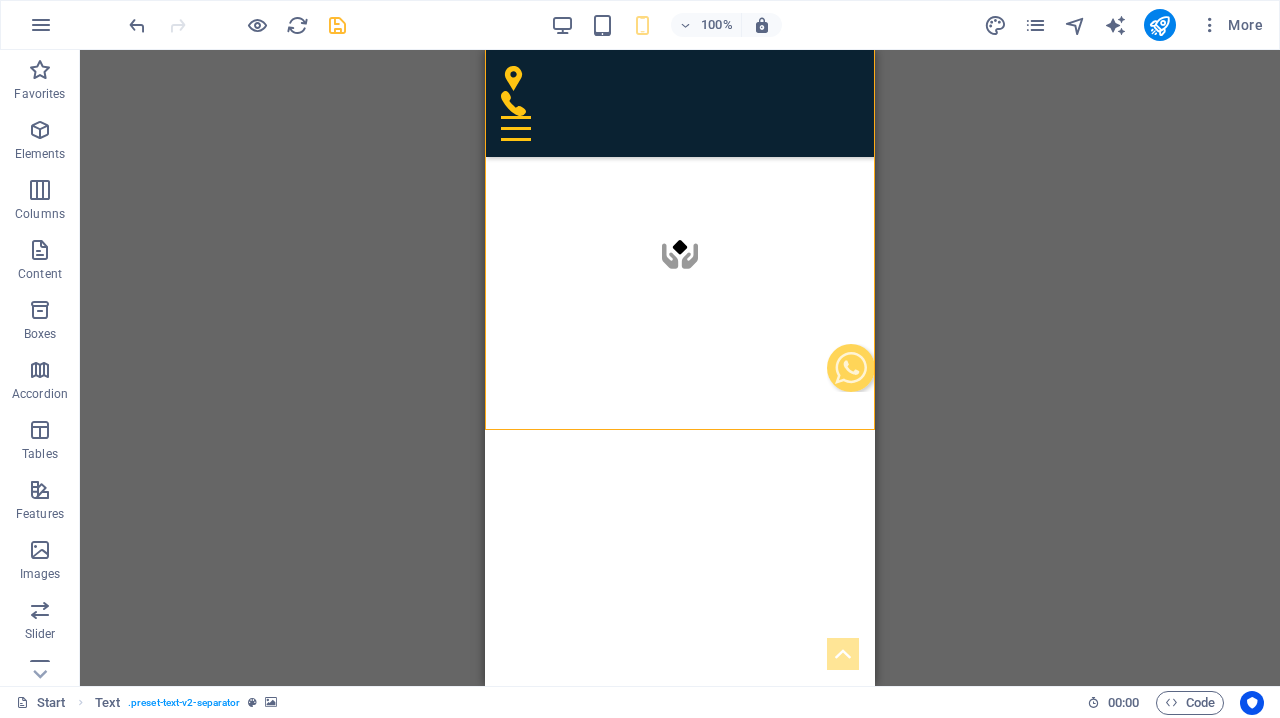 click at bounding box center [680, 11481] 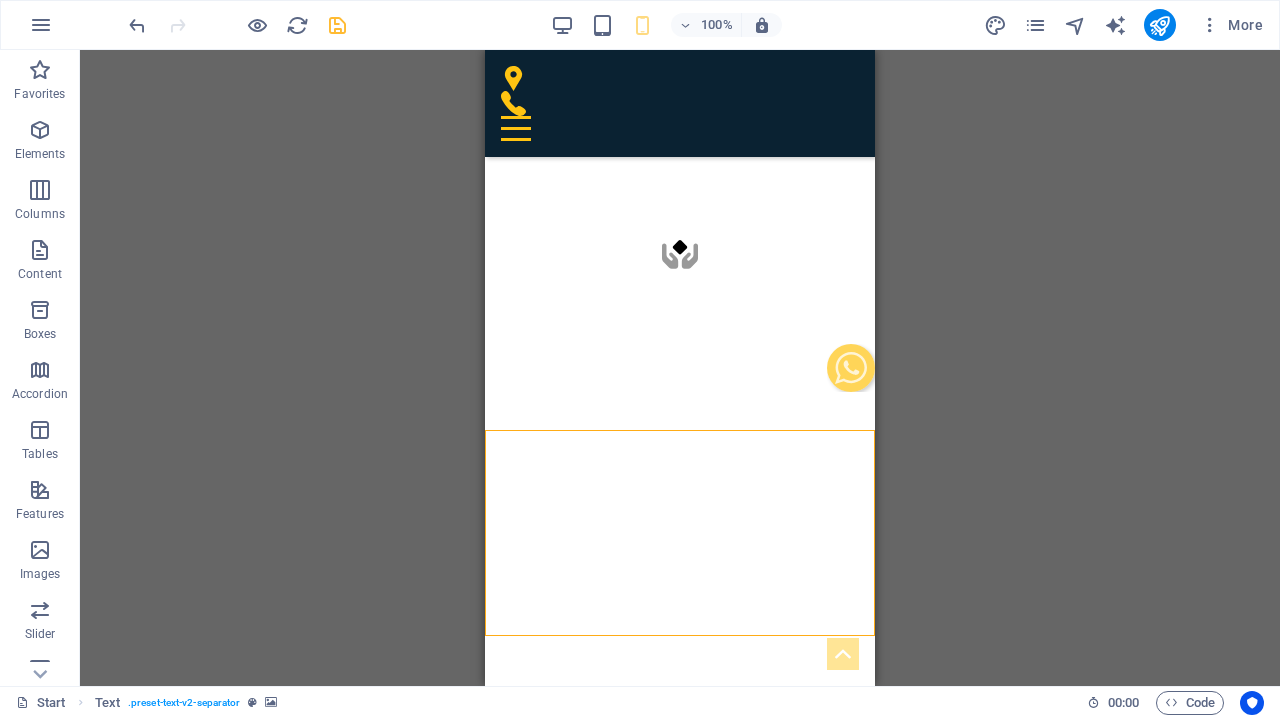 click at bounding box center [680, 11481] 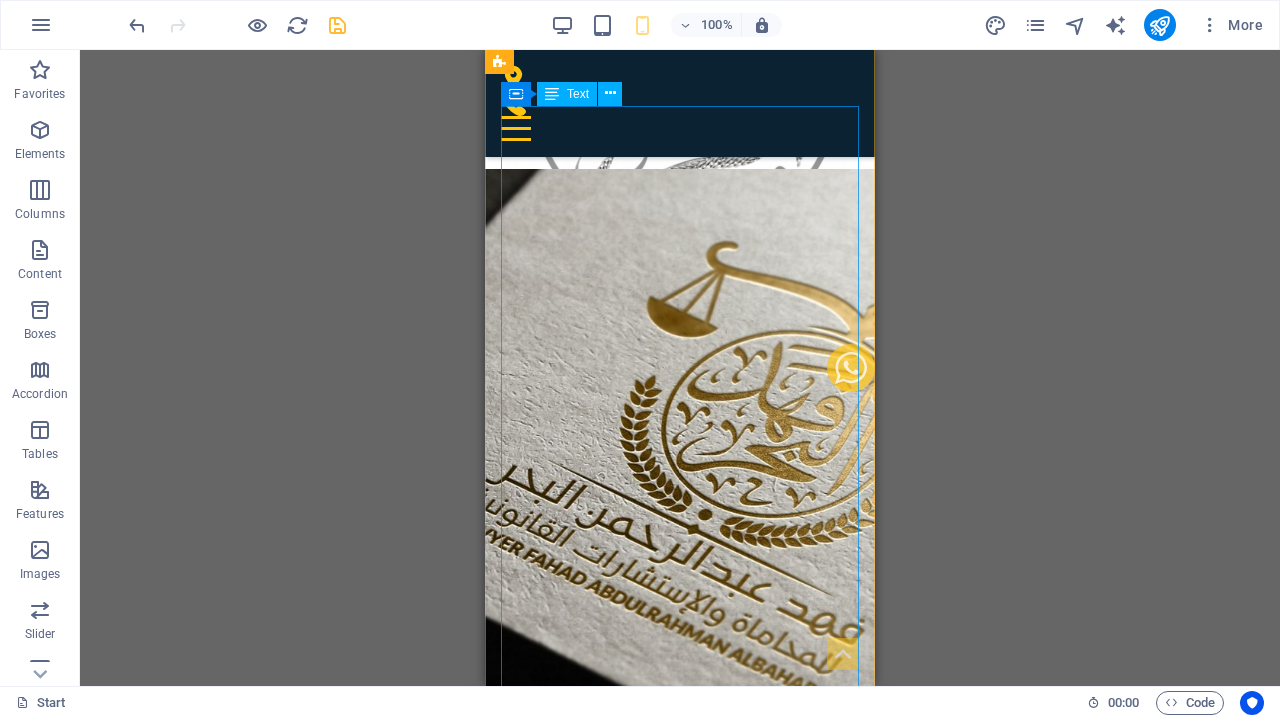 scroll, scrollTop: 4651, scrollLeft: 0, axis: vertical 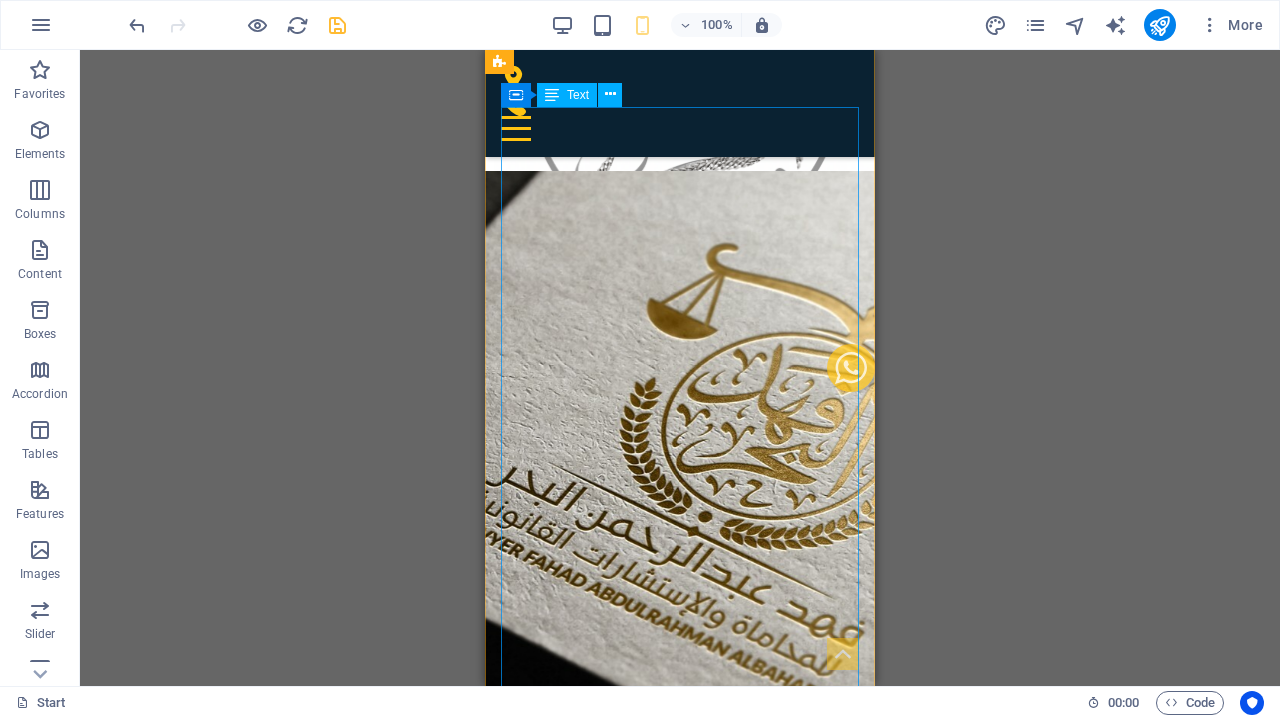 click on "مالذي يميزنا عن غيرنا؟ خدمات الترافع والتقاضي أمام المحاكم والجهات المختصة، حيث نقوم بتمثيل العملاء سواء كانوا أفراد أو شركات أو بنوك في جميع القضايا القانونية وتشمل القضايا التجارية، والجنائية، والمالية، والإدارية،والمنازعات العقارية، والتحكيم،  والتسويات الودية، وغير ذلك. نعتمد في إجراءات التقاضي على إعداد  المذكرات الجوابية، واللوائح، والالتماس ، وقسمة التركات، وعريضة  الاعتراض ، وطلبات الافلاس، وغيرها من  الإجراءات القانونية.  الاستشارات القانونية  تسجيل العلامة التجارية    إعداد العقود وصياغتها" at bounding box center (680, 5932) 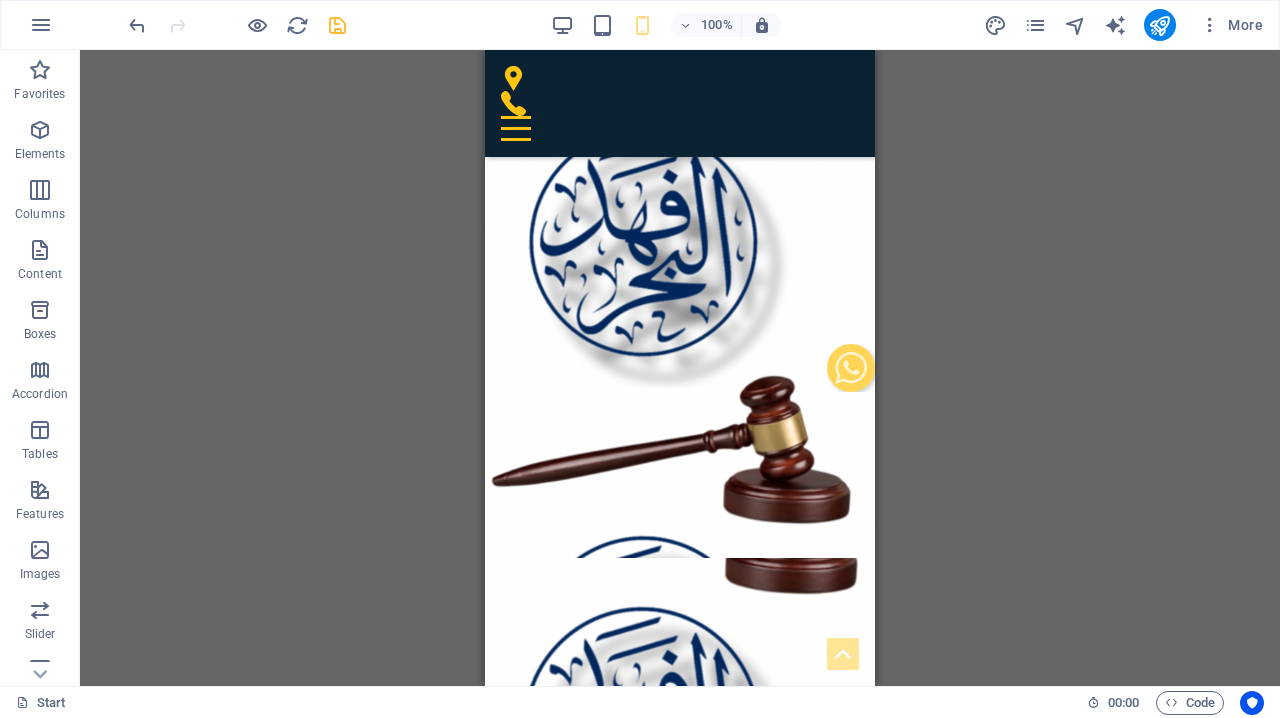 scroll, scrollTop: 2640, scrollLeft: 0, axis: vertical 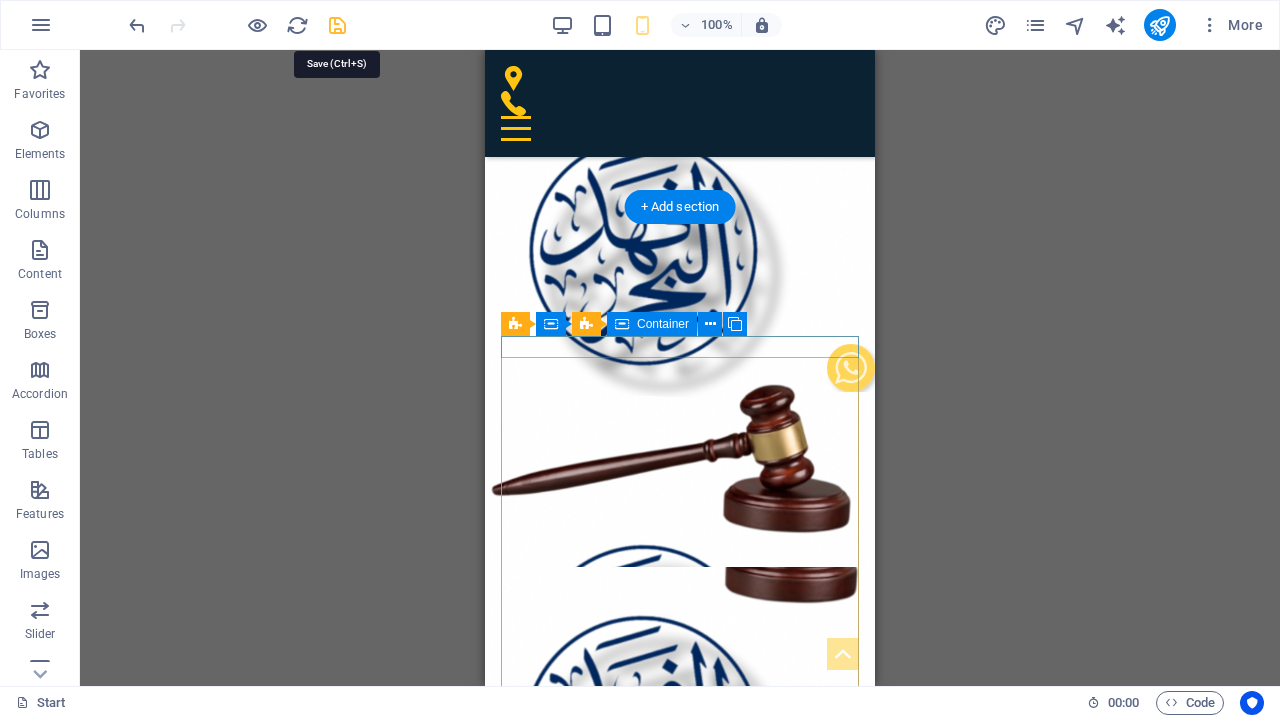 click at bounding box center [337, 25] 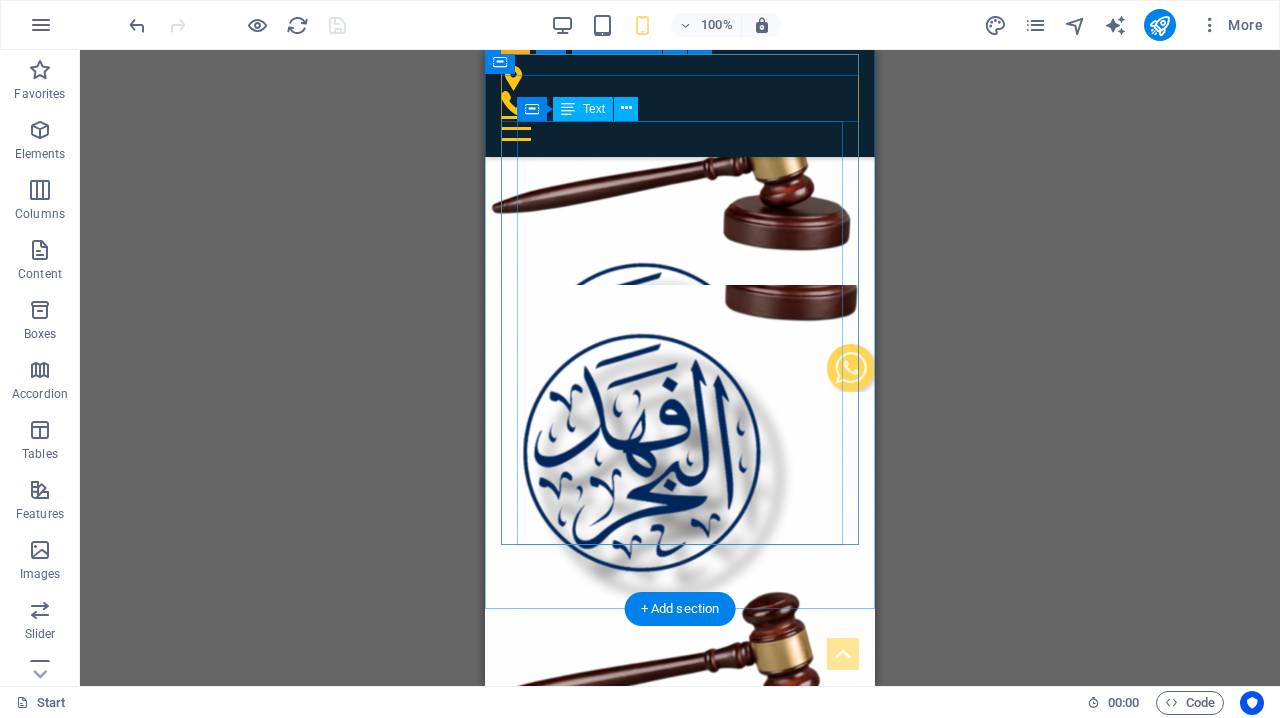 scroll, scrollTop: 2924, scrollLeft: 0, axis: vertical 